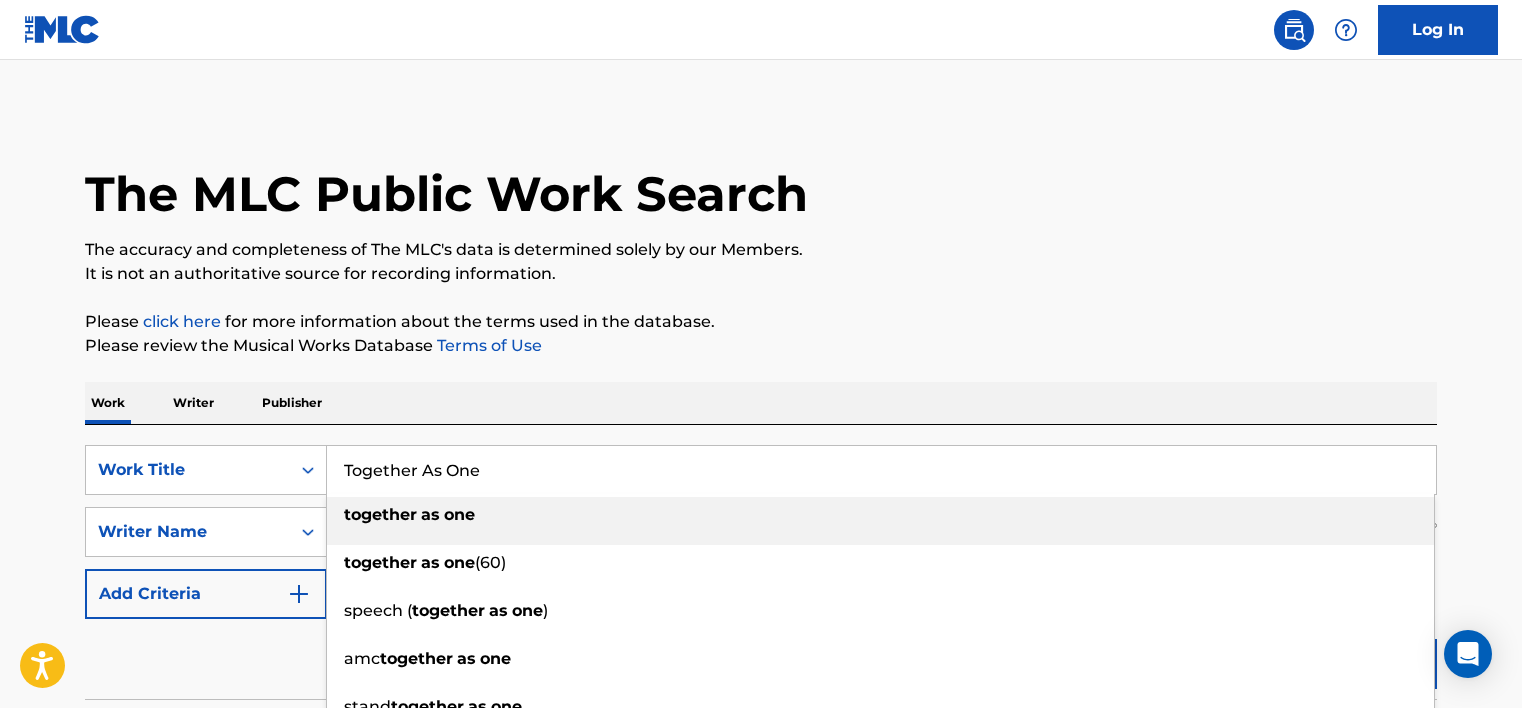 click on "Together As One" at bounding box center (881, 470) 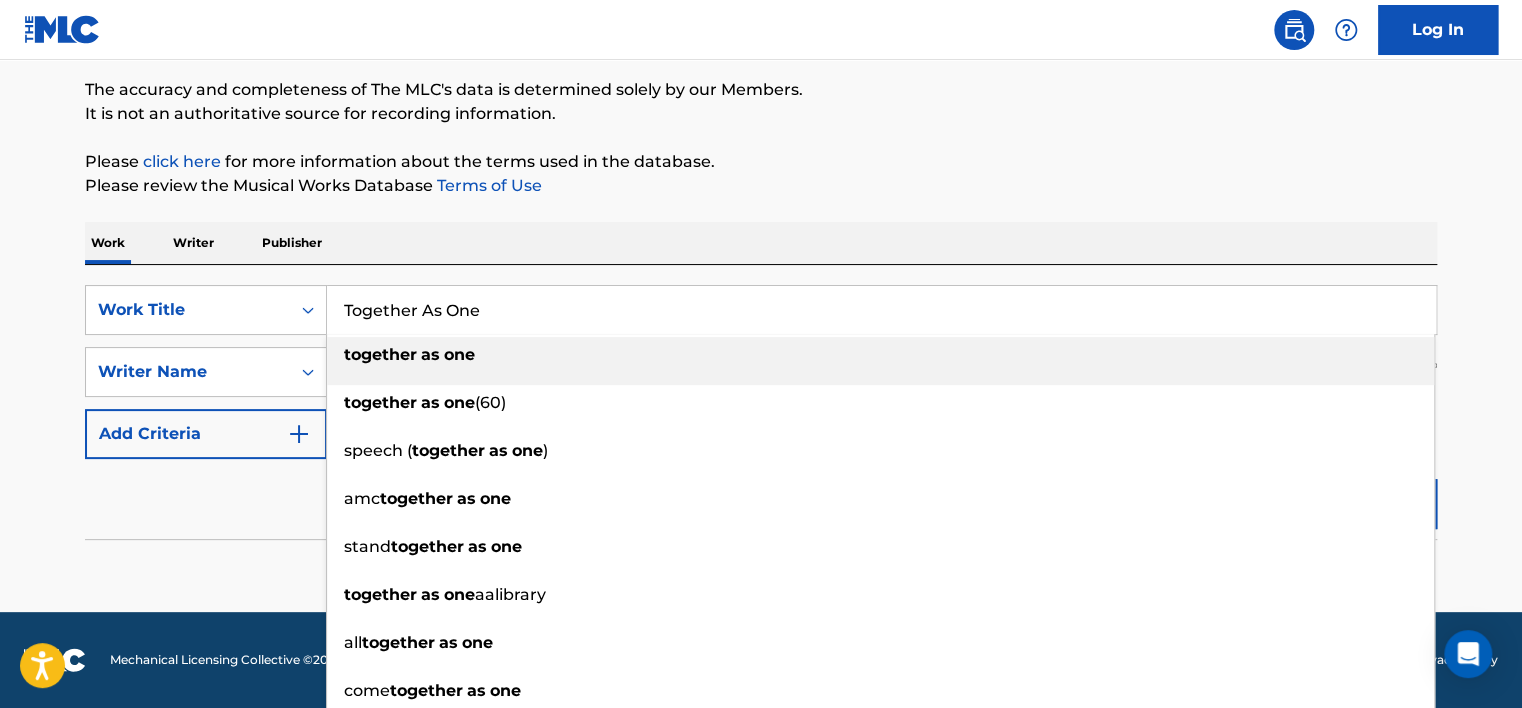 scroll, scrollTop: 0, scrollLeft: 0, axis: both 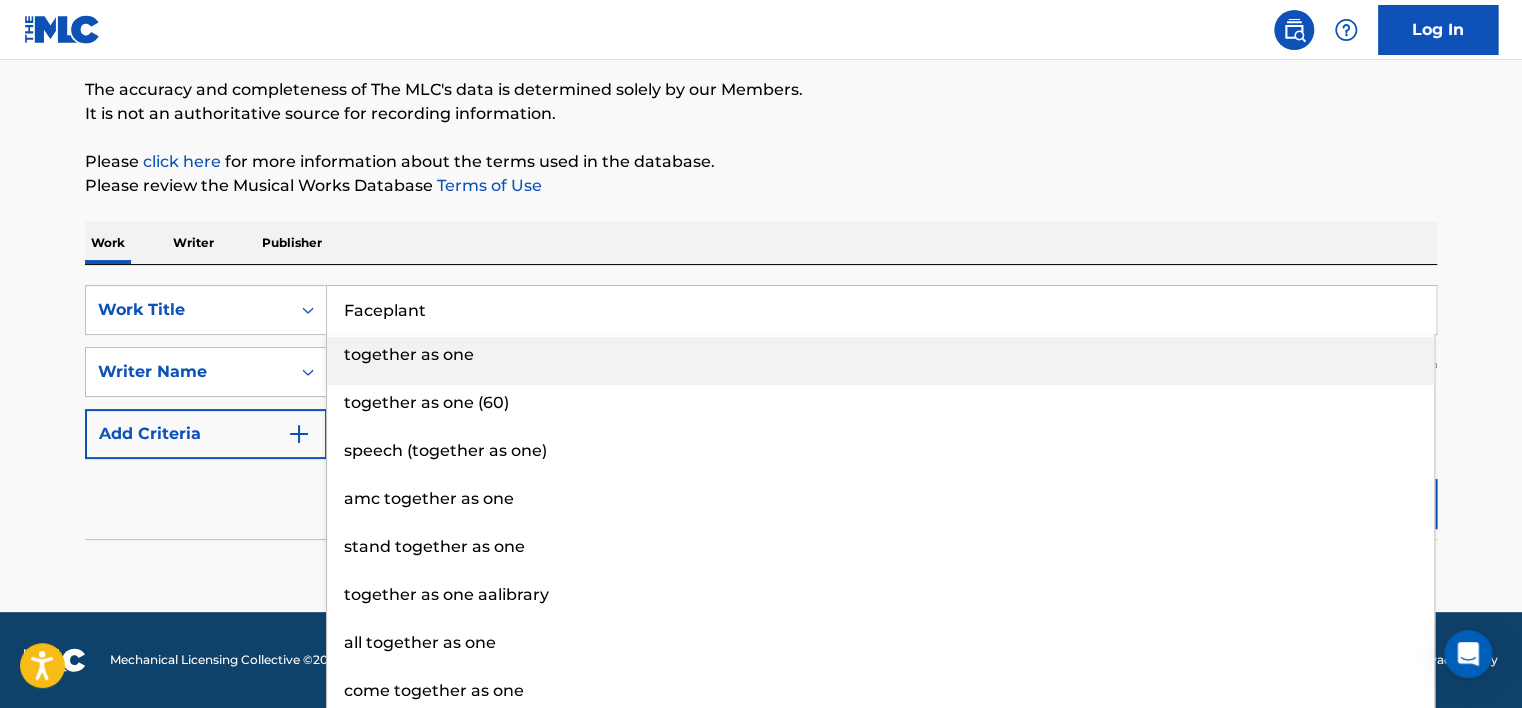 type on "Faceplant" 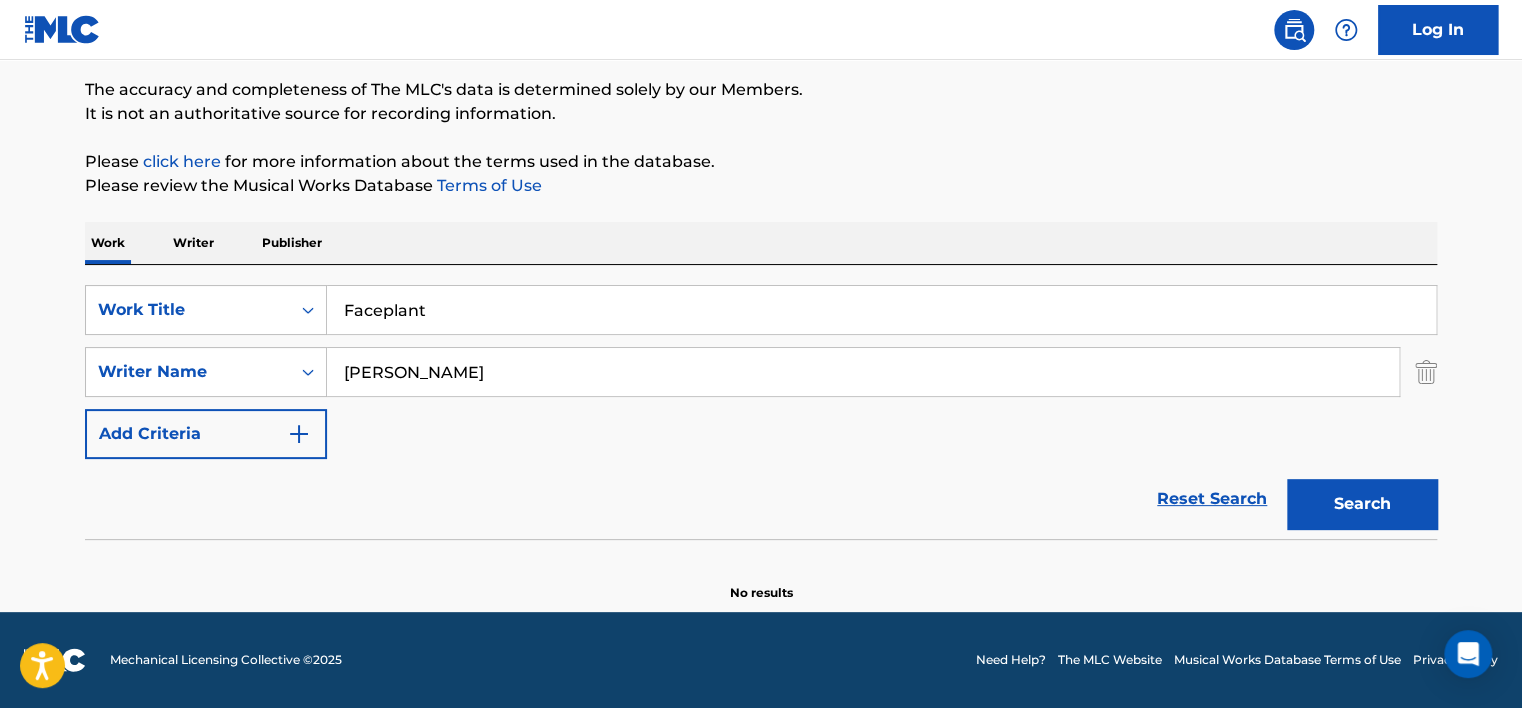 click on "[PERSON_NAME]" at bounding box center [863, 372] 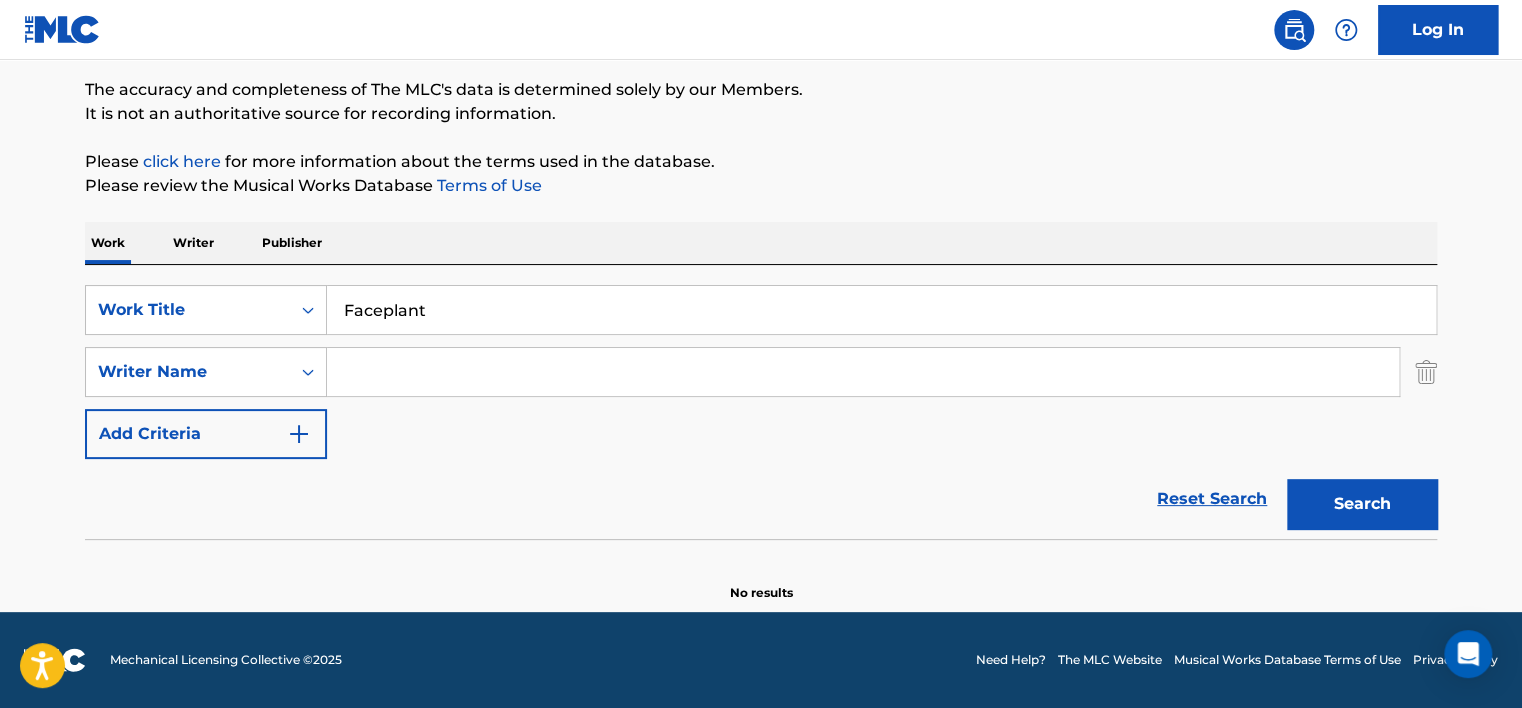 click at bounding box center [863, 372] 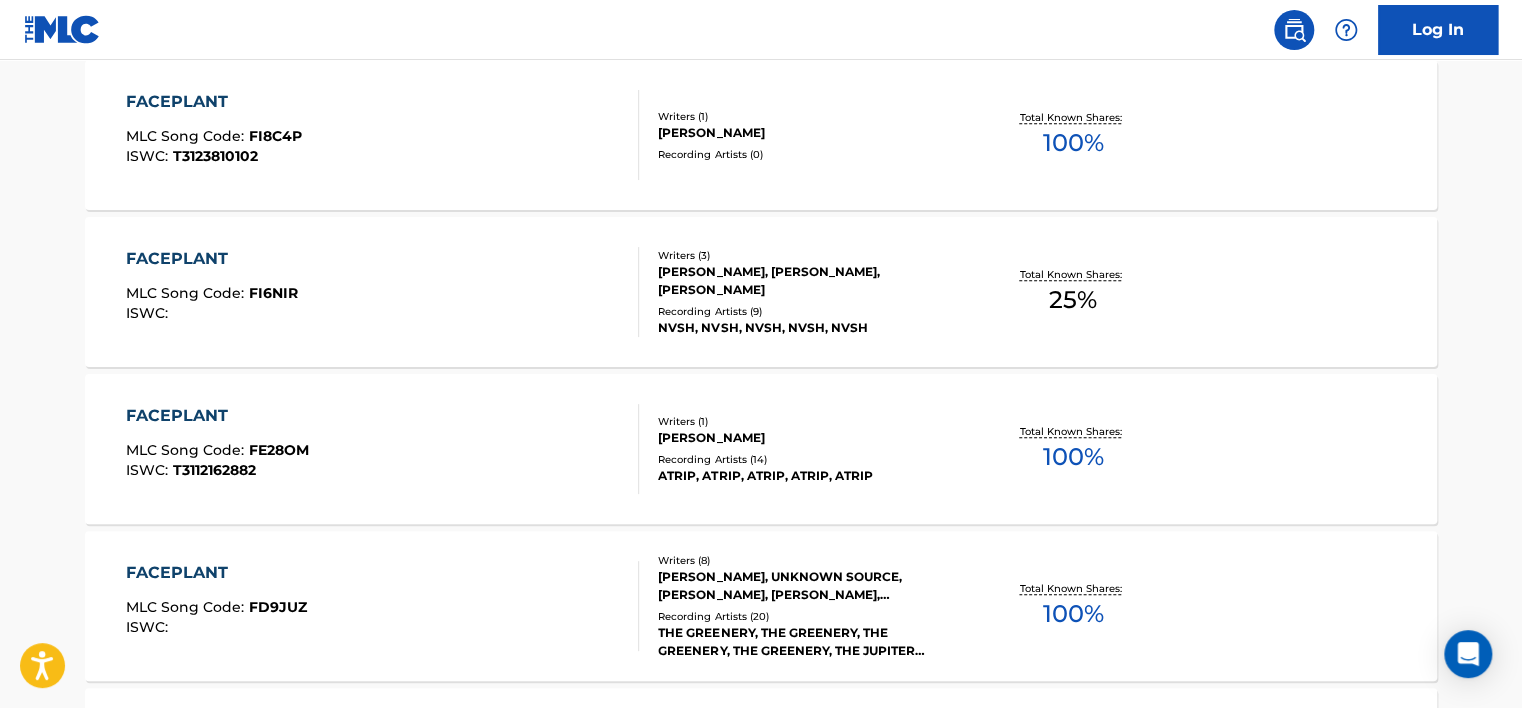 scroll, scrollTop: 360, scrollLeft: 0, axis: vertical 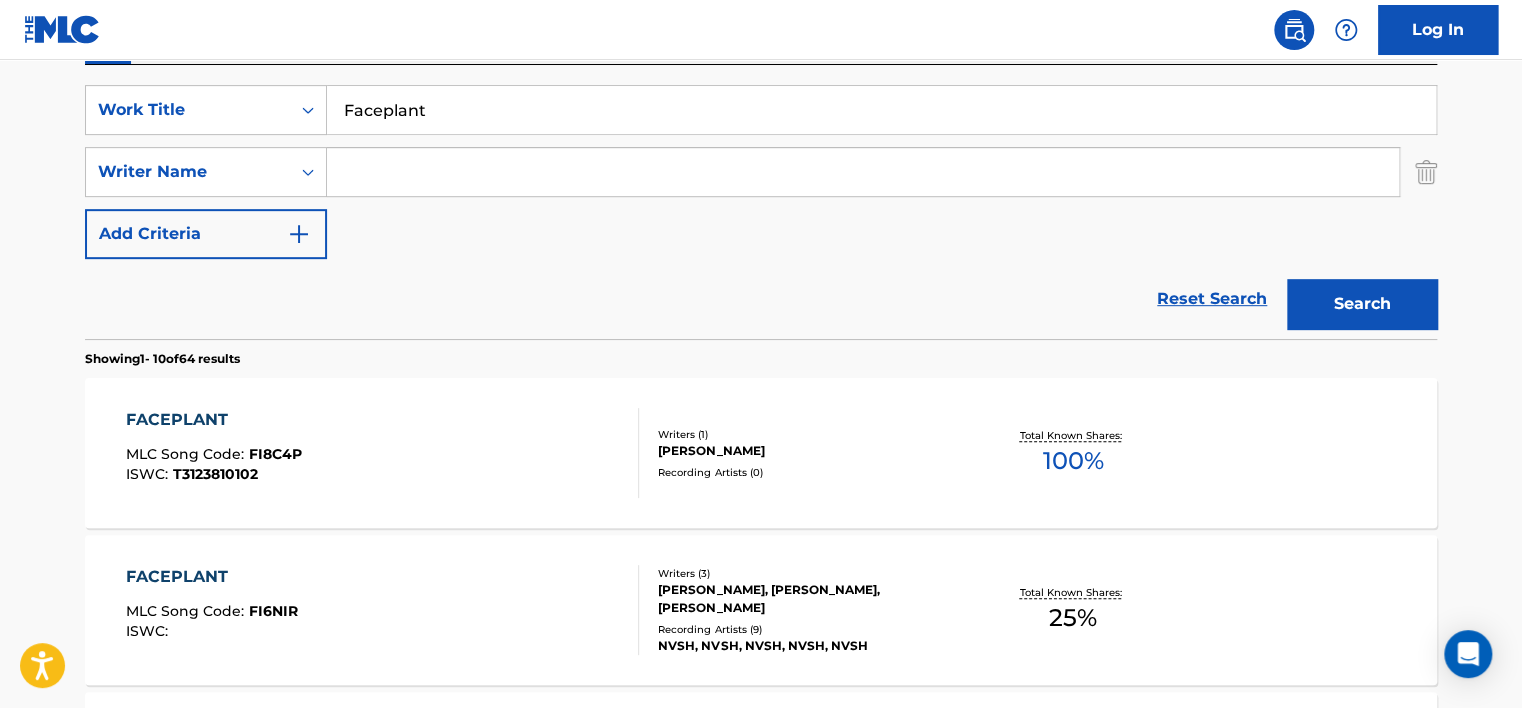click at bounding box center (863, 172) 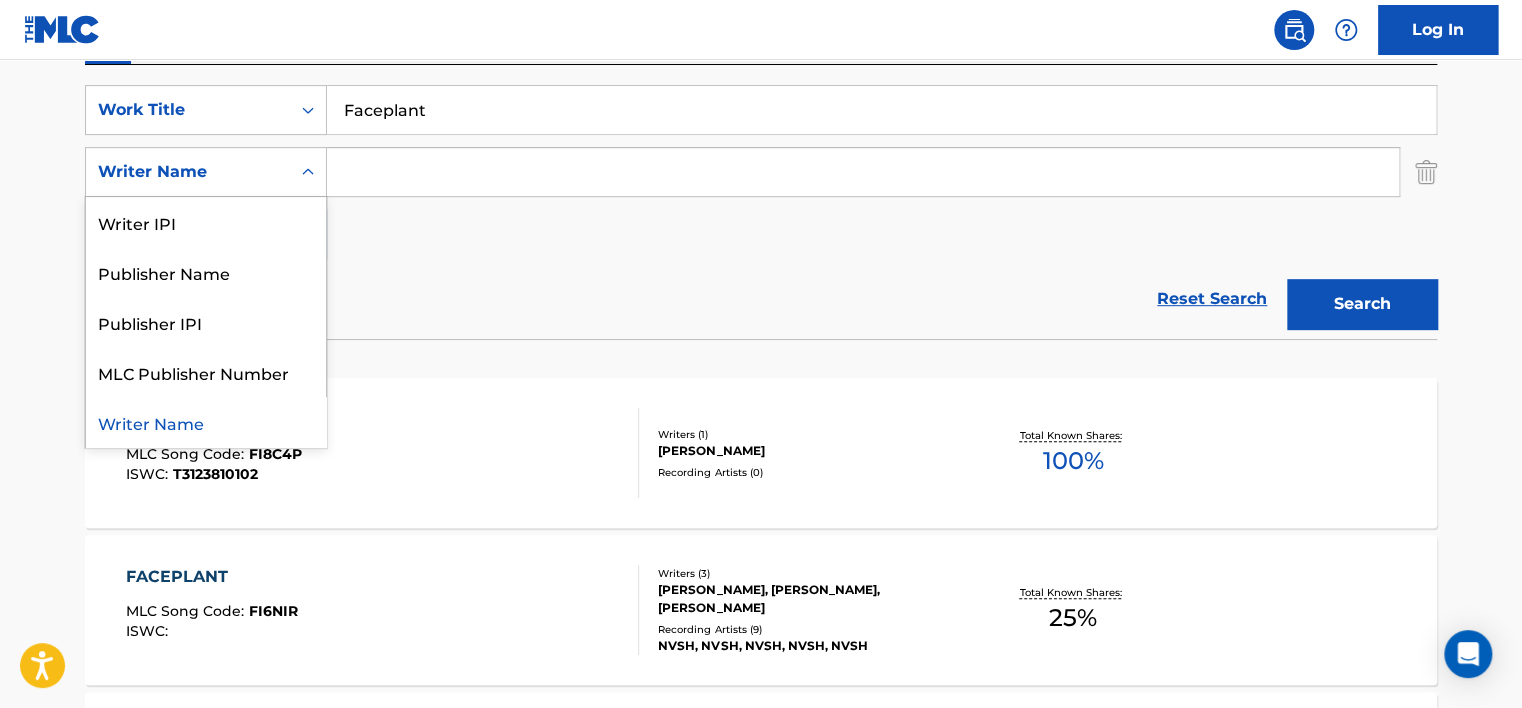 click on "Writer Name" at bounding box center [188, 172] 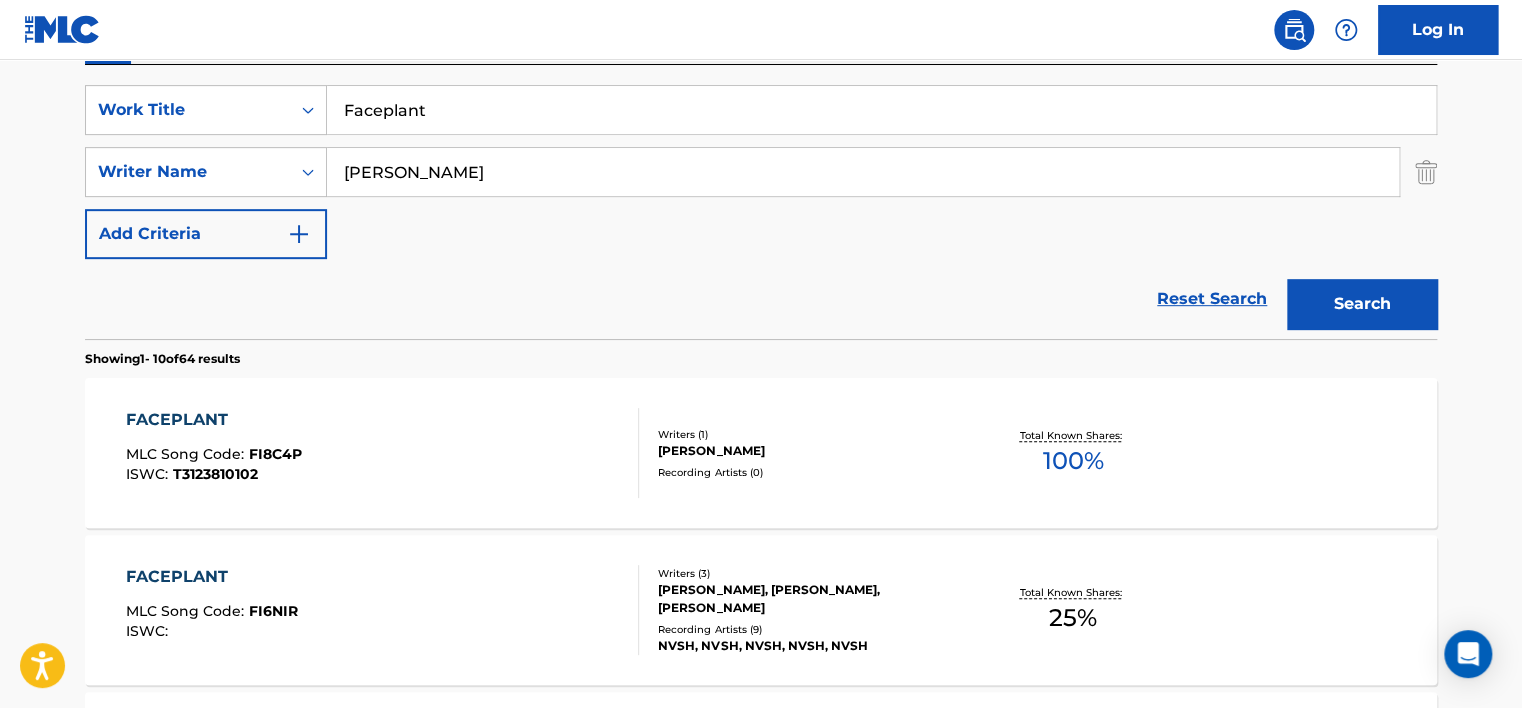 type on "[PERSON_NAME]" 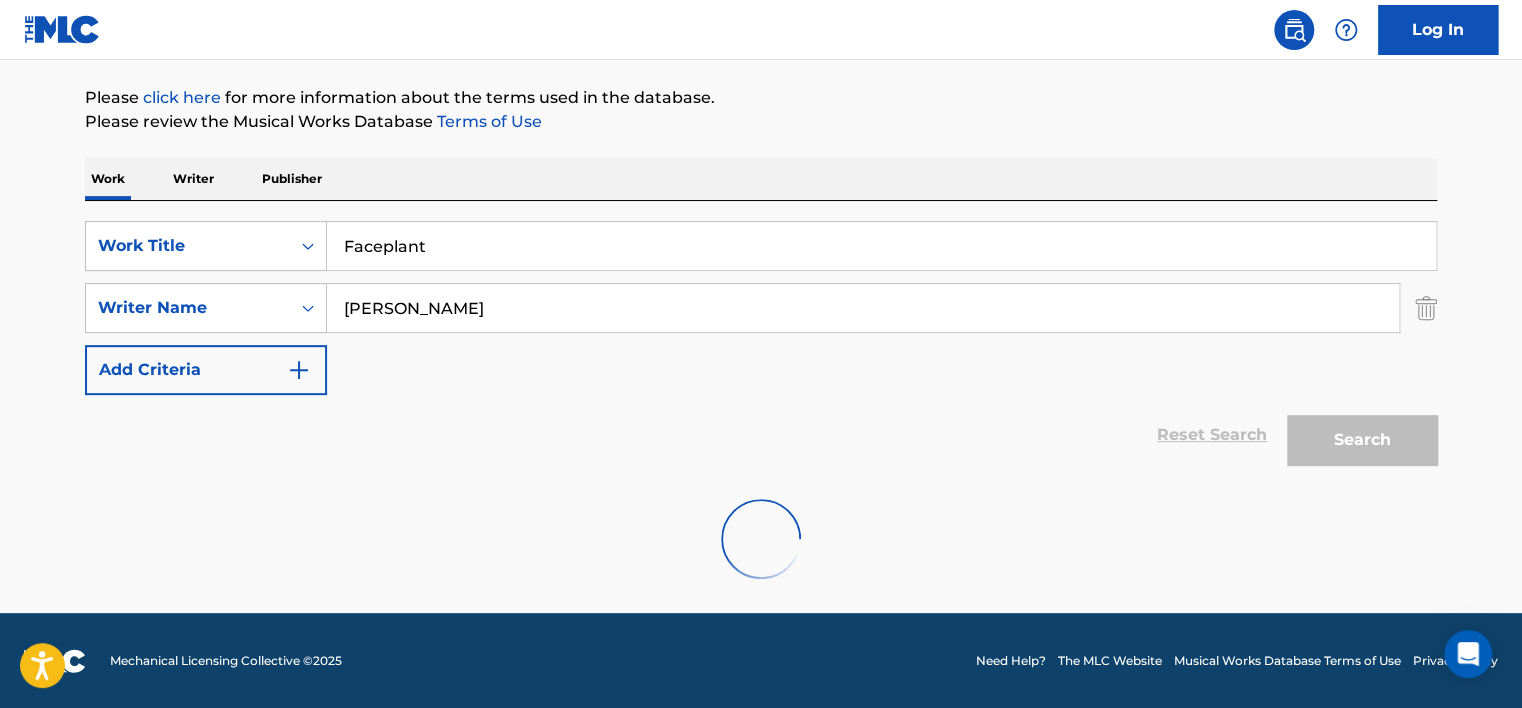 scroll, scrollTop: 360, scrollLeft: 0, axis: vertical 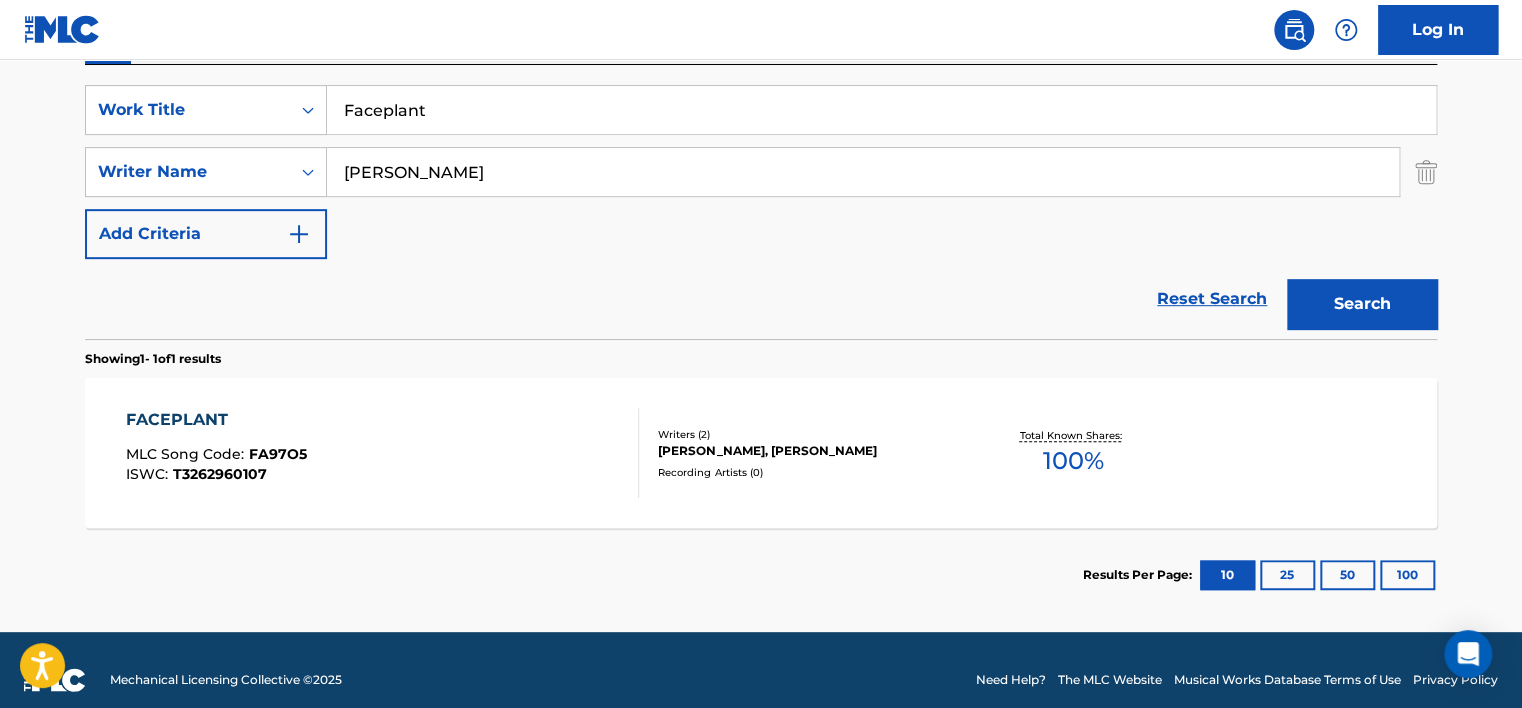 click on "FACEPLANT MLC Song Code : FA97O5 ISWC : T3262960107" at bounding box center [383, 453] 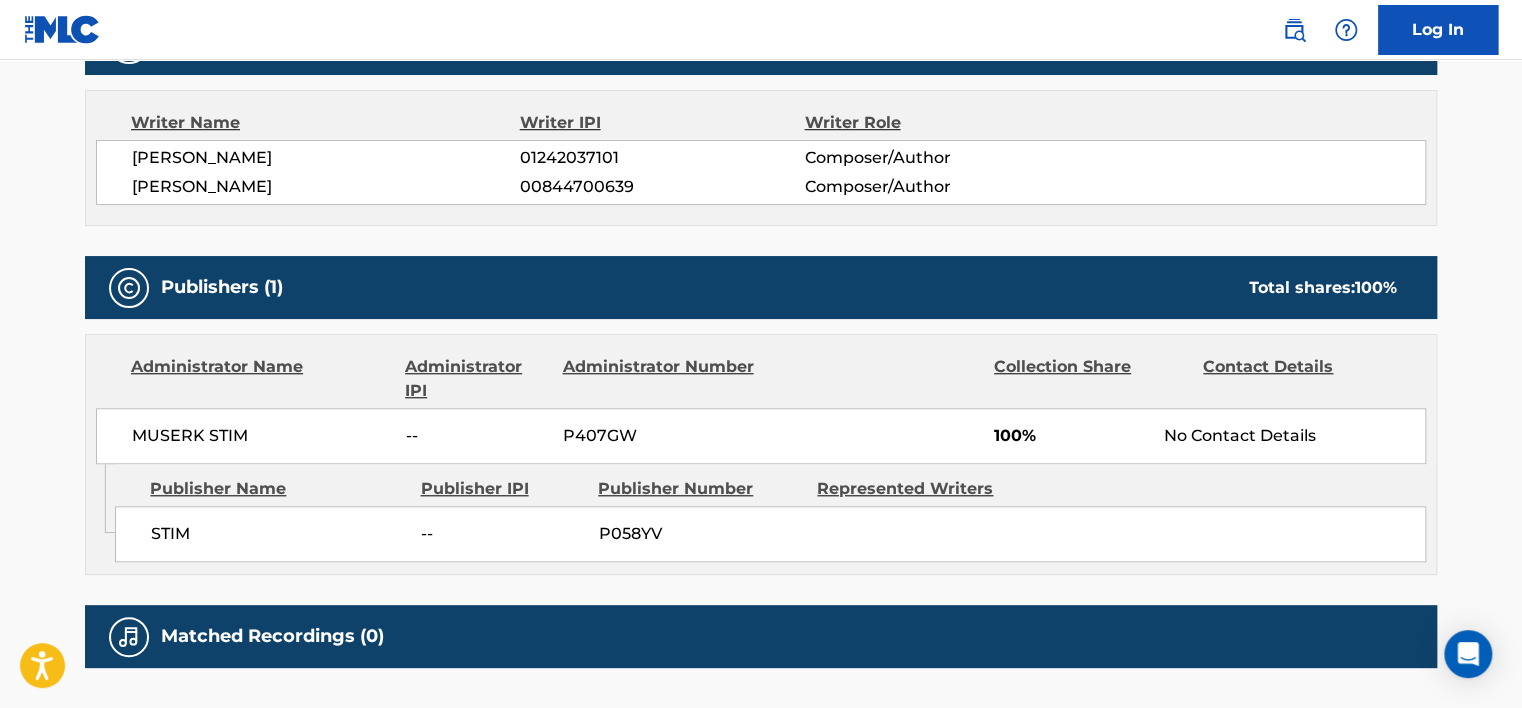 scroll, scrollTop: 700, scrollLeft: 0, axis: vertical 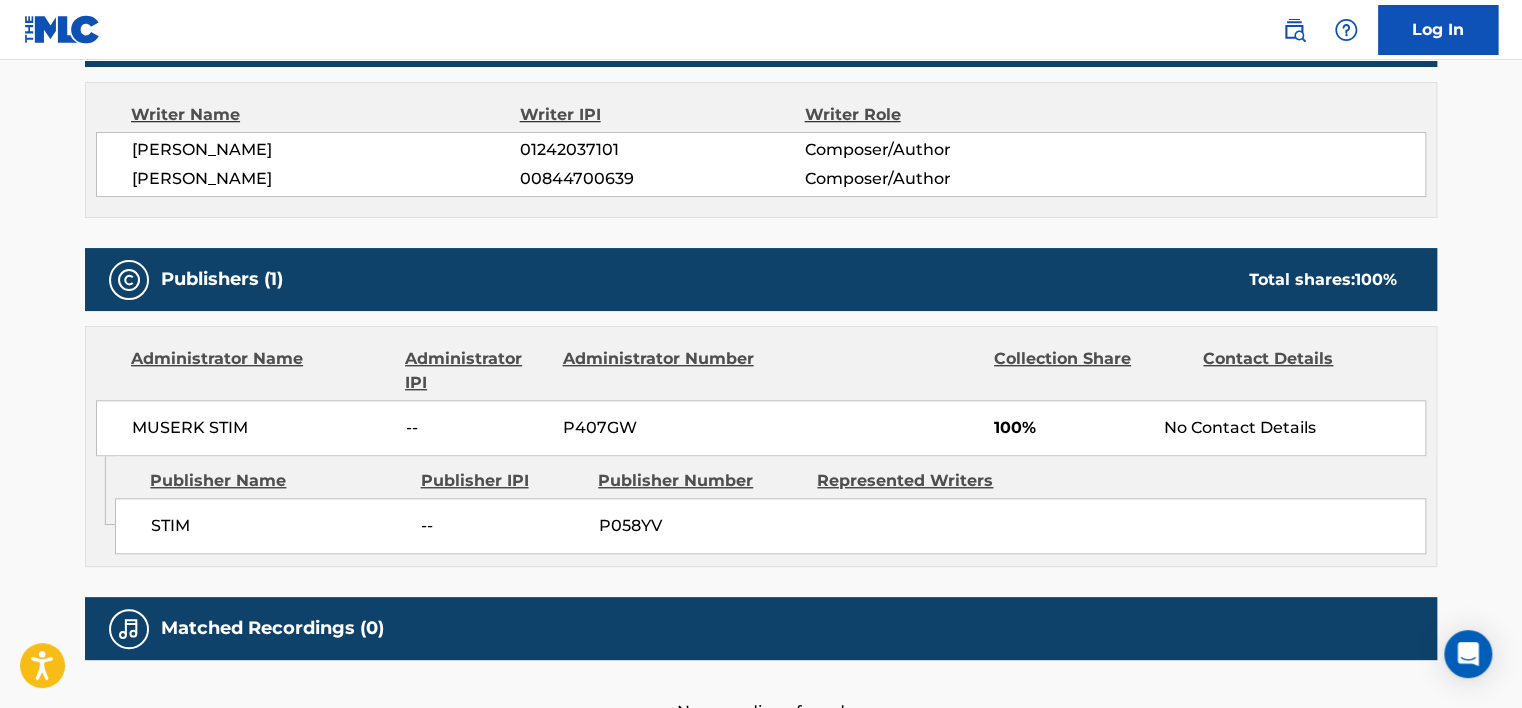 click on "[PERSON_NAME]" at bounding box center [326, 179] 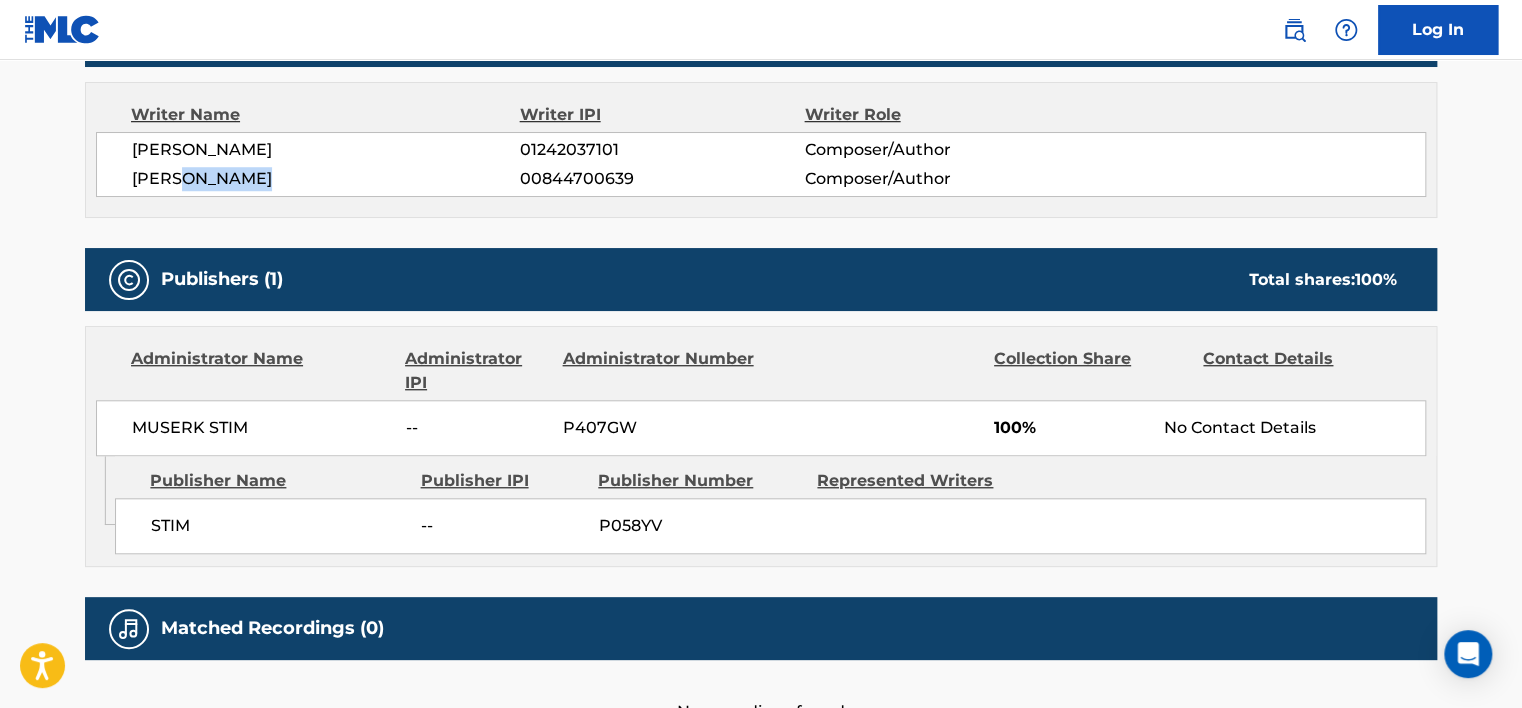 click on "[PERSON_NAME]" at bounding box center [326, 179] 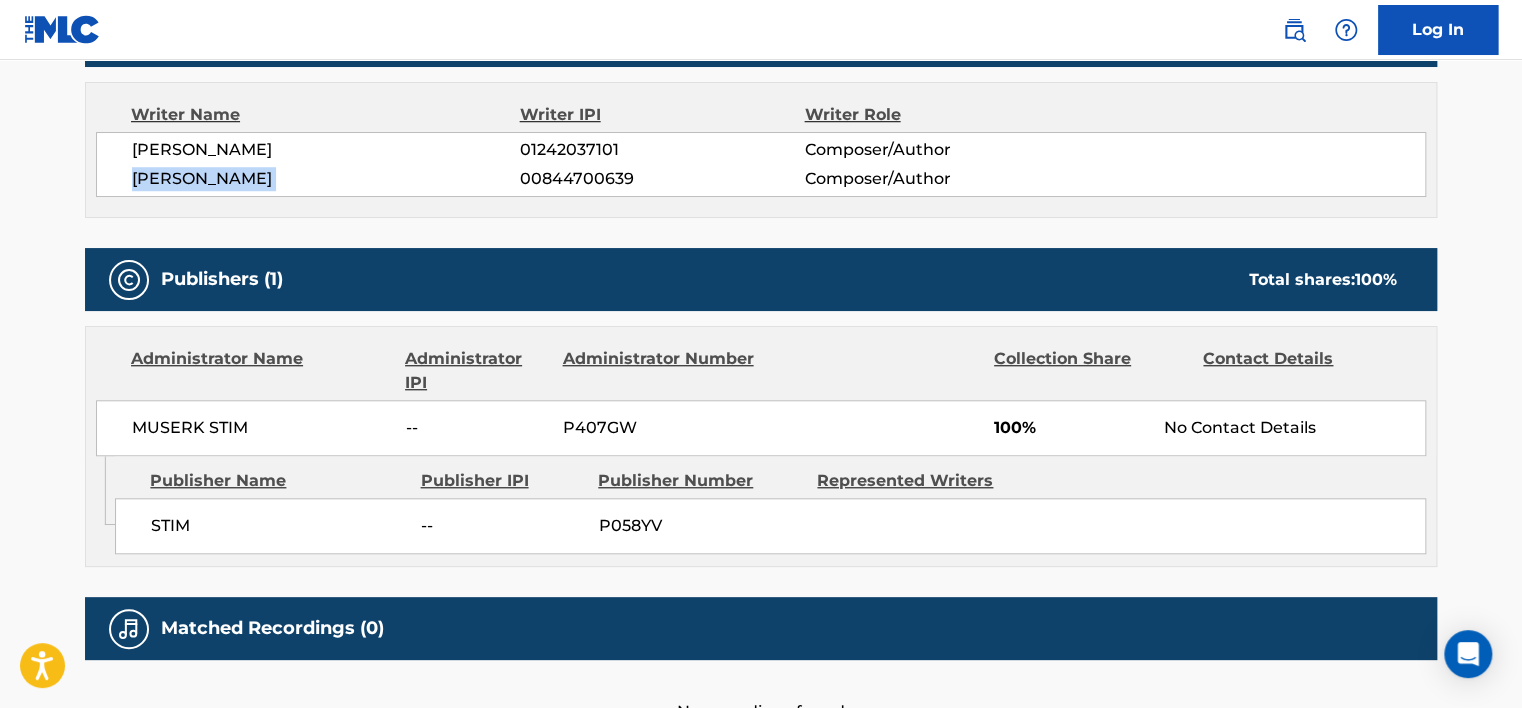 click on "[PERSON_NAME]" at bounding box center [326, 179] 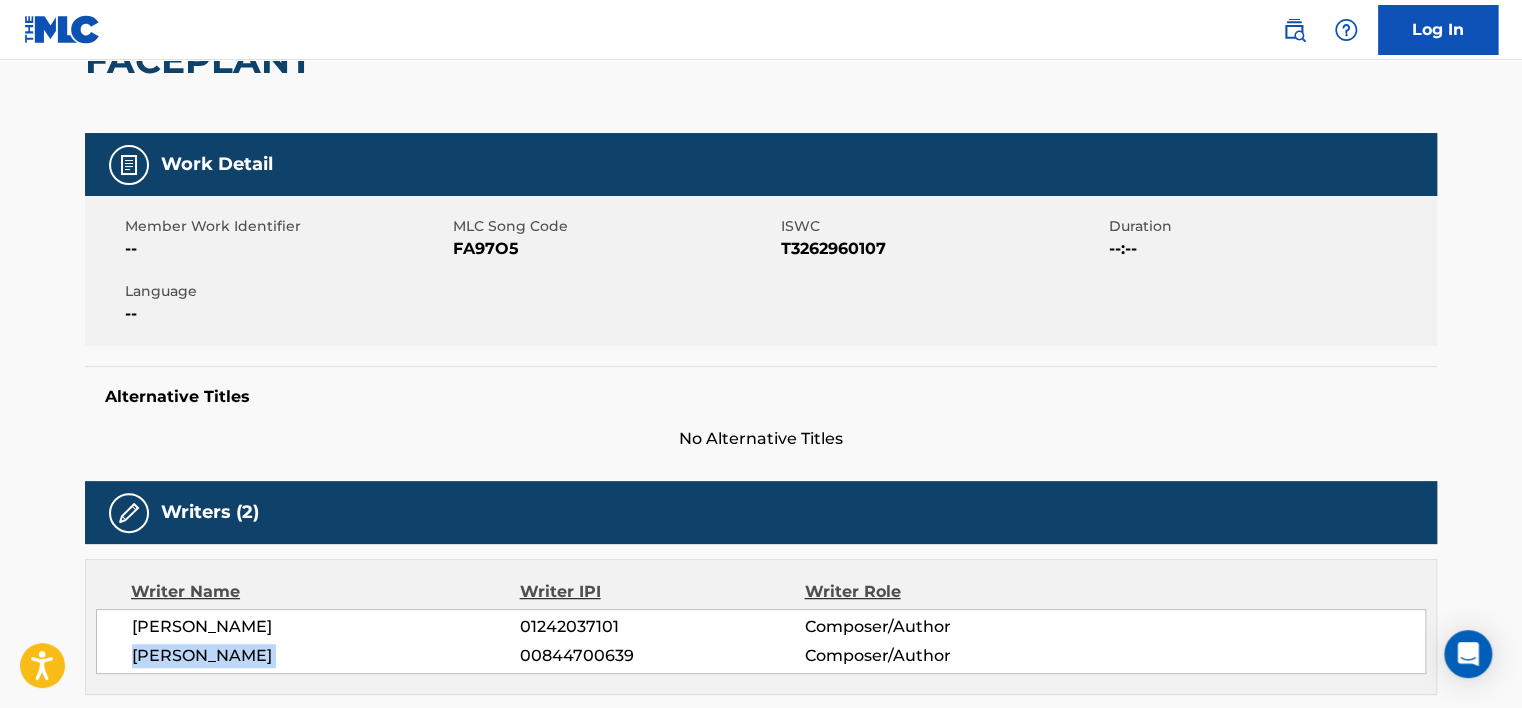 scroll, scrollTop: 0, scrollLeft: 0, axis: both 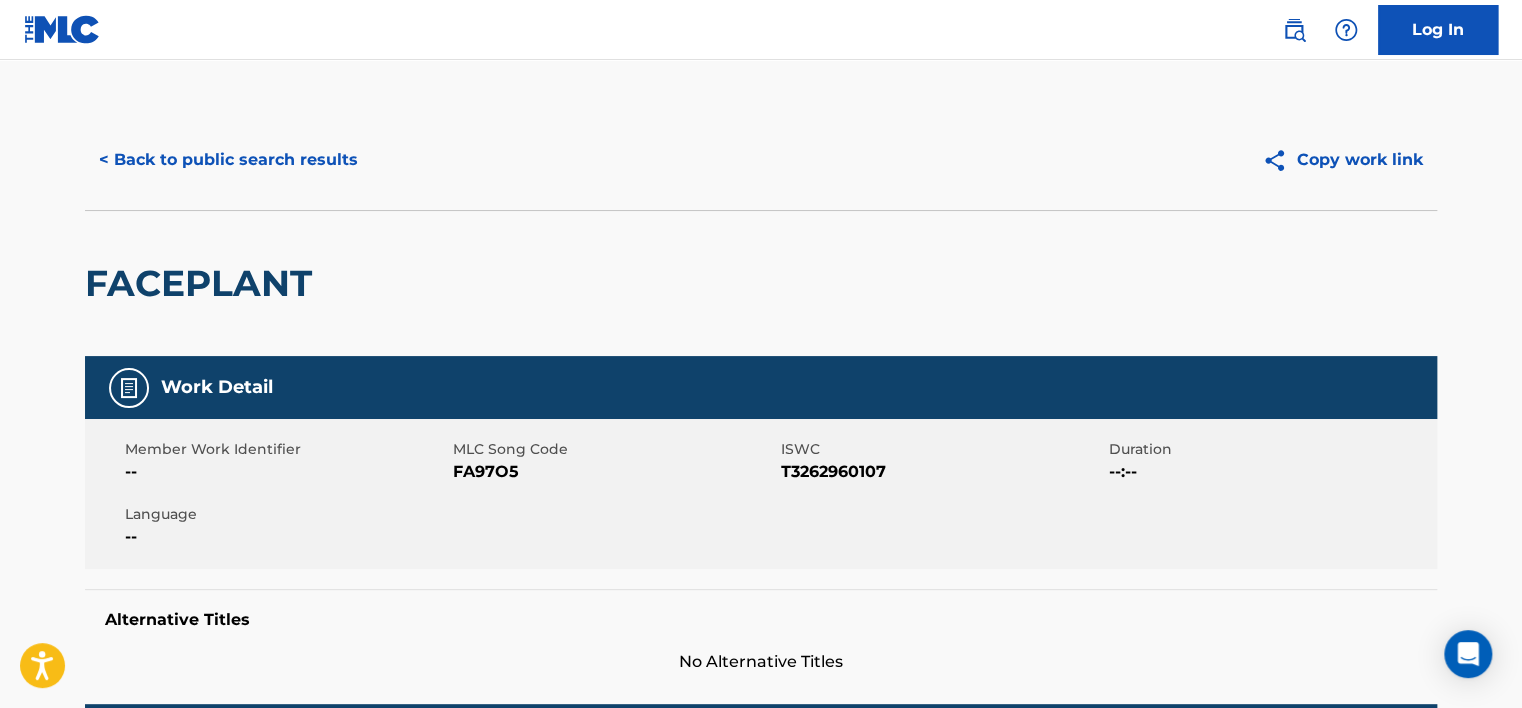 click on "< Back to public search results" at bounding box center (228, 160) 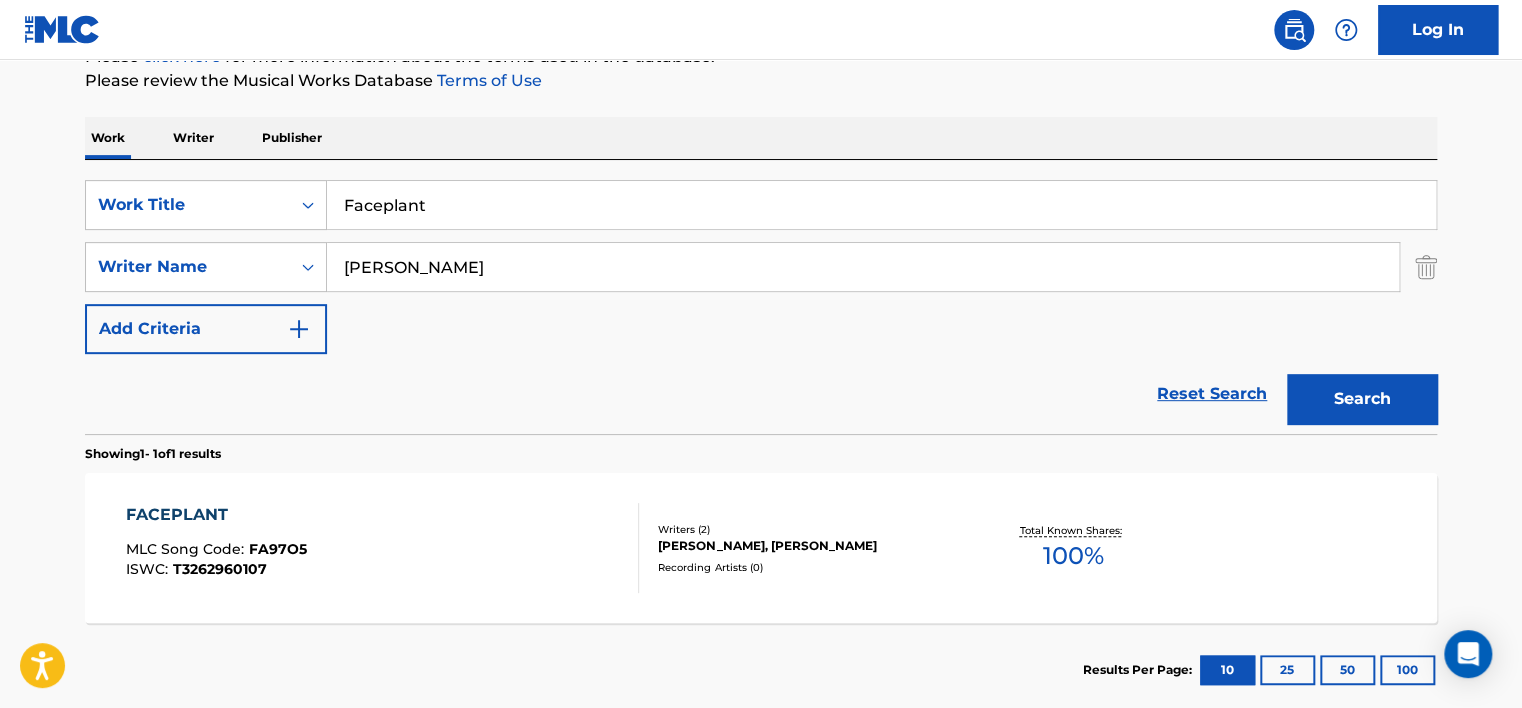 click on "SearchWithCriteriaedfe7fc6-9038-4c56-82b5-5ee5e46925b8 Work Title Faceplant SearchWithCriteria324dad99-11d1-417a-9c06-1f86cdf05265 Writer Name [PERSON_NAME] Add Criteria Reset Search Search" at bounding box center [761, 297] 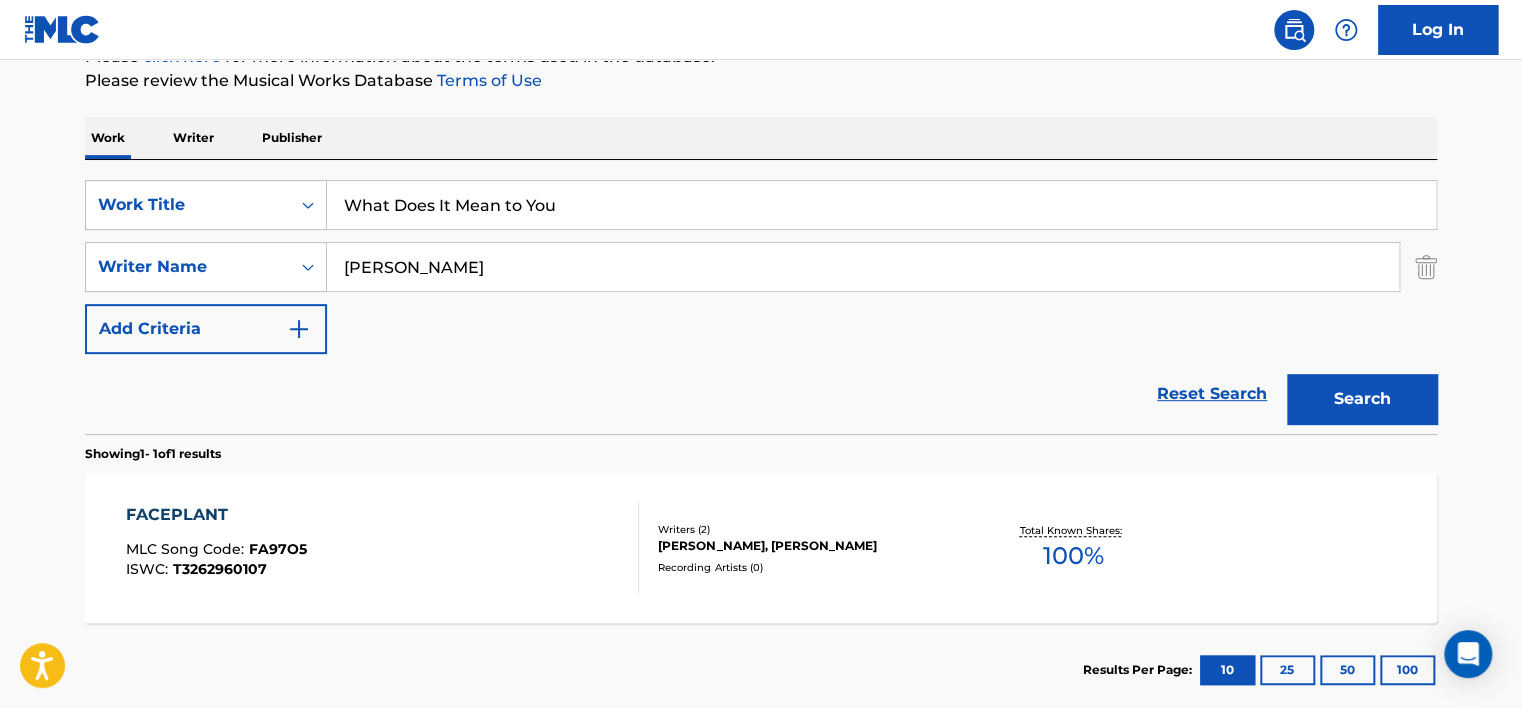 type on "What Does It Mean to You" 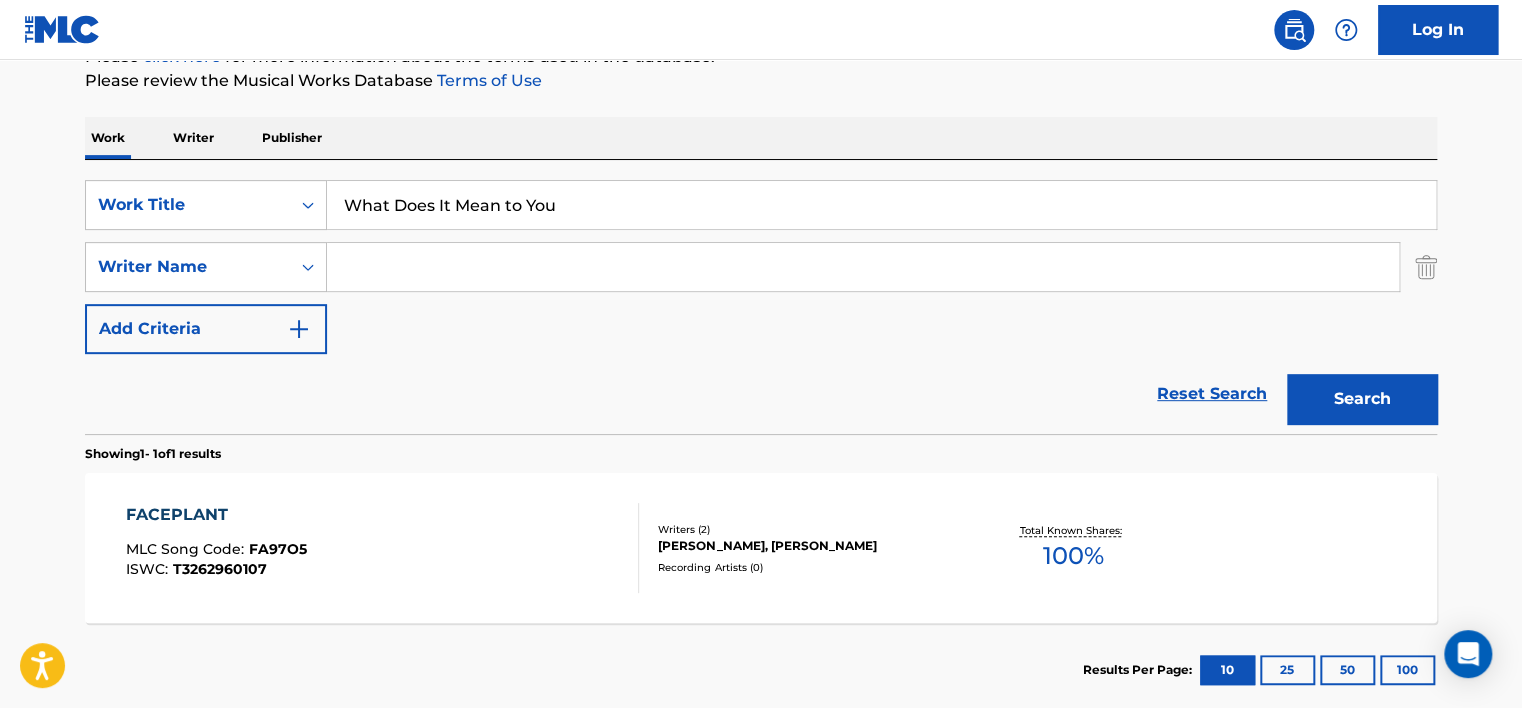 click at bounding box center (863, 267) 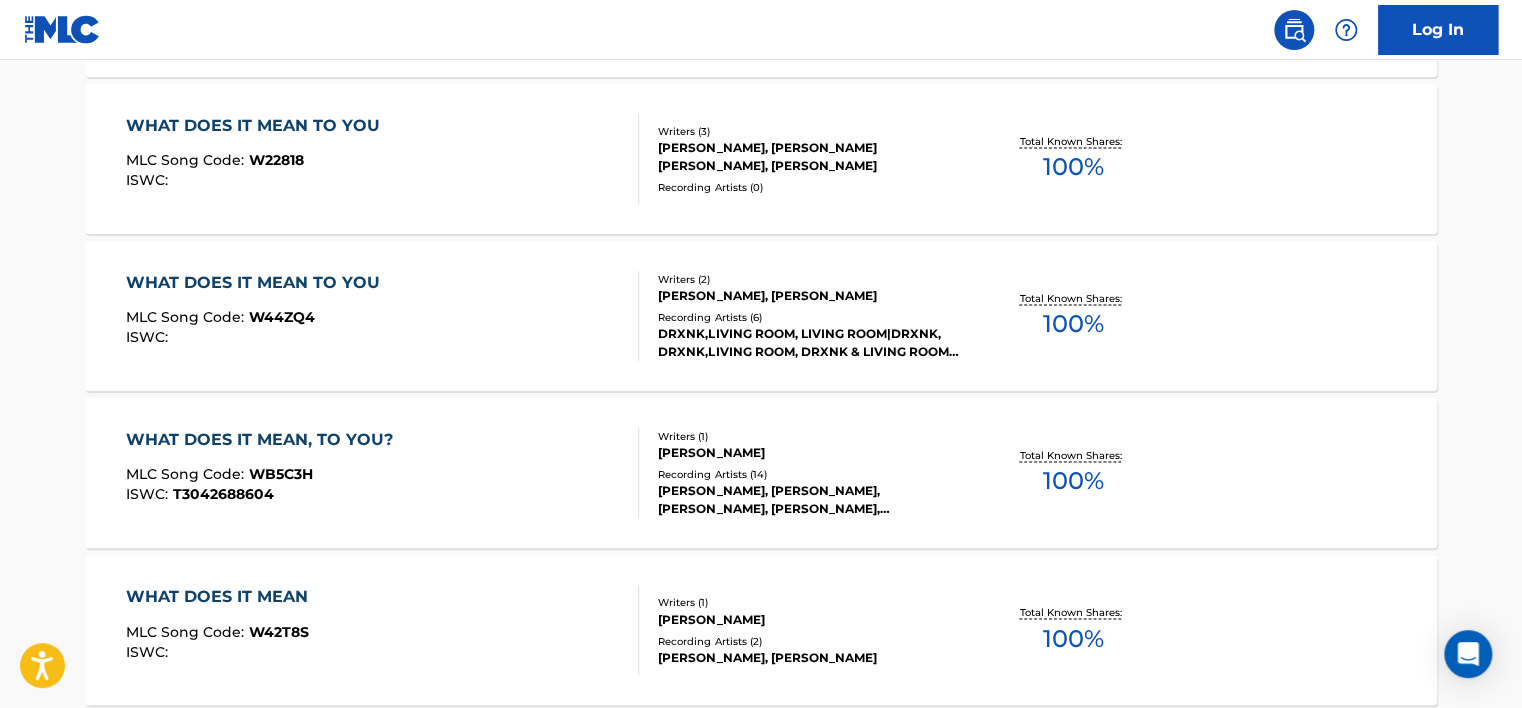 scroll, scrollTop: 1265, scrollLeft: 0, axis: vertical 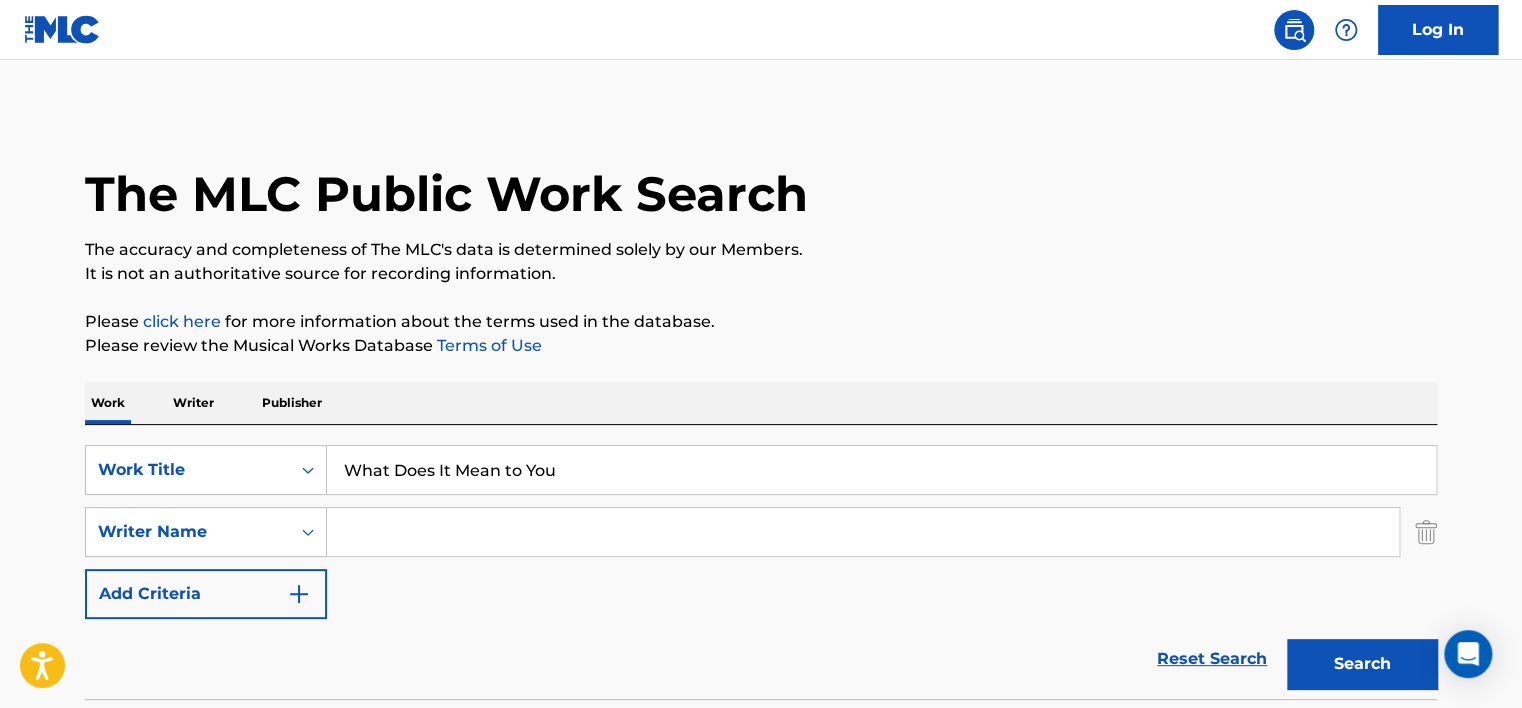 click on "What Does It Mean to You" at bounding box center (881, 470) 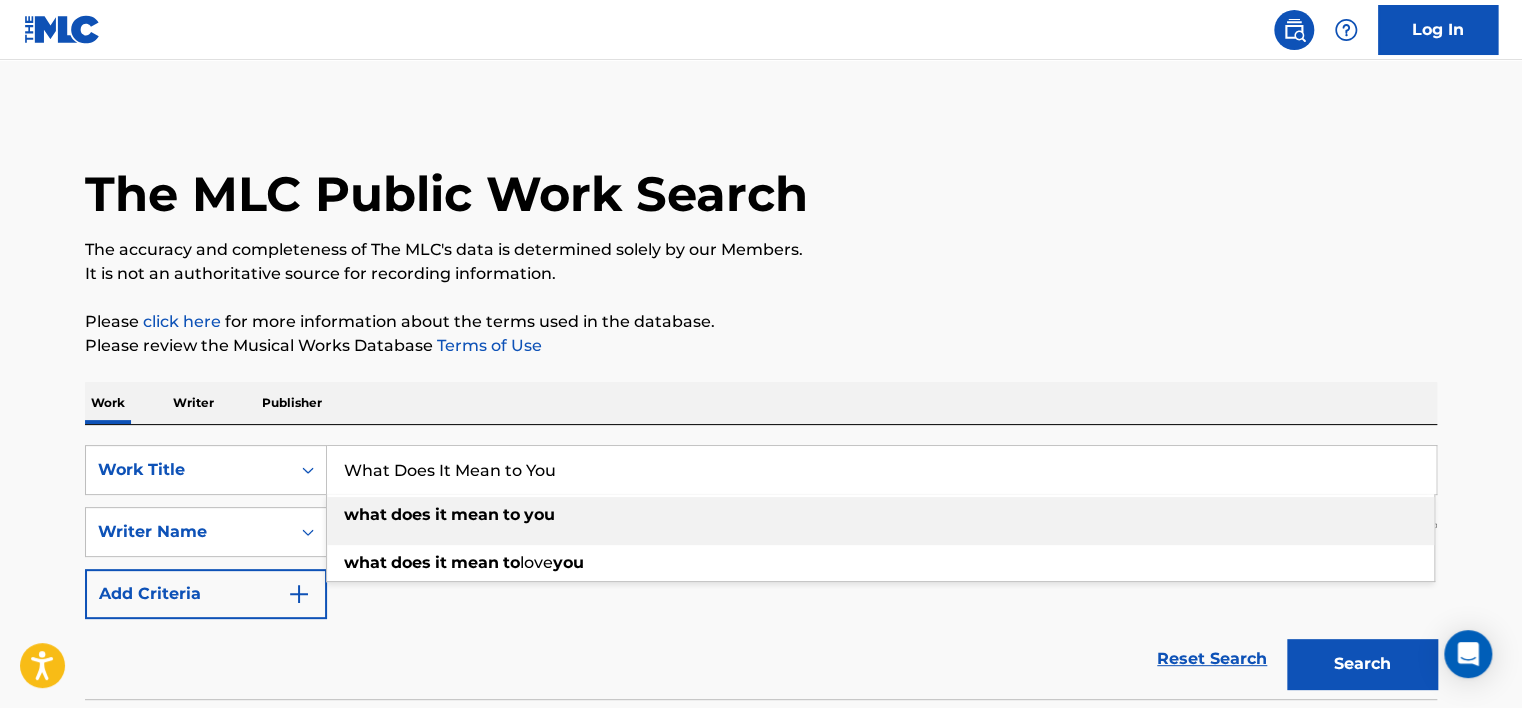 click on "What Does It Mean to You" at bounding box center (881, 470) 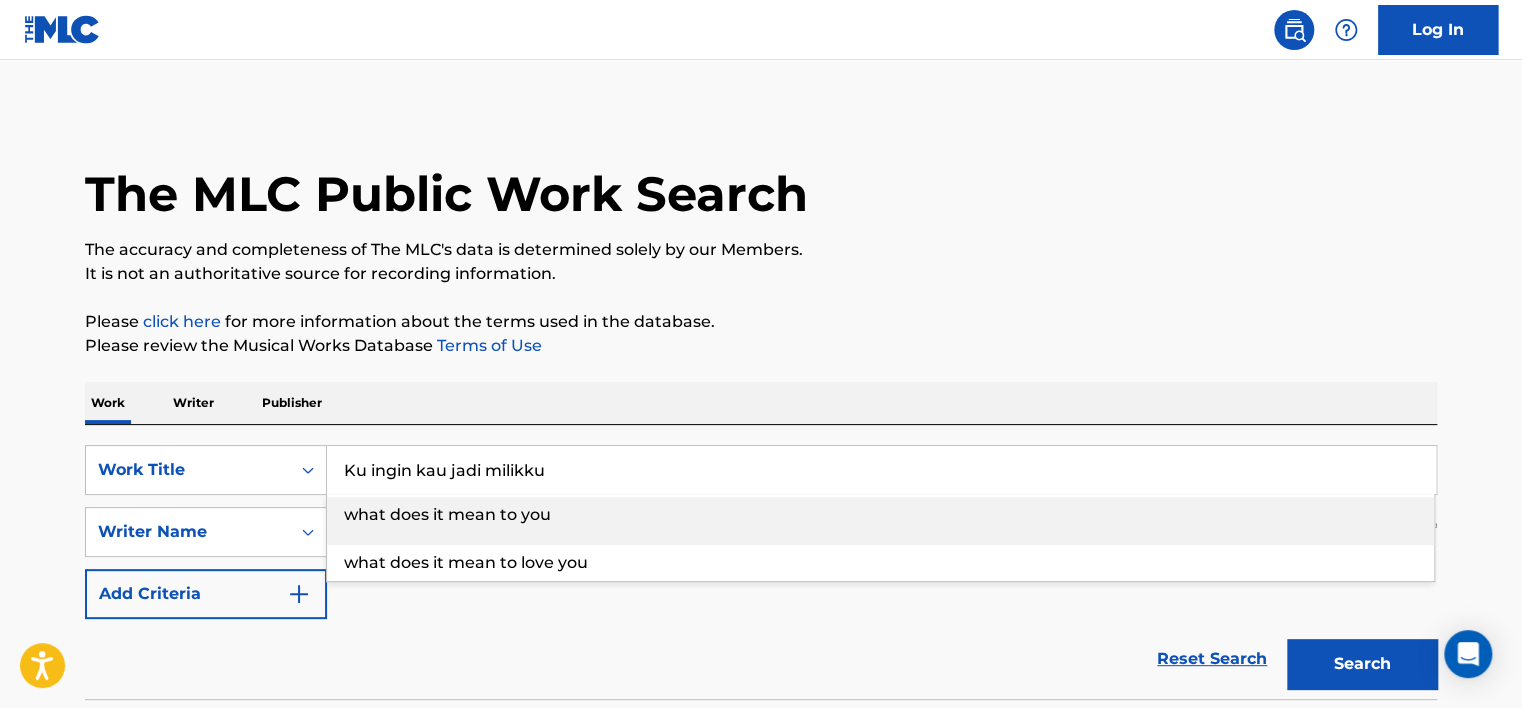 type on "Ku ingin kau jadi milikku" 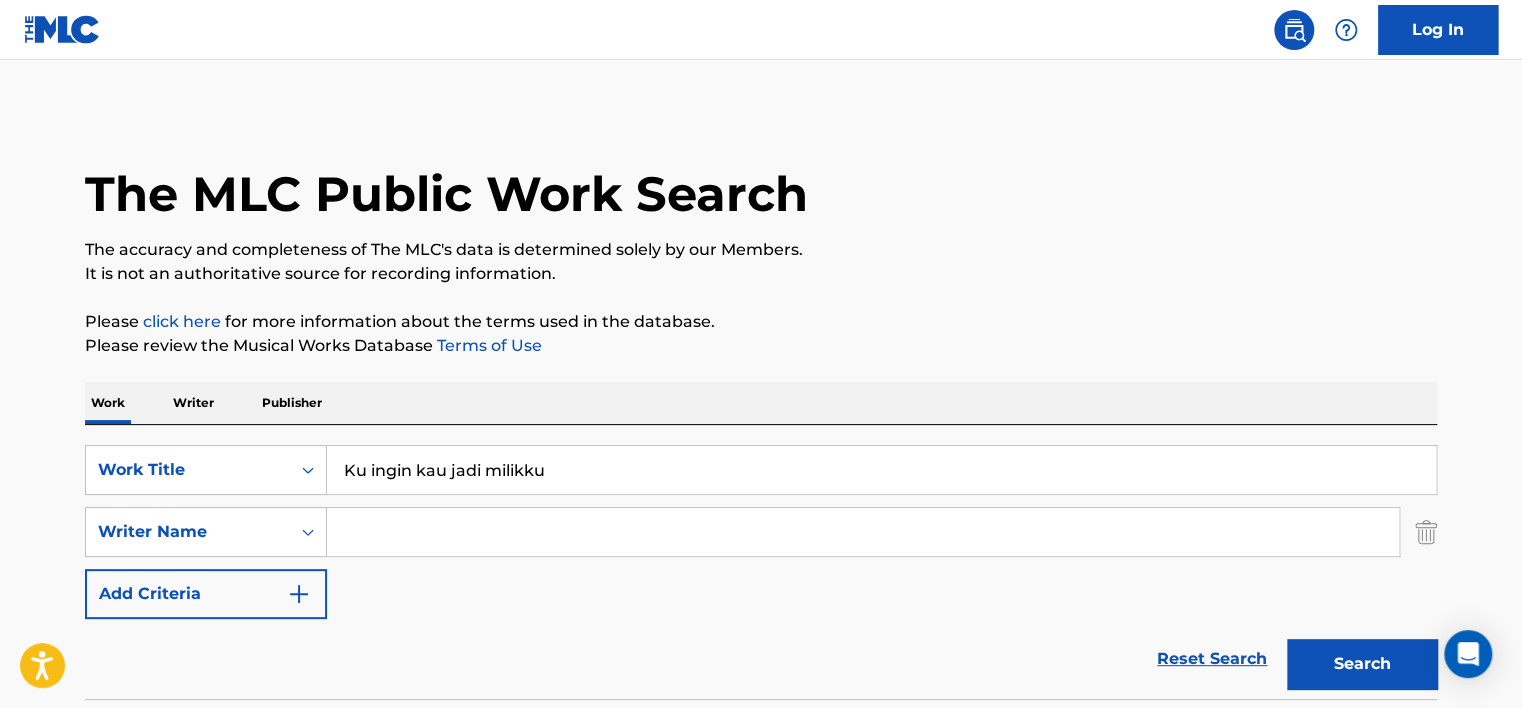 click on "Search" at bounding box center (1362, 664) 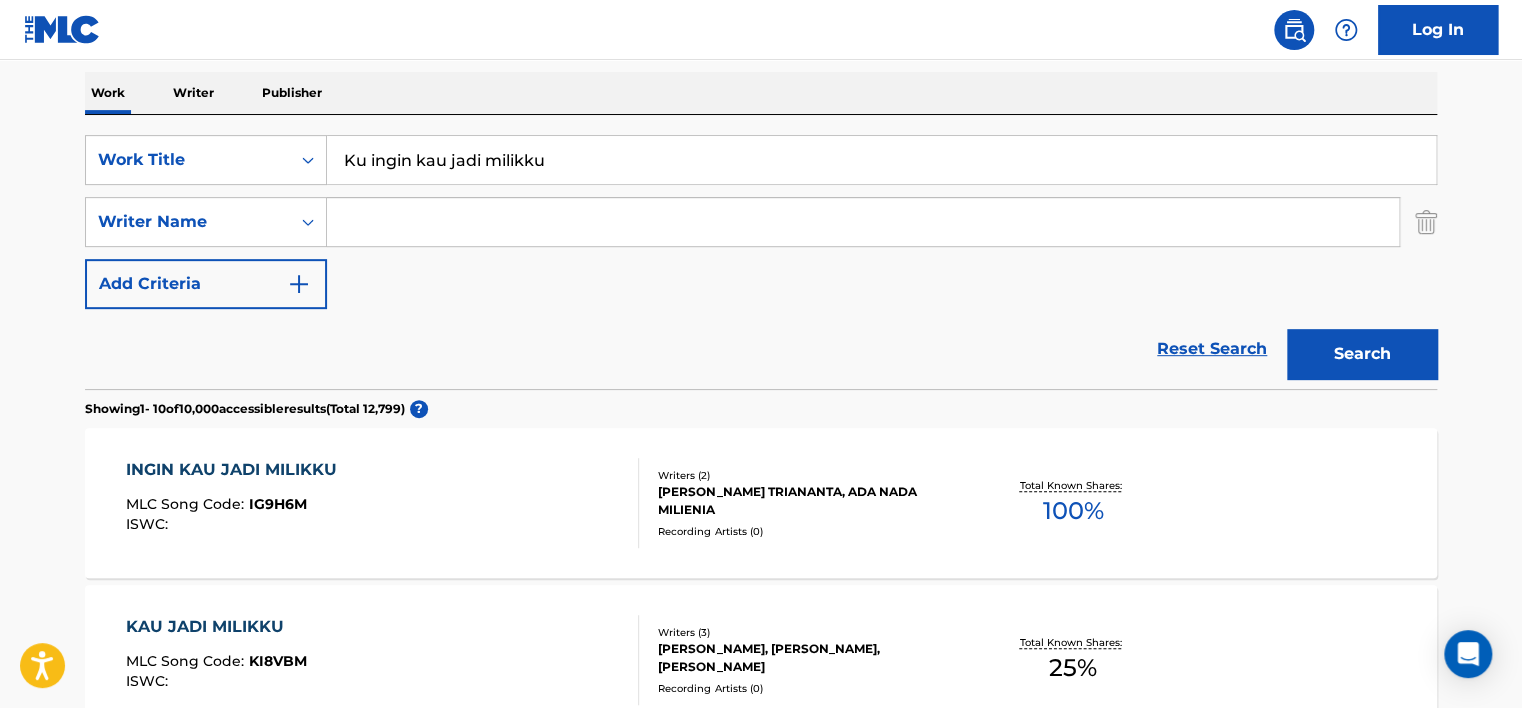 scroll, scrollTop: 300, scrollLeft: 0, axis: vertical 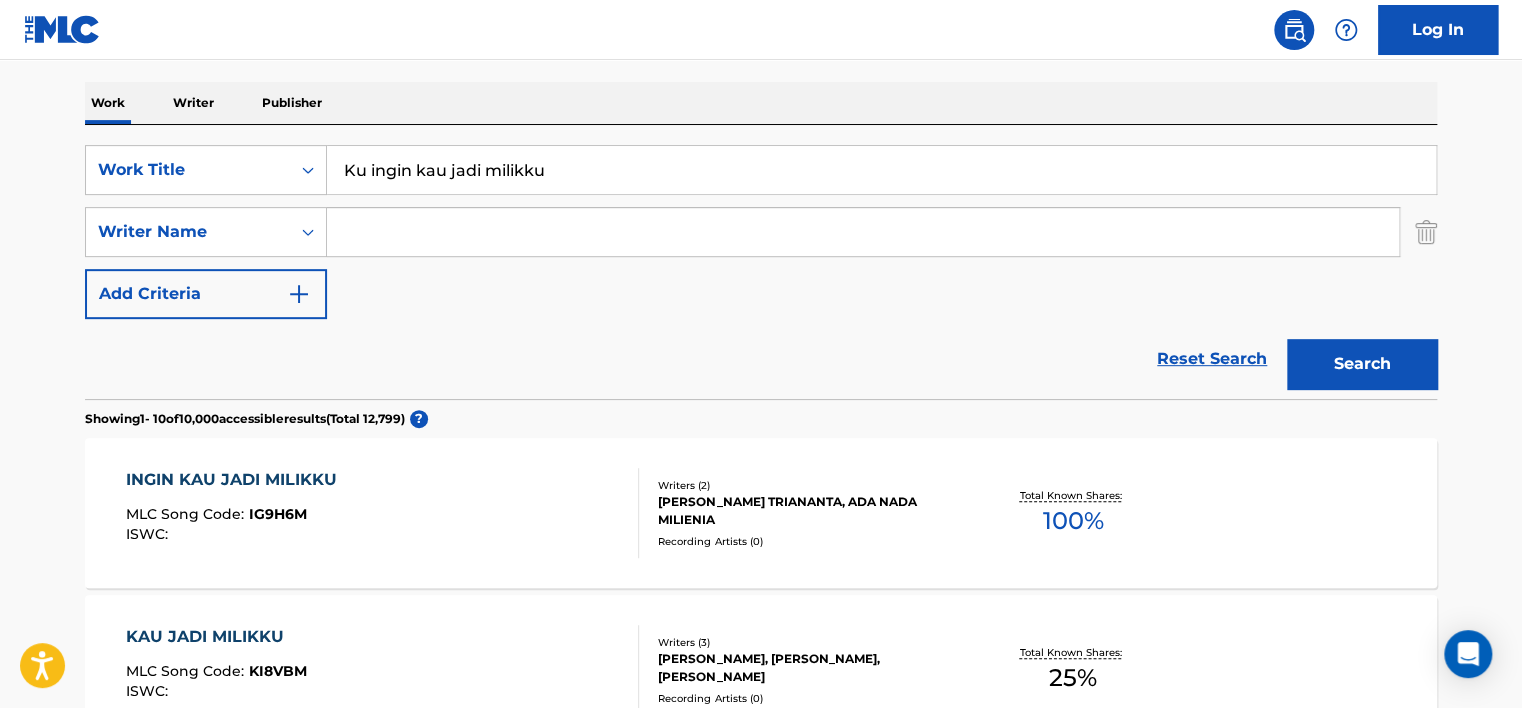 click at bounding box center (863, 232) 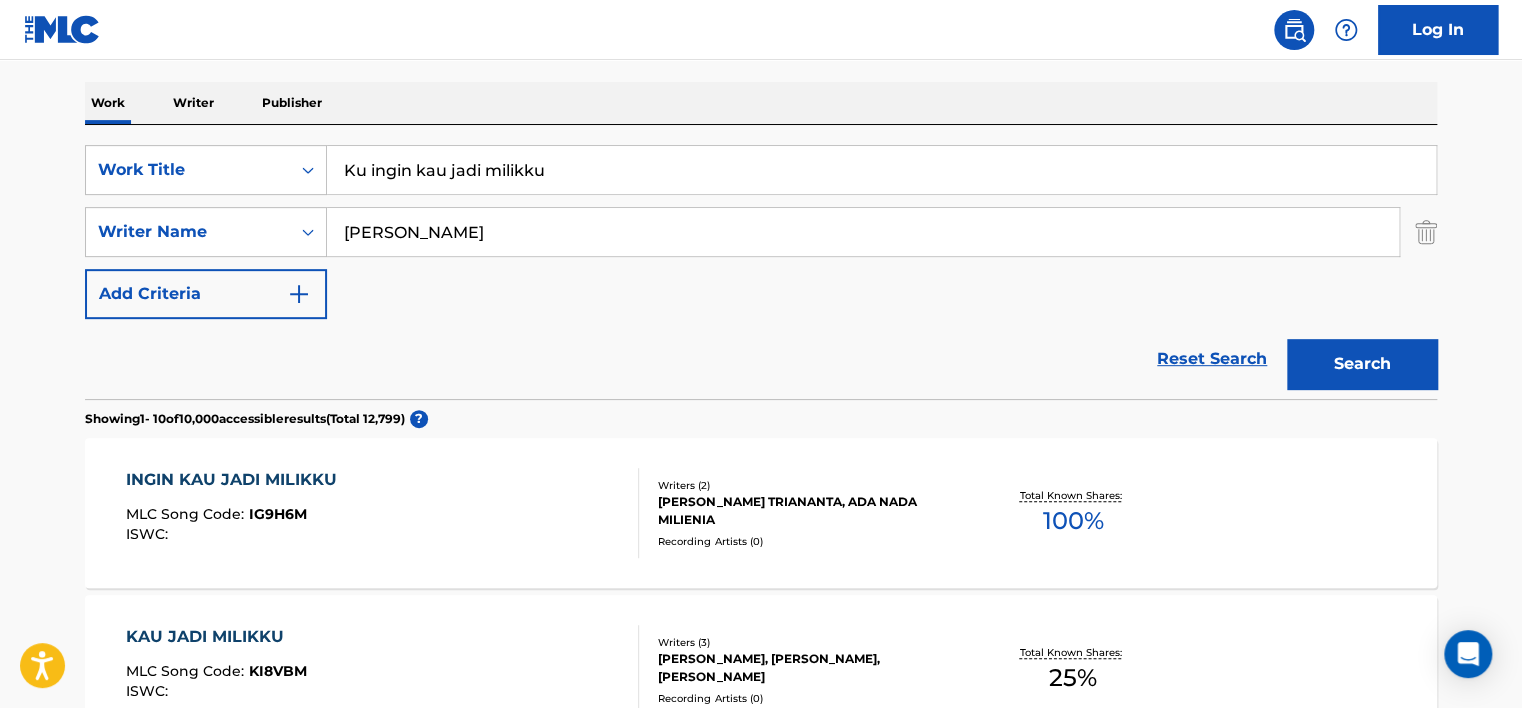 type on "[PERSON_NAME]" 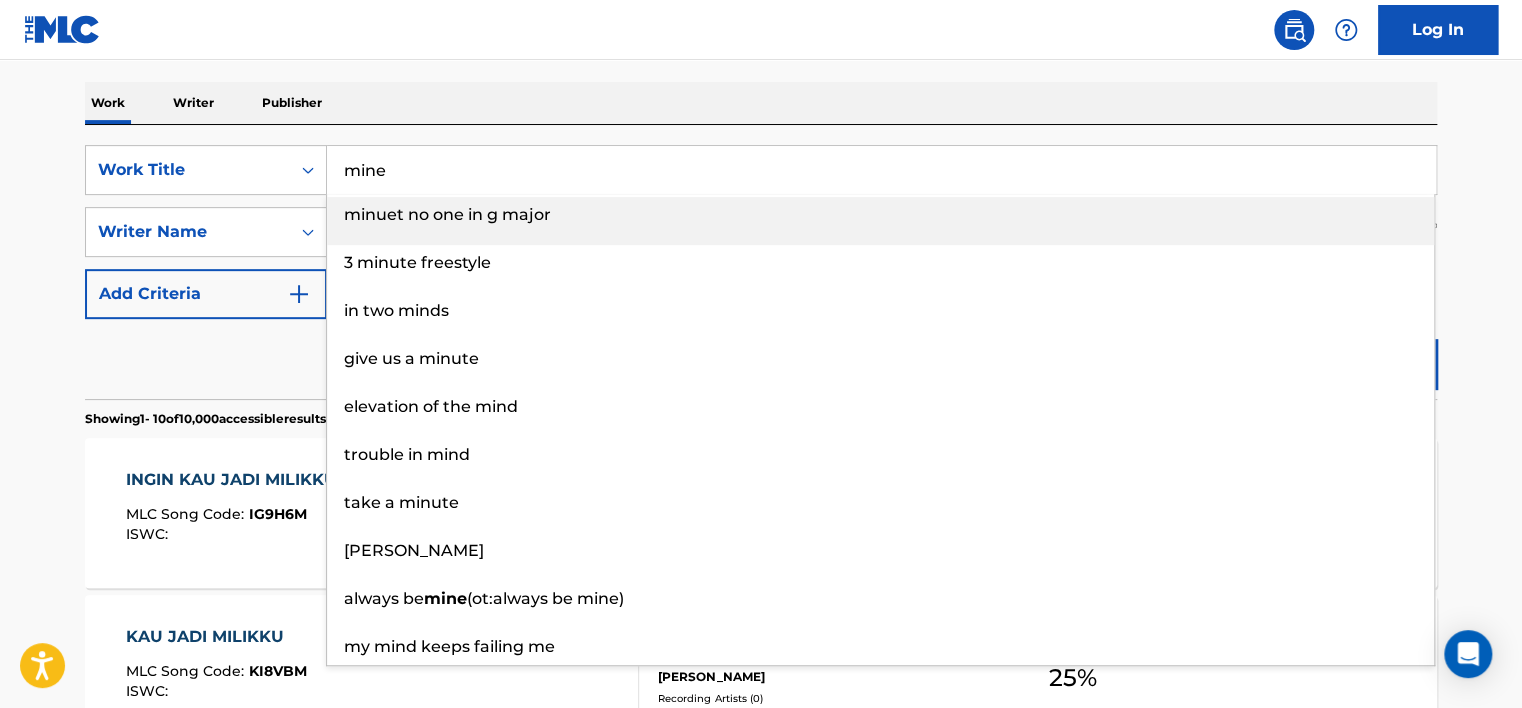 type on "mine" 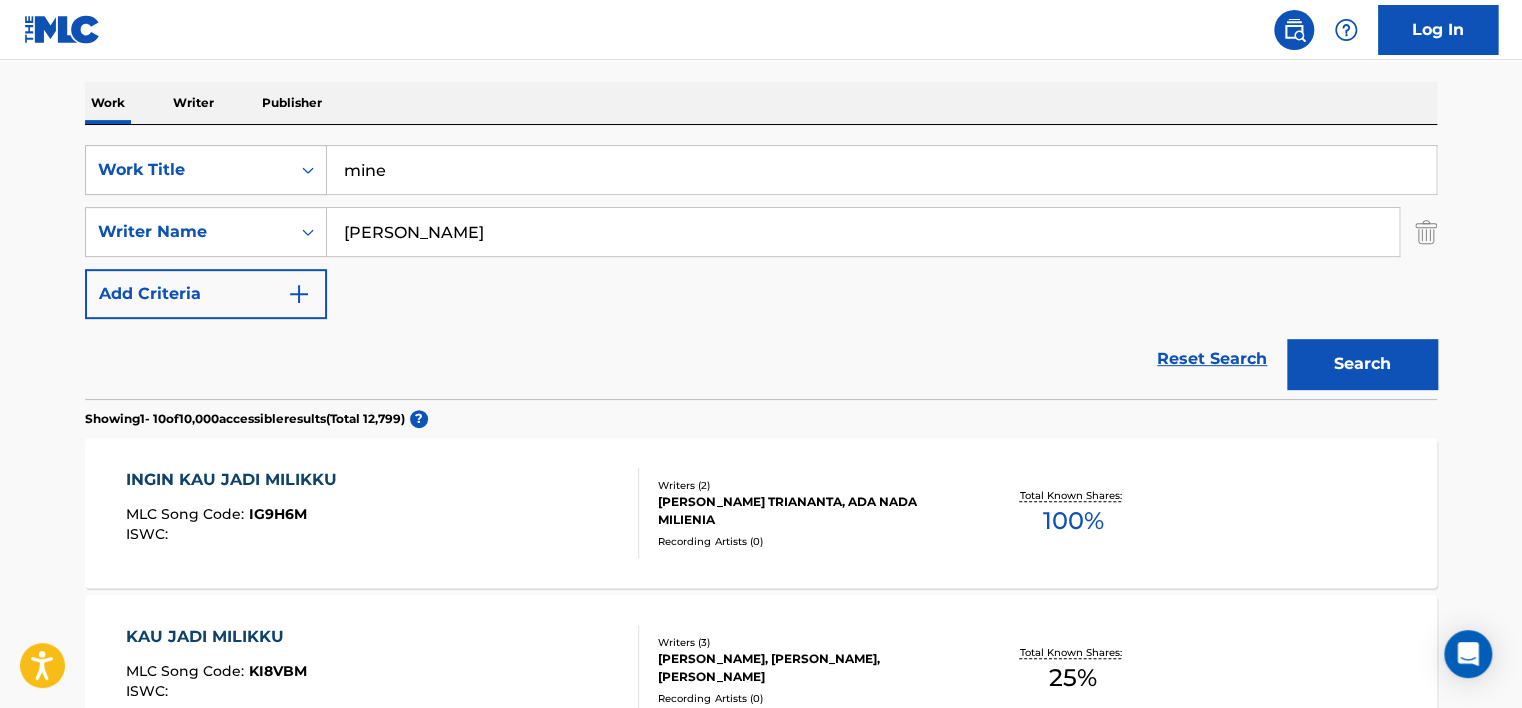 click on "Search" at bounding box center (1362, 364) 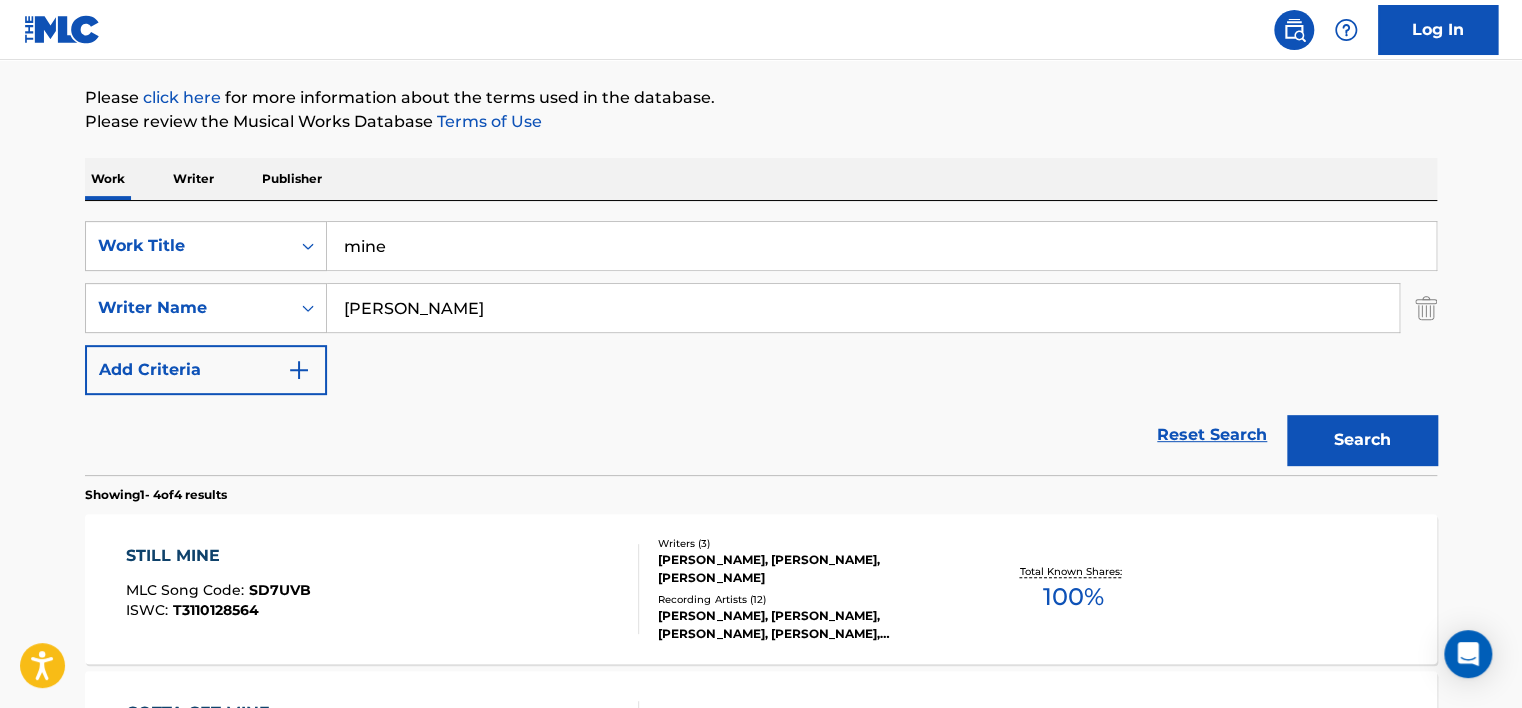 scroll, scrollTop: 300, scrollLeft: 0, axis: vertical 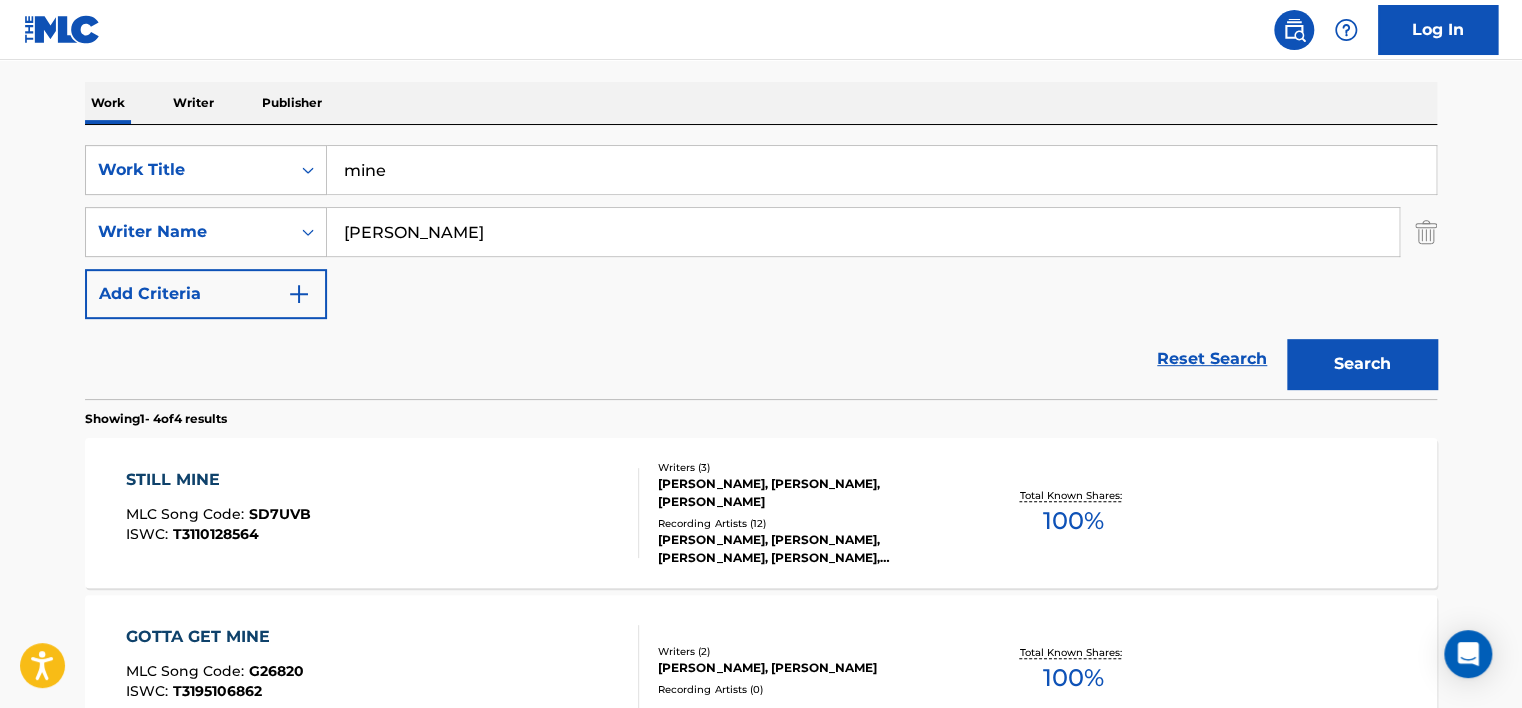 click on "[PERSON_NAME]" at bounding box center (863, 232) 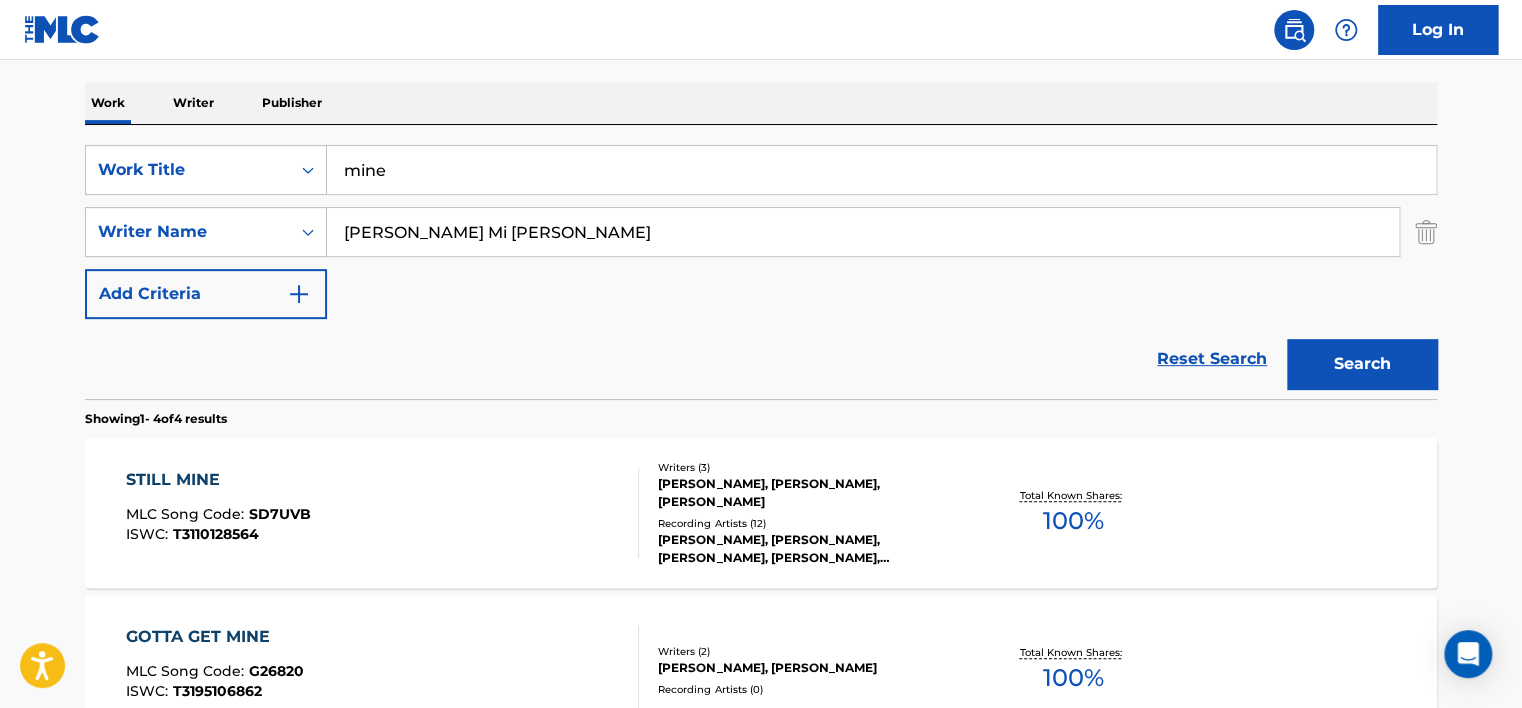 type on "[PERSON_NAME] Mi [PERSON_NAME]" 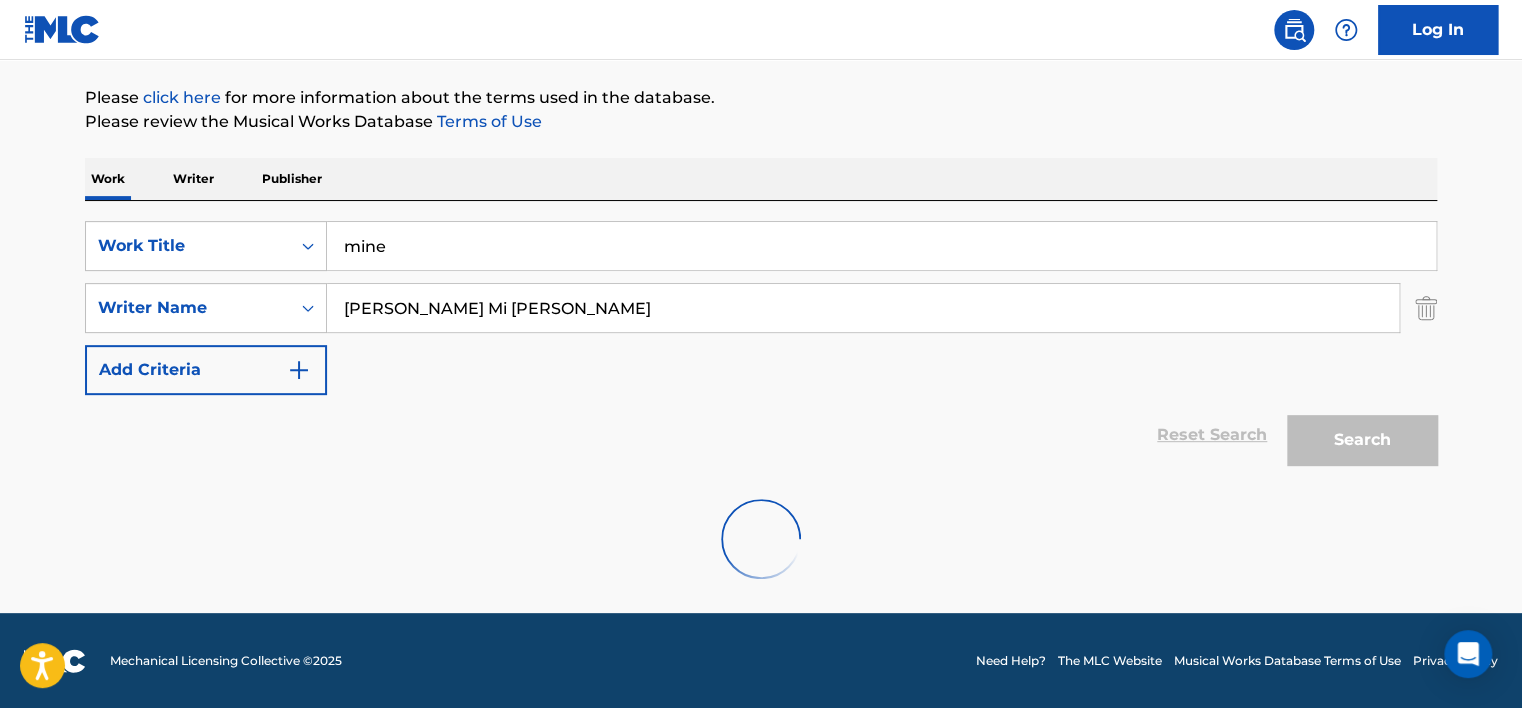 scroll, scrollTop: 160, scrollLeft: 0, axis: vertical 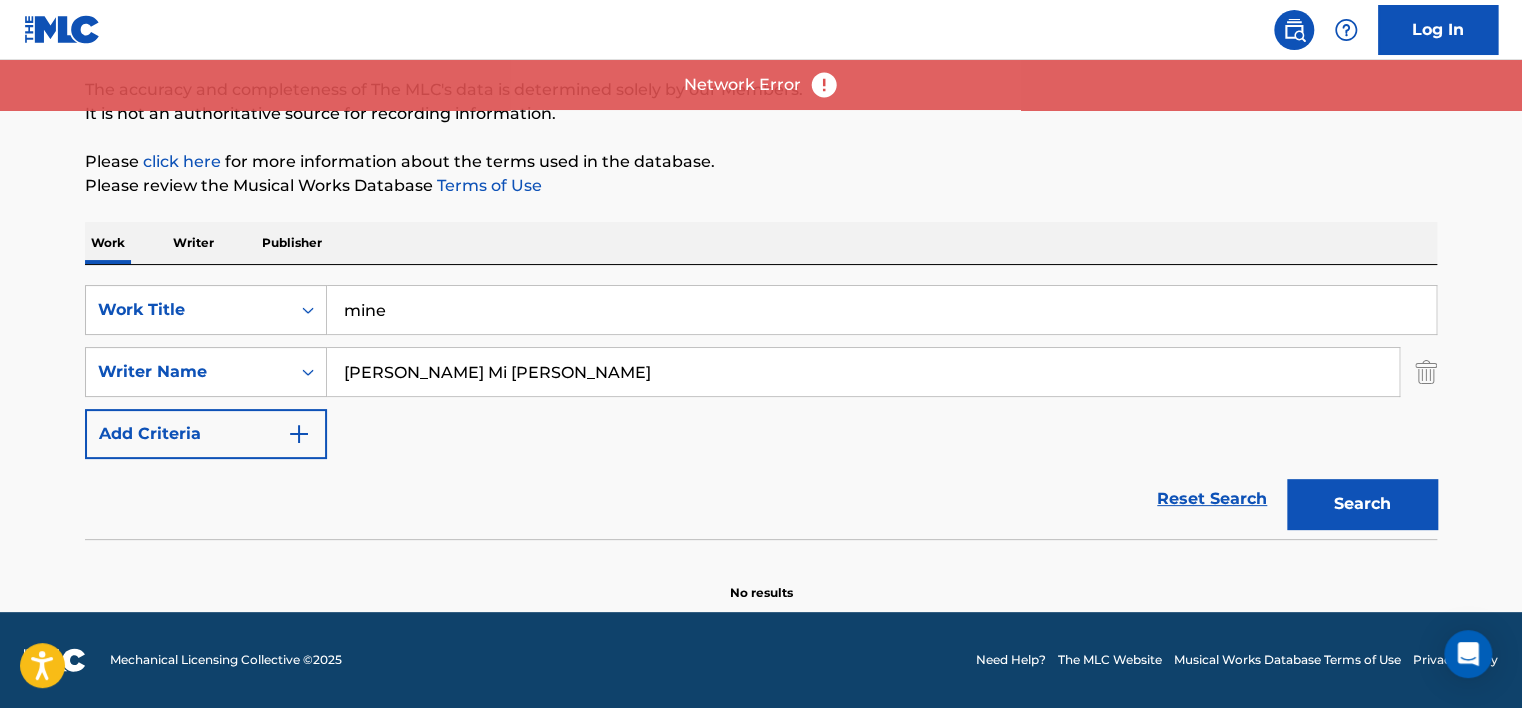 click on "[PERSON_NAME] Mi [PERSON_NAME]" at bounding box center (863, 372) 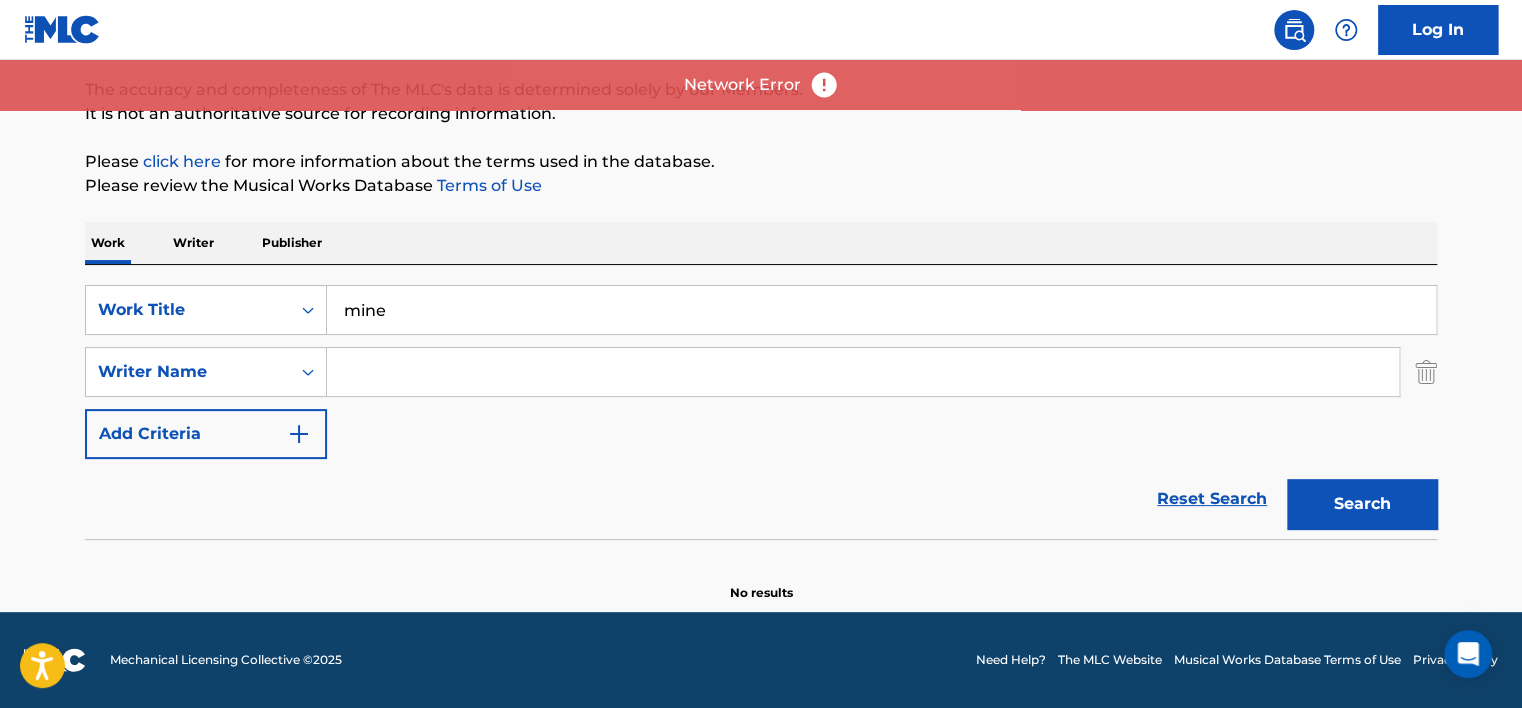 type 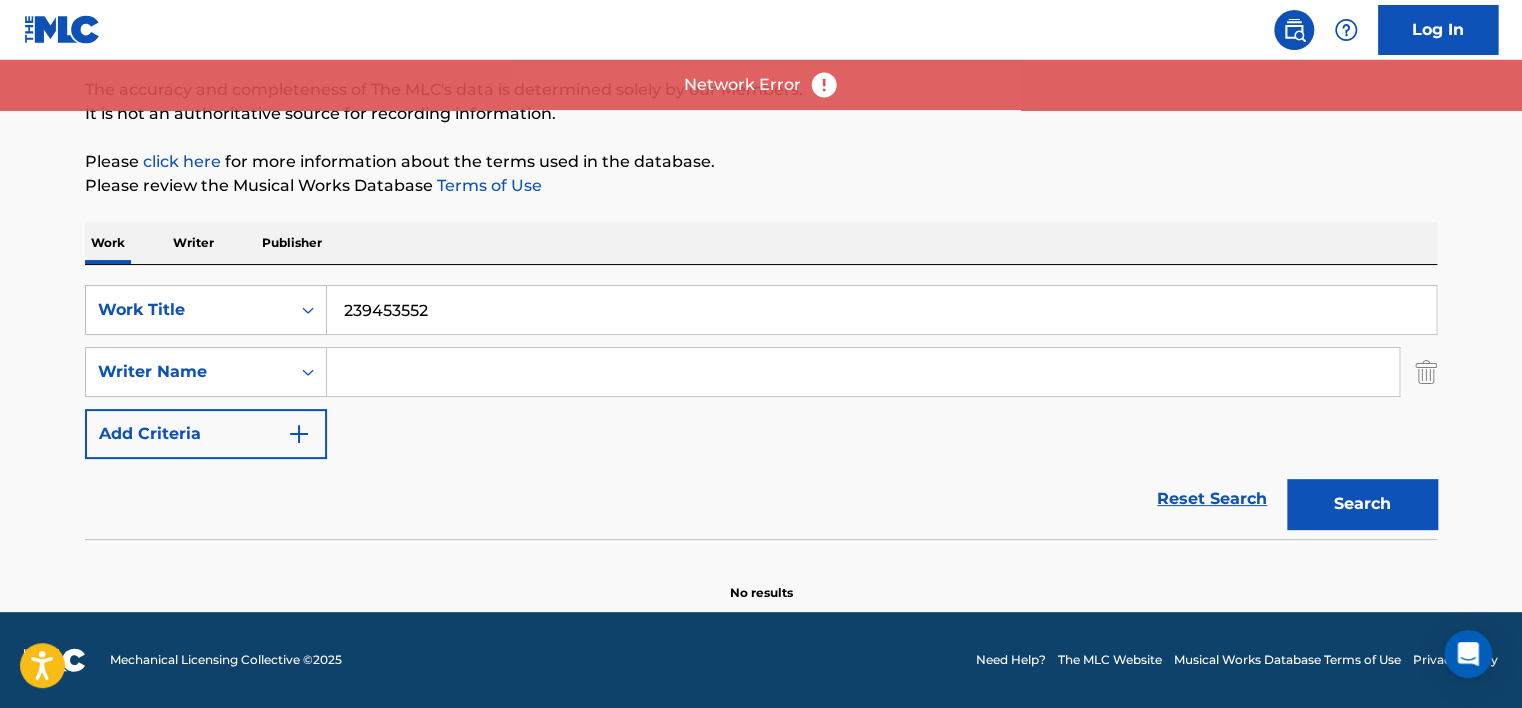 click on "The MLC Public Work Search The accuracy and completeness of The MLC's data is determined solely by our Members. It is not an authoritative source for recording information. Please   click here   for more information about the terms used in the database. Please review the Musical Works Database   Terms of Use Work Writer Publisher SearchWithCriteriaedfe7fc6-9038-4c56-82b5-5ee5e46925b8 Work Title 239453552 SearchWithCriteria324dad99-11d1-417a-9c06-1f86cdf05265 Writer Name Add Criteria Reset Search Search No results" at bounding box center [761, 276] 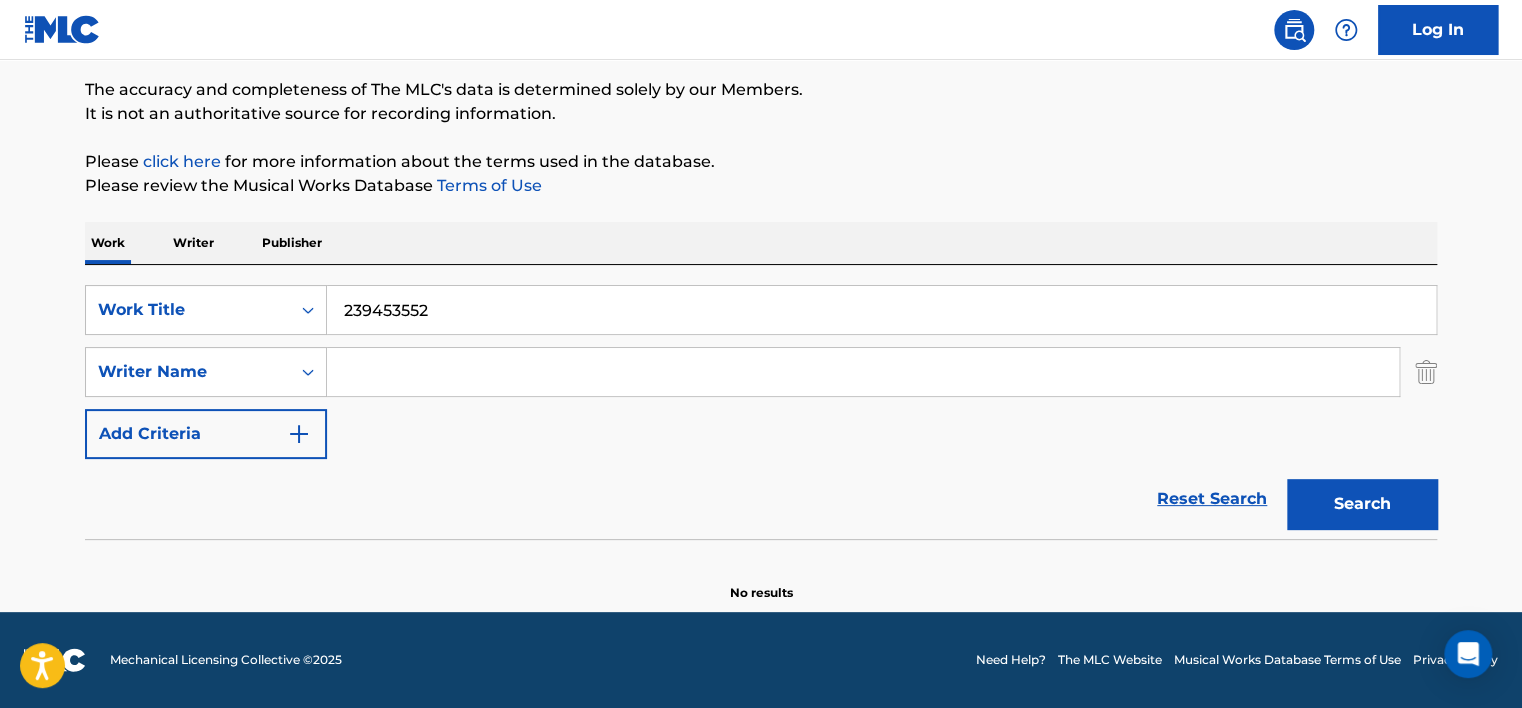 click on "239453552" at bounding box center (881, 310) 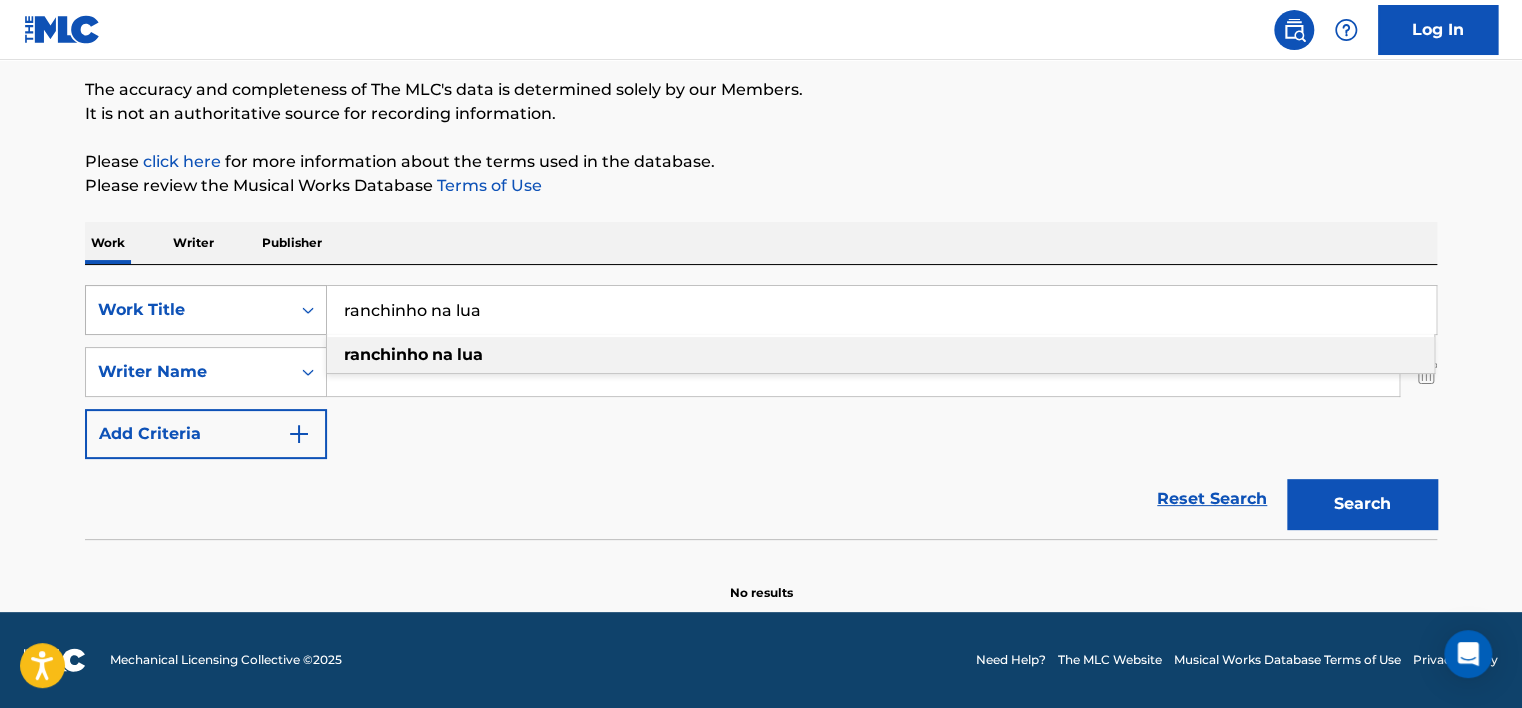 drag, startPoint x: 431, startPoint y: 309, endPoint x: 224, endPoint y: 316, distance: 207.11832 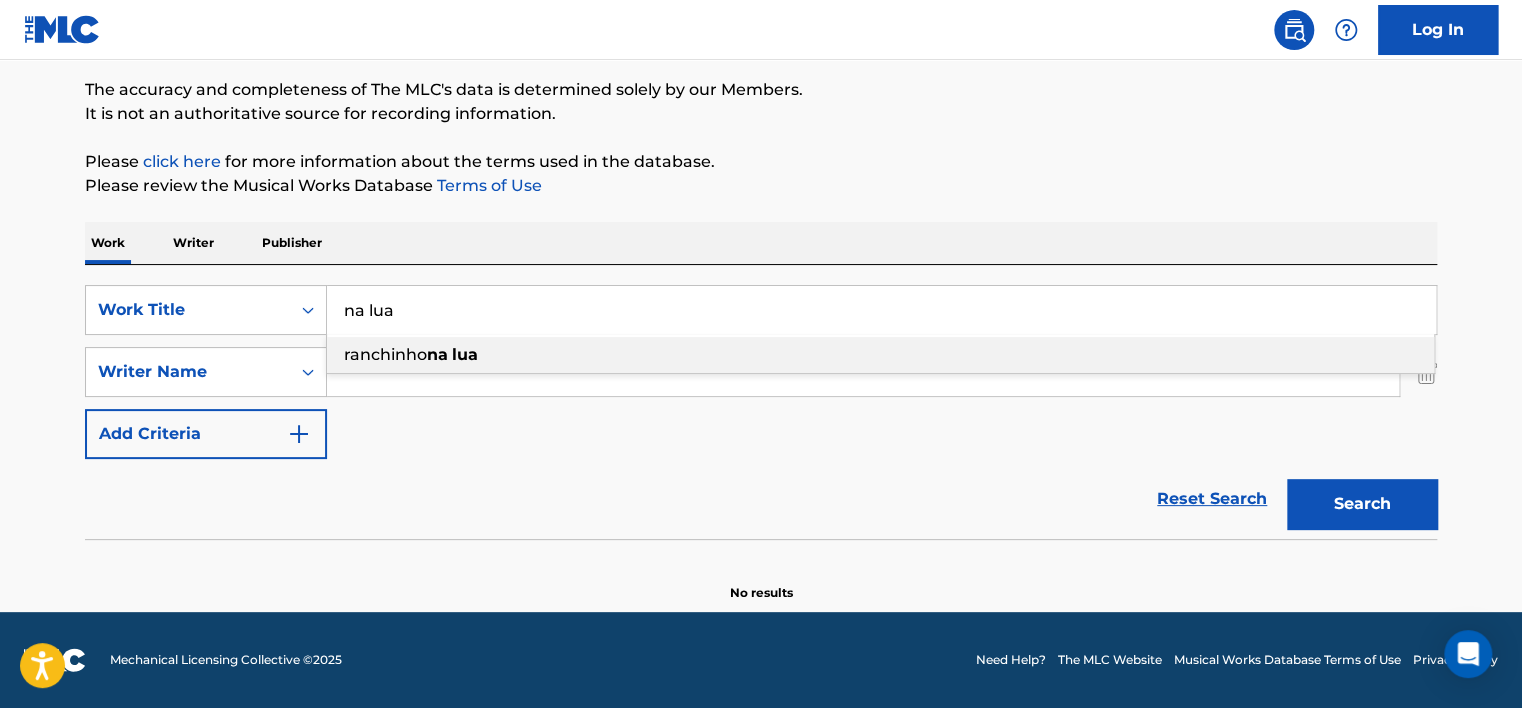 type on "na lua" 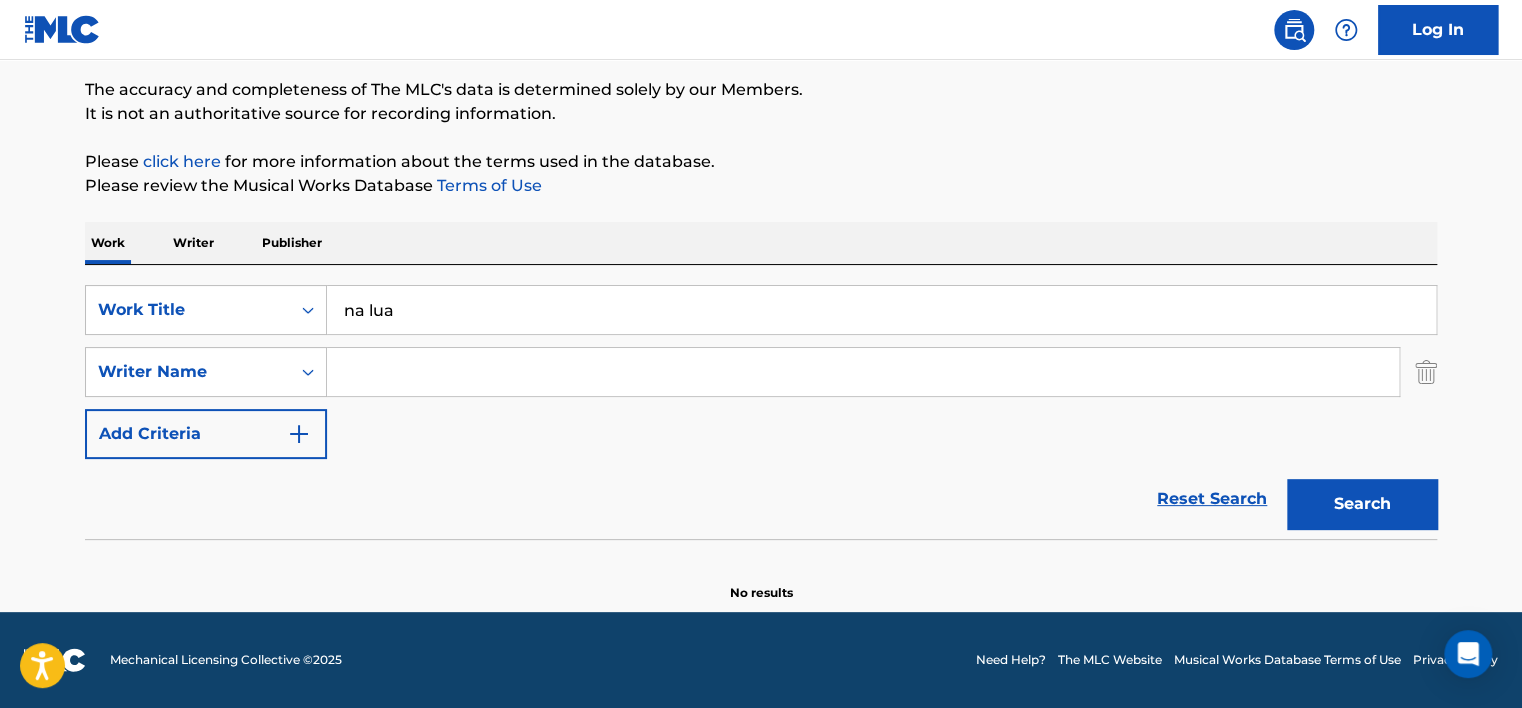 click on "Please   click here   for more information about the terms used in the database." at bounding box center [761, 162] 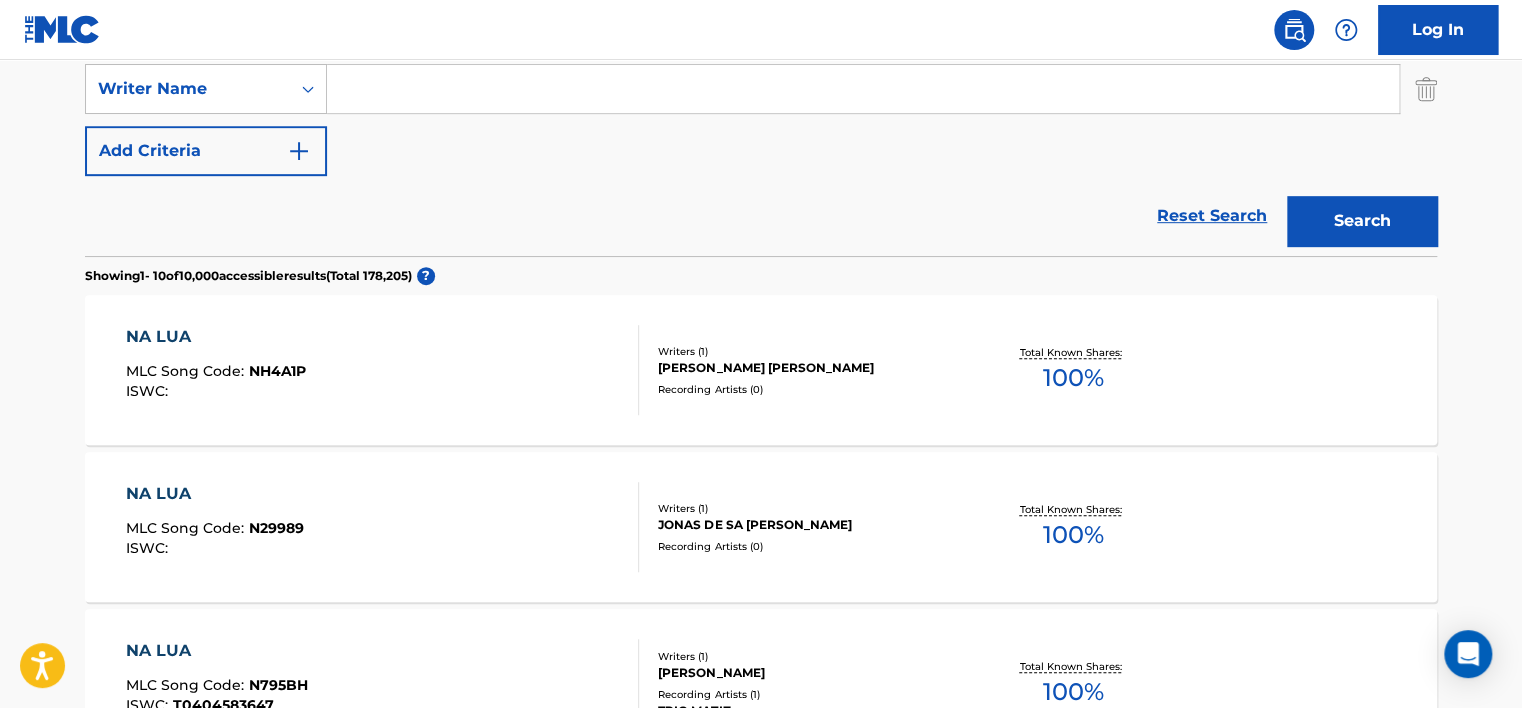 scroll, scrollTop: 424, scrollLeft: 0, axis: vertical 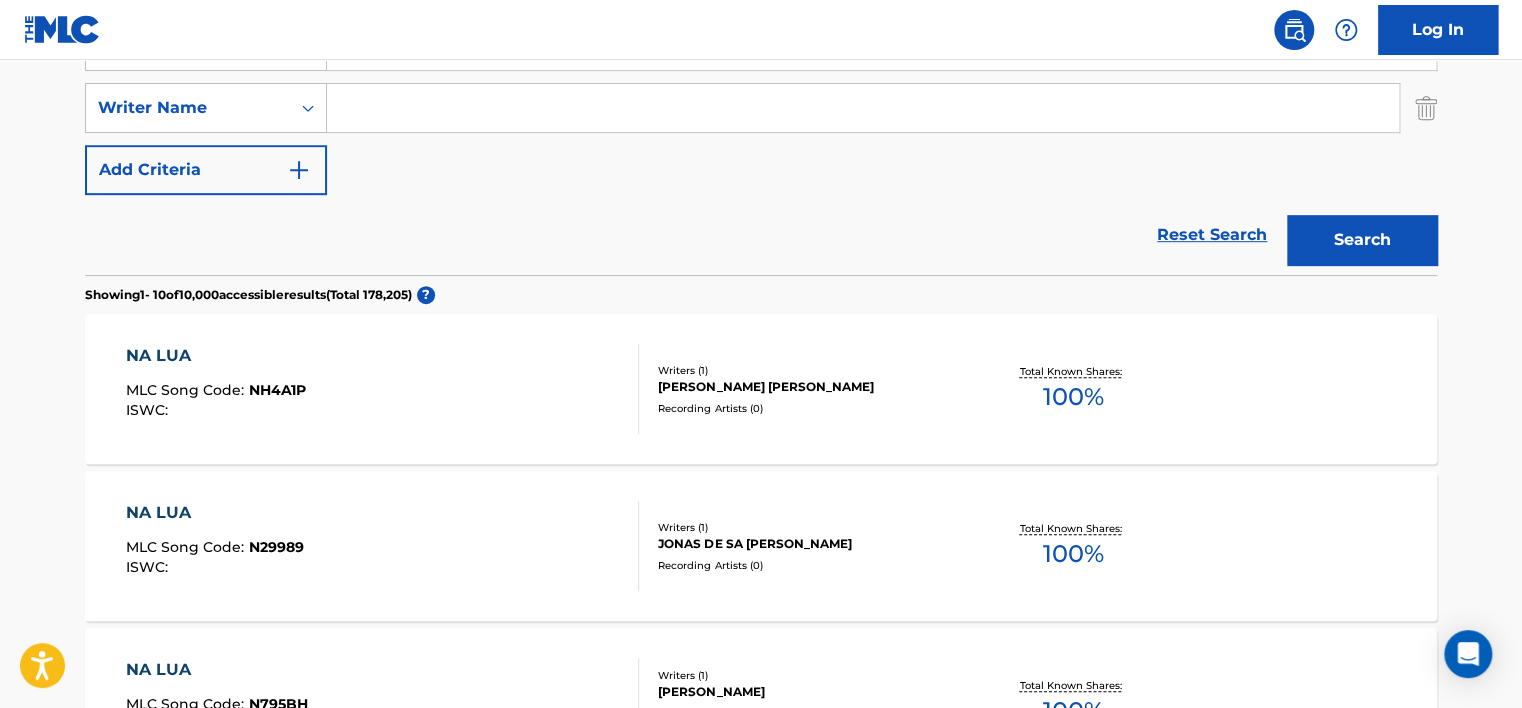 click at bounding box center (863, 108) 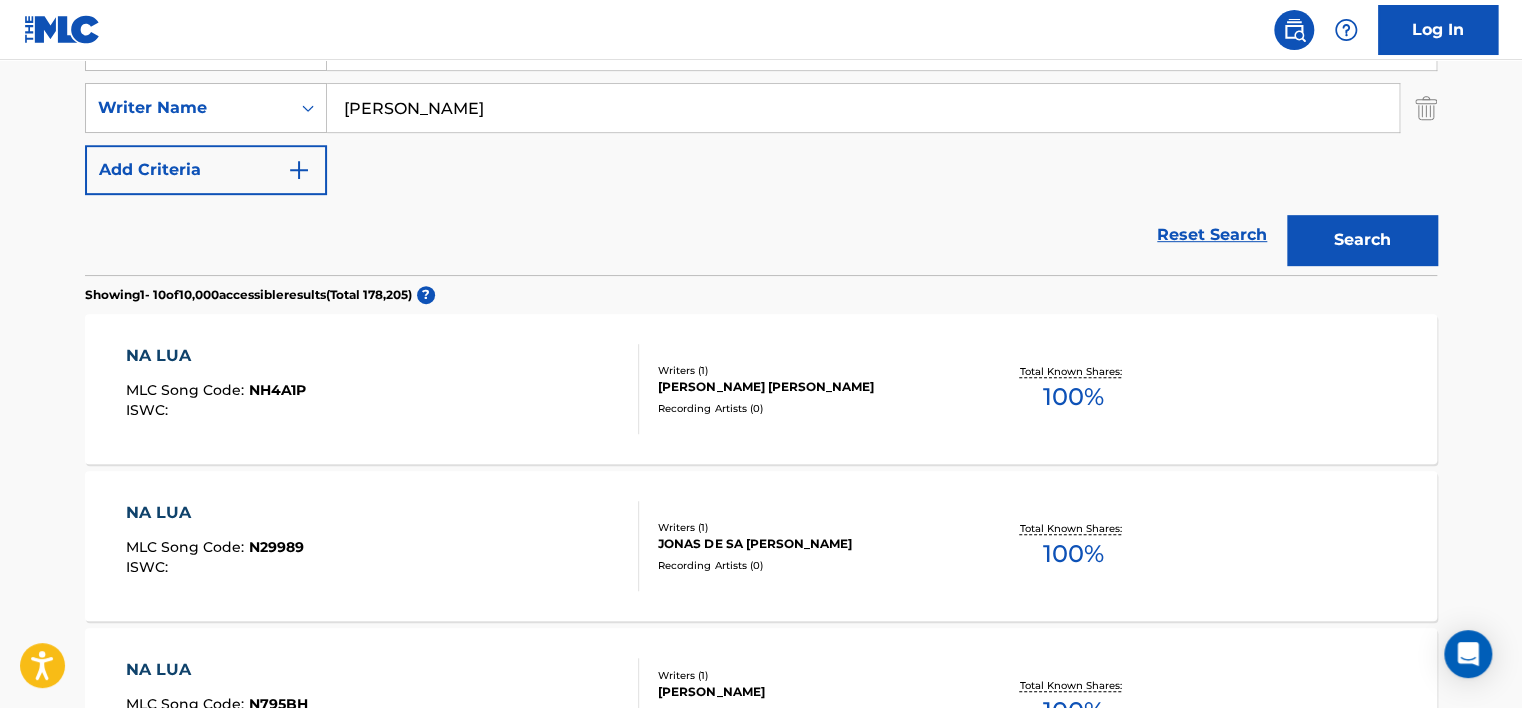 type on "[PERSON_NAME]" 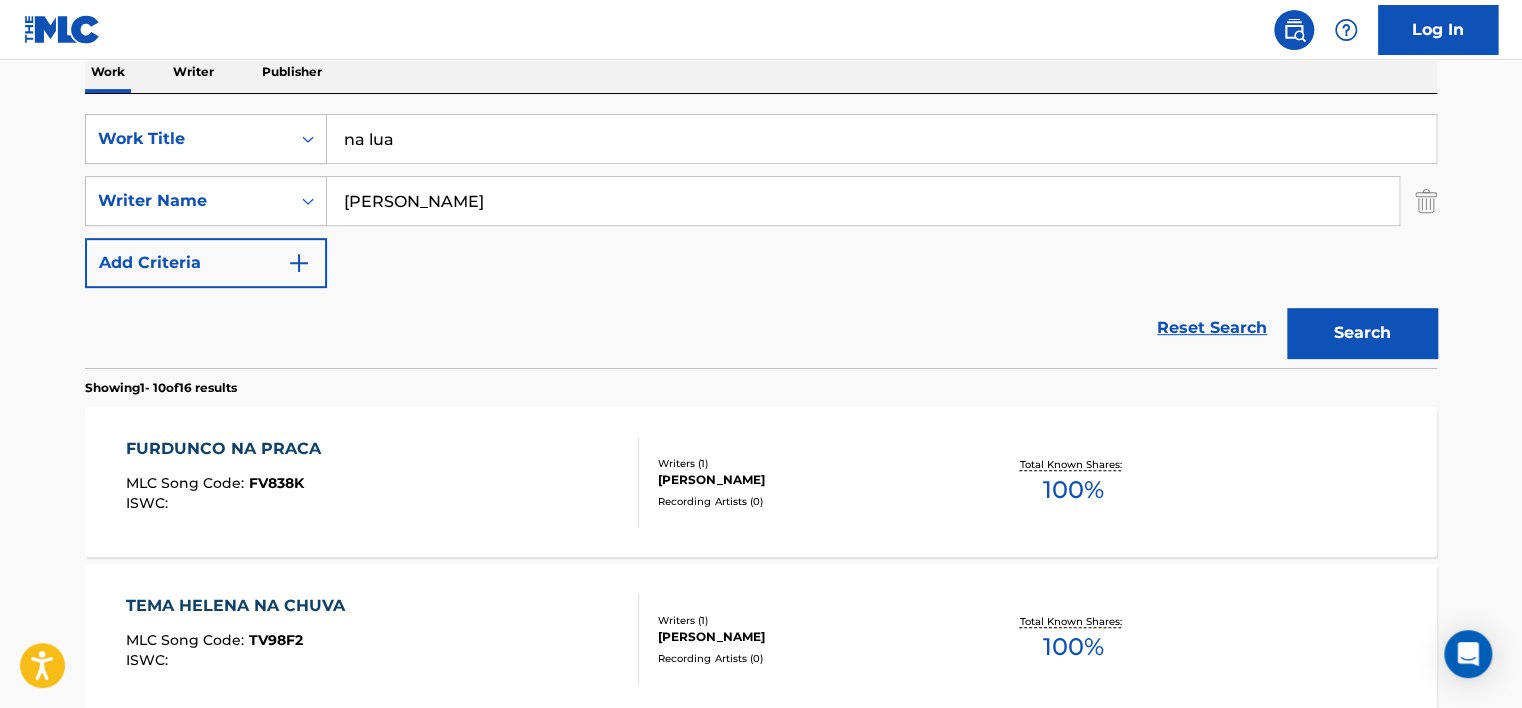 scroll, scrollTop: 324, scrollLeft: 0, axis: vertical 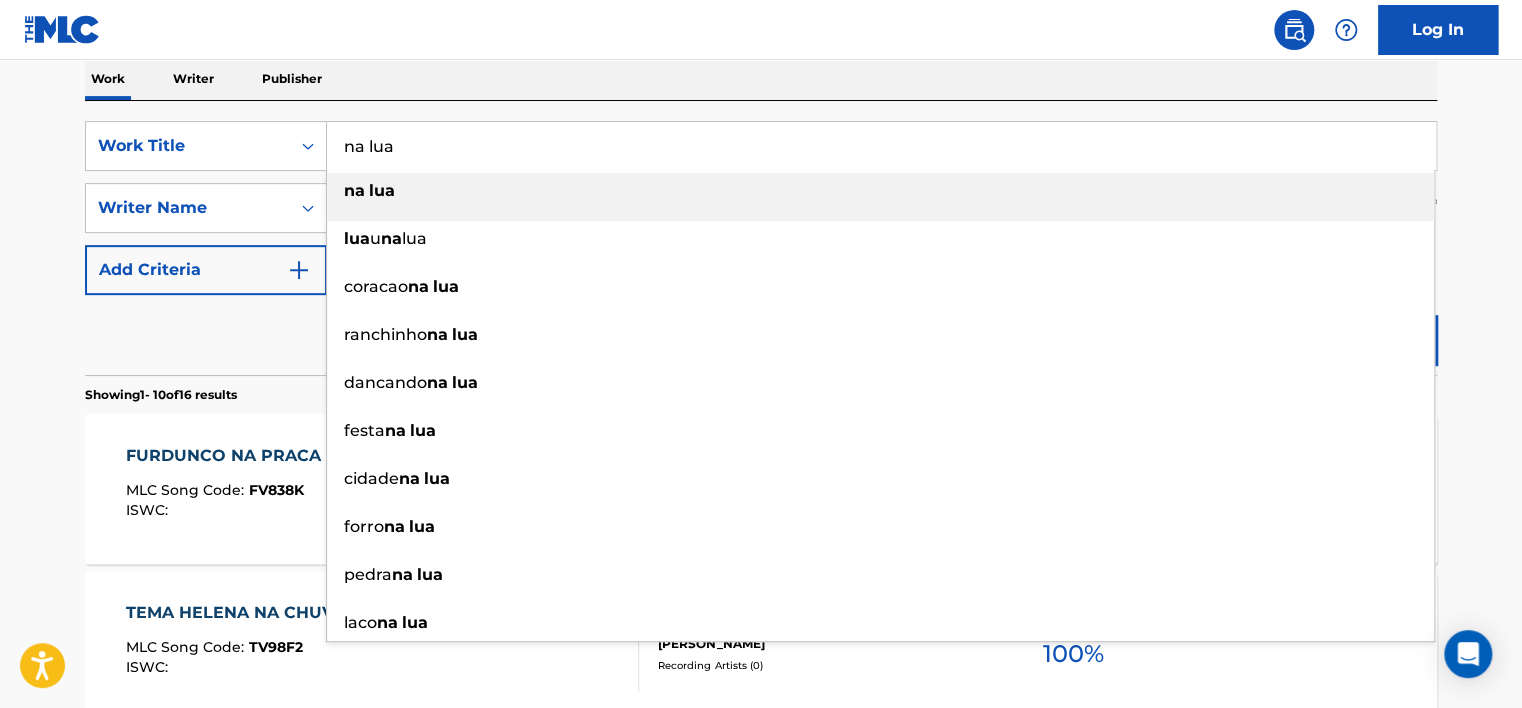 click on "na lua" at bounding box center [881, 146] 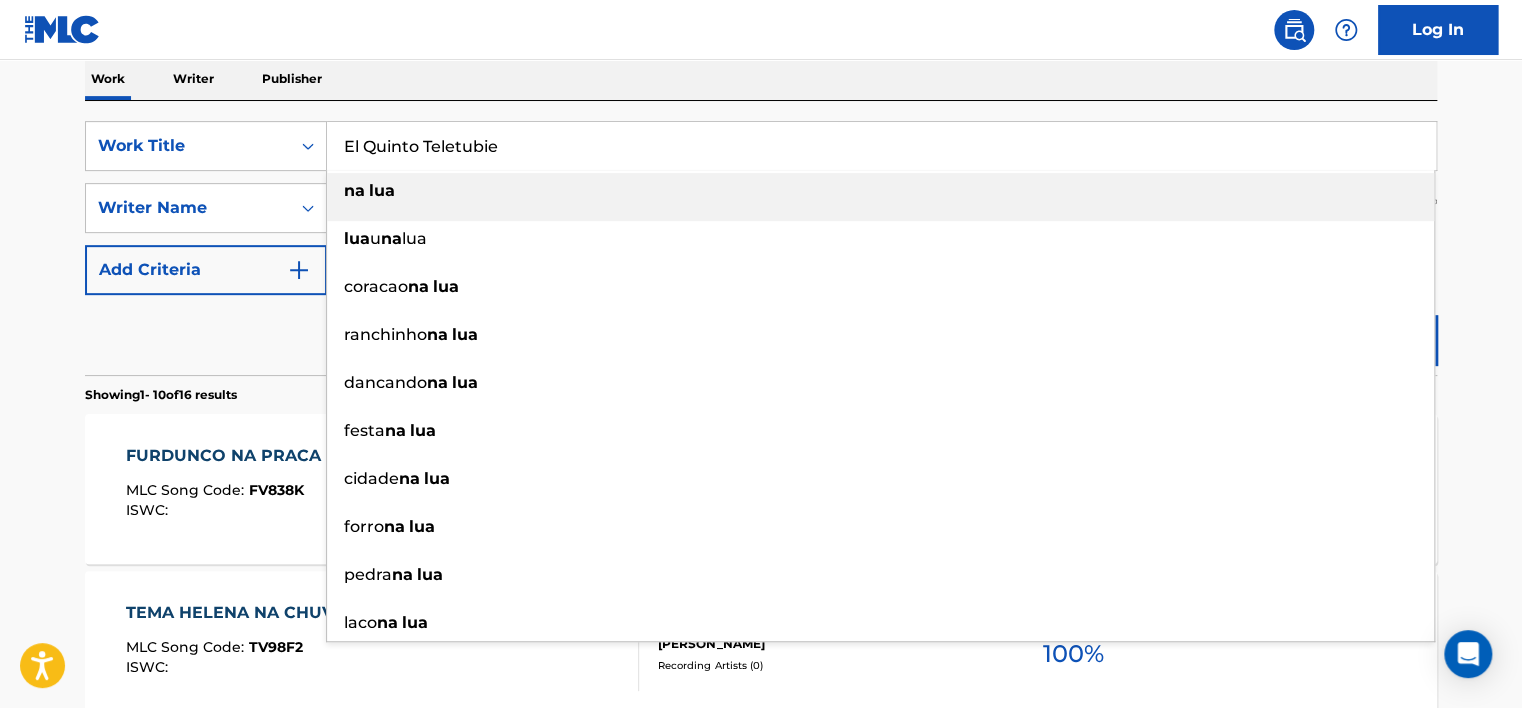 type on "El Quinto Teletubie" 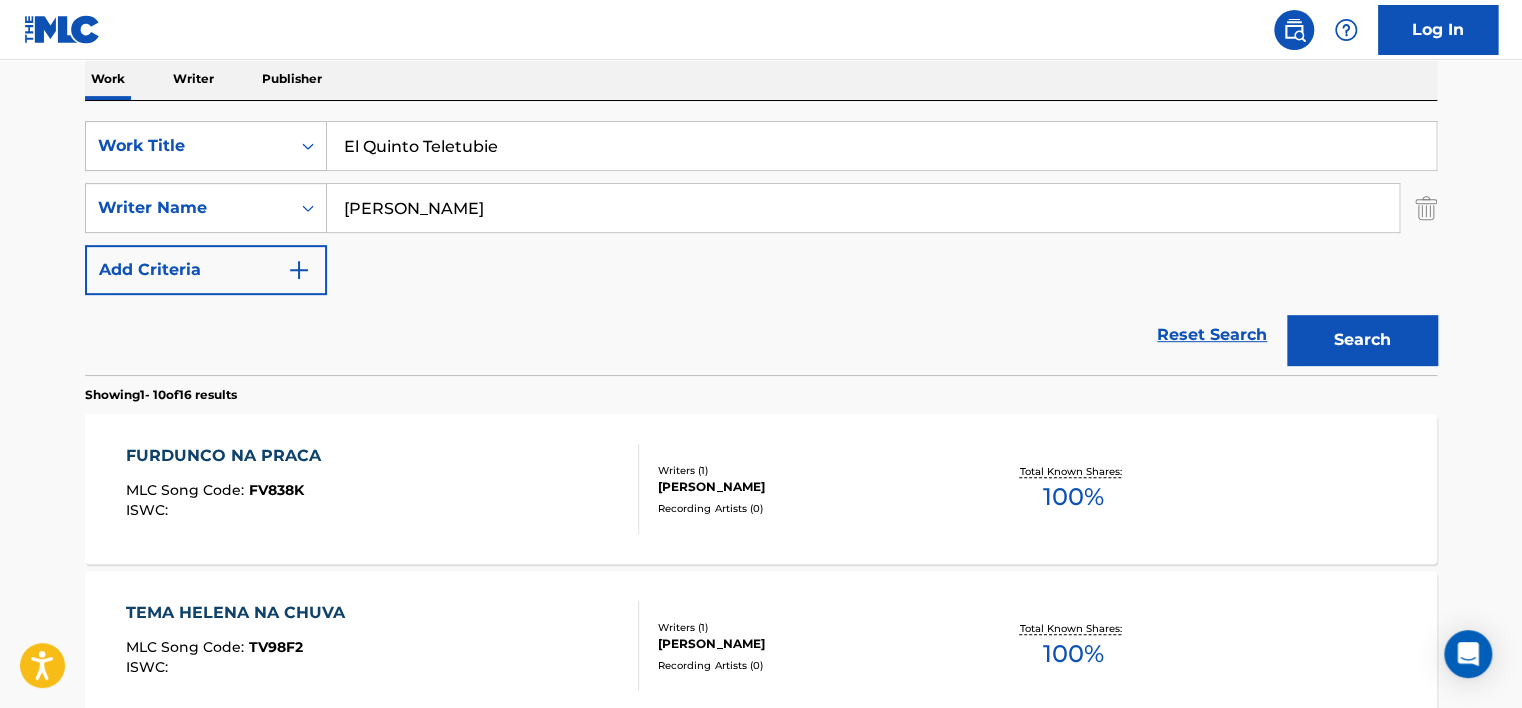 click on "Work Writer Publisher" at bounding box center [761, 79] 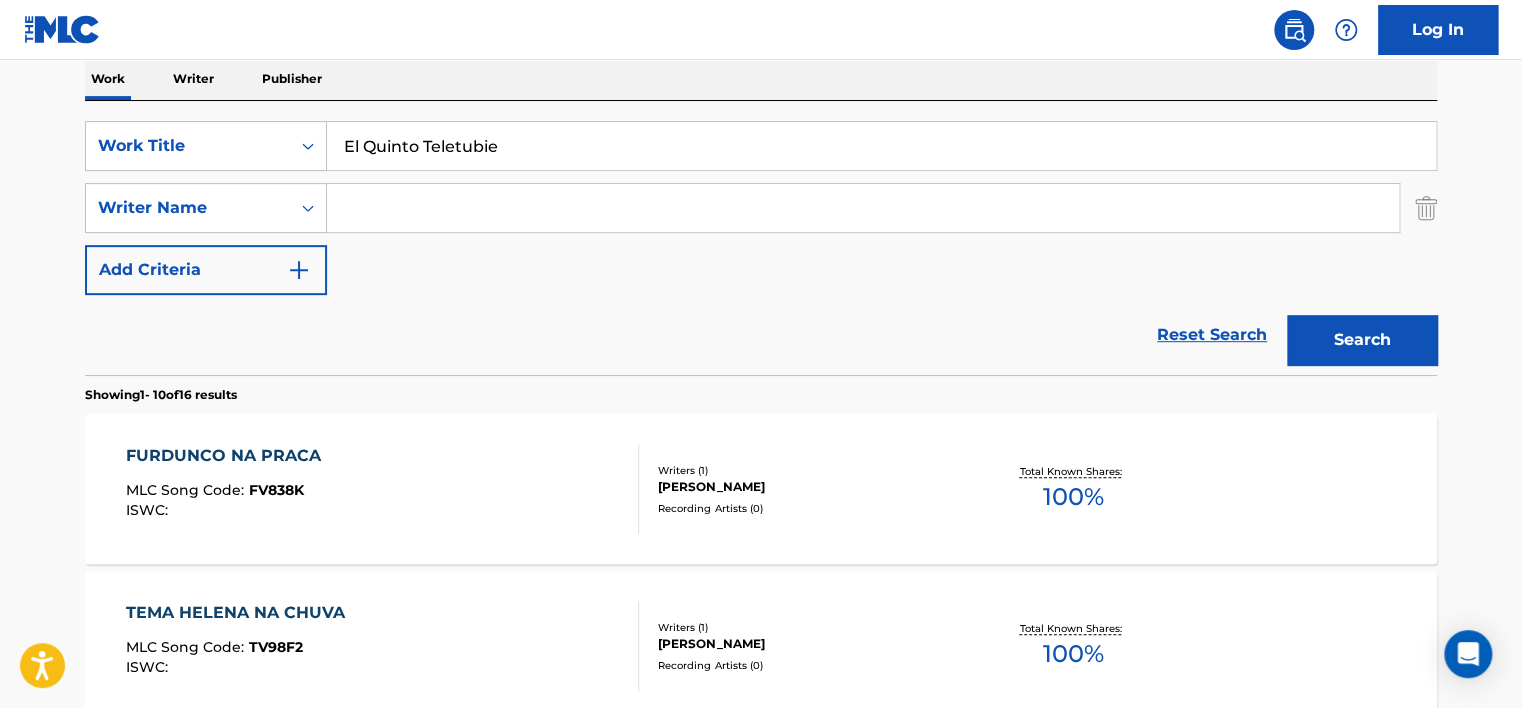 type 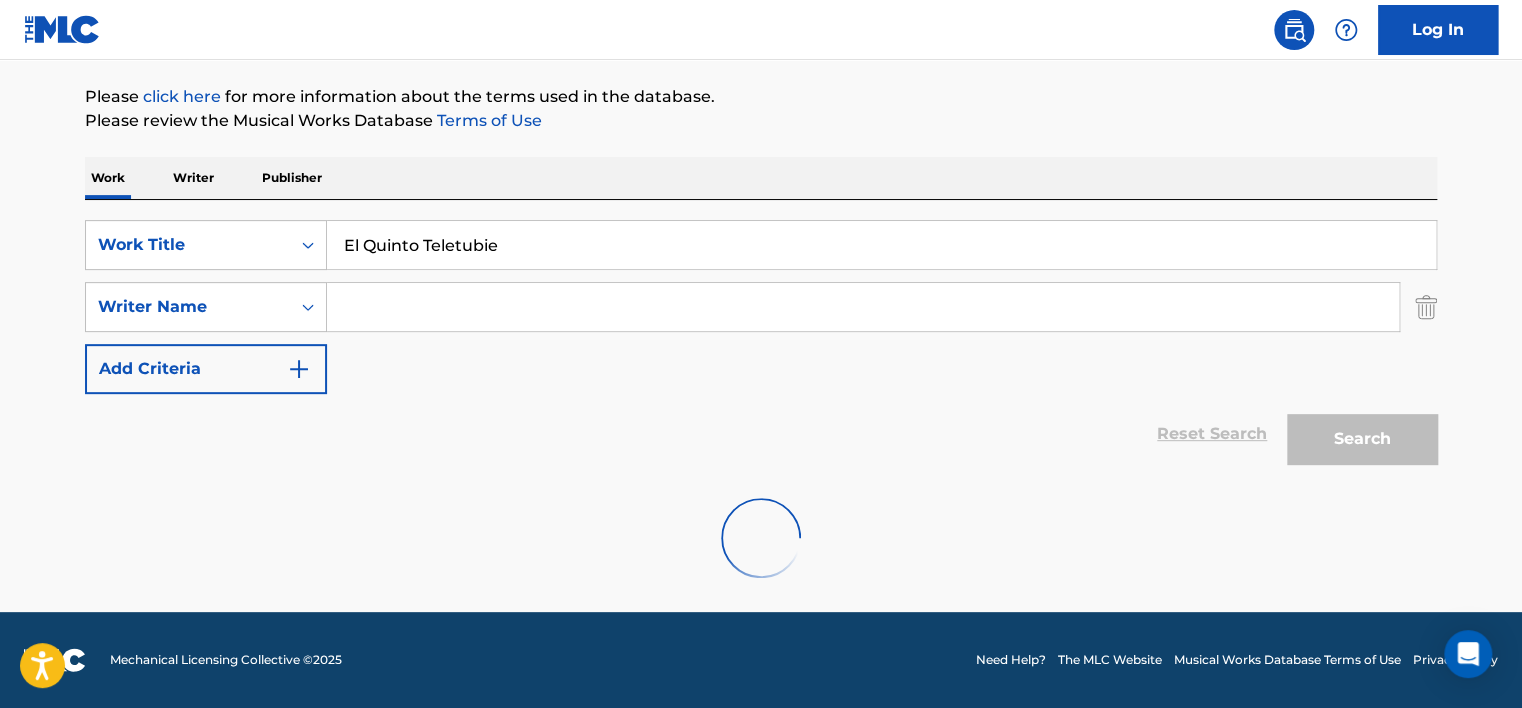 scroll, scrollTop: 224, scrollLeft: 0, axis: vertical 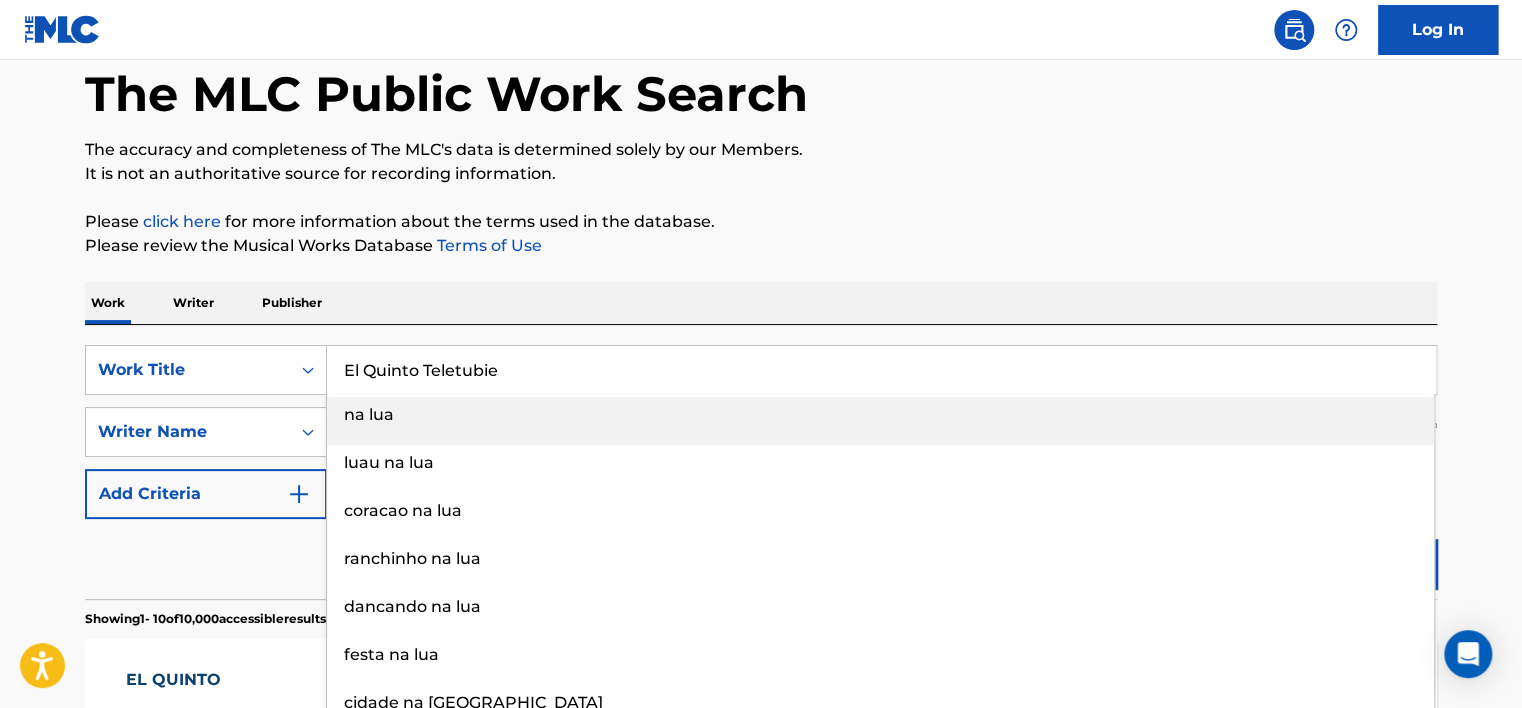 click on "El Quinto Teletubie" at bounding box center (881, 370) 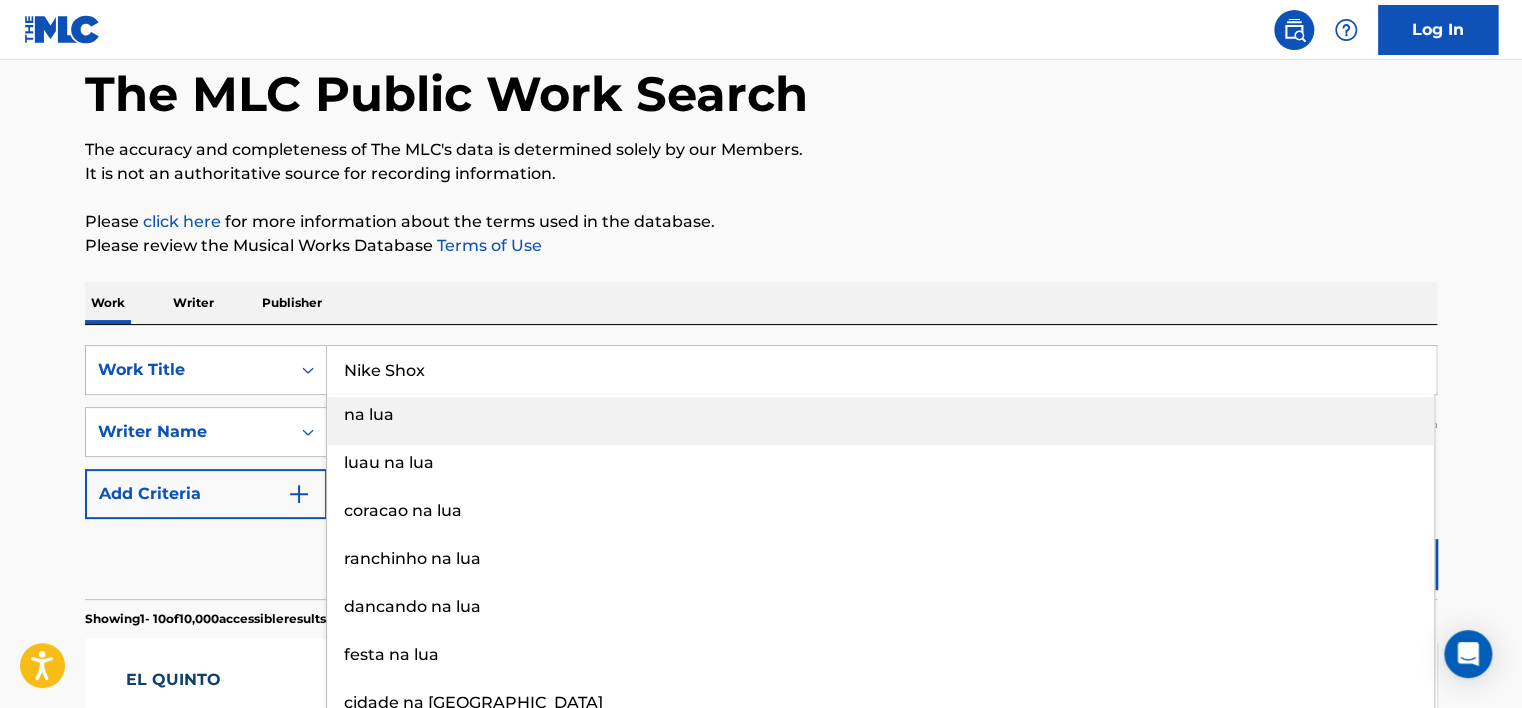 type on "Nike Shox" 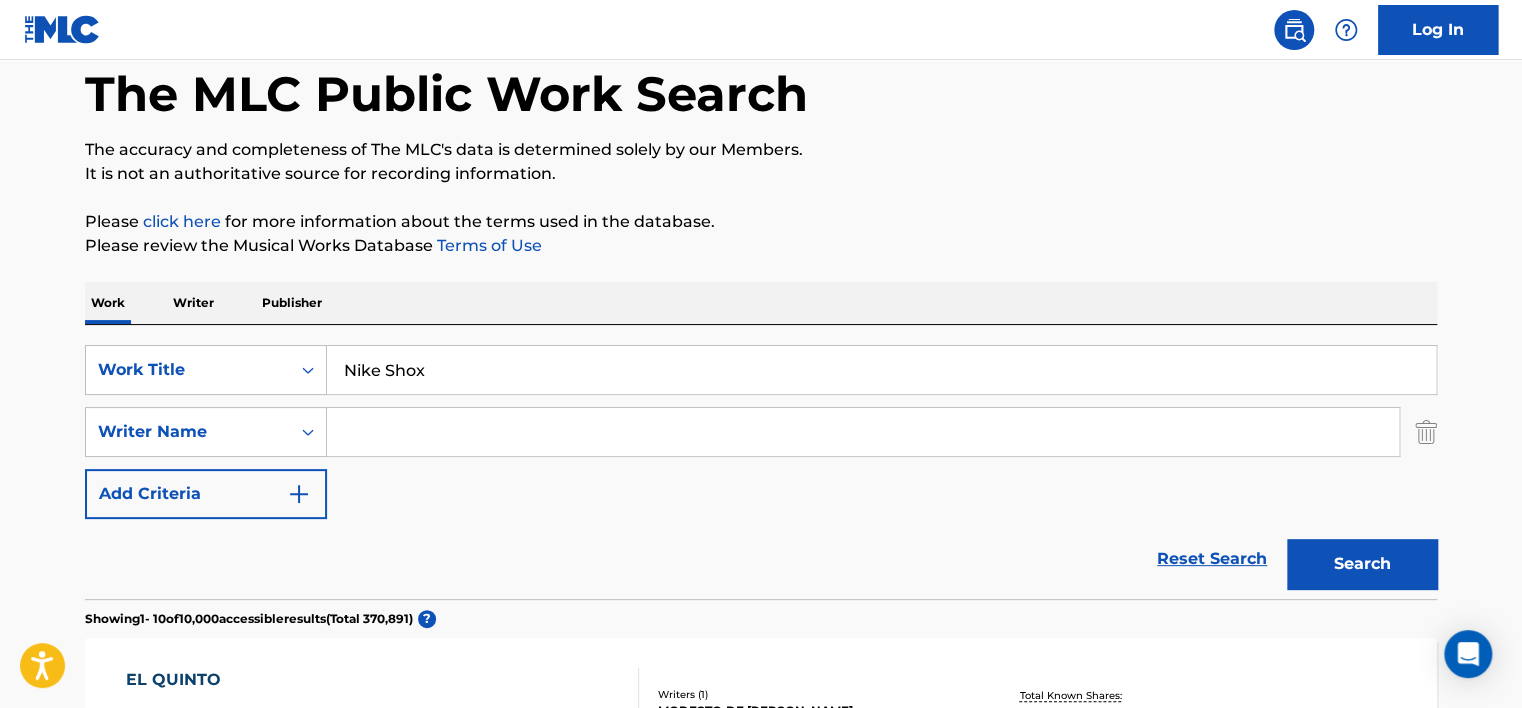 click on "Search" at bounding box center (1362, 564) 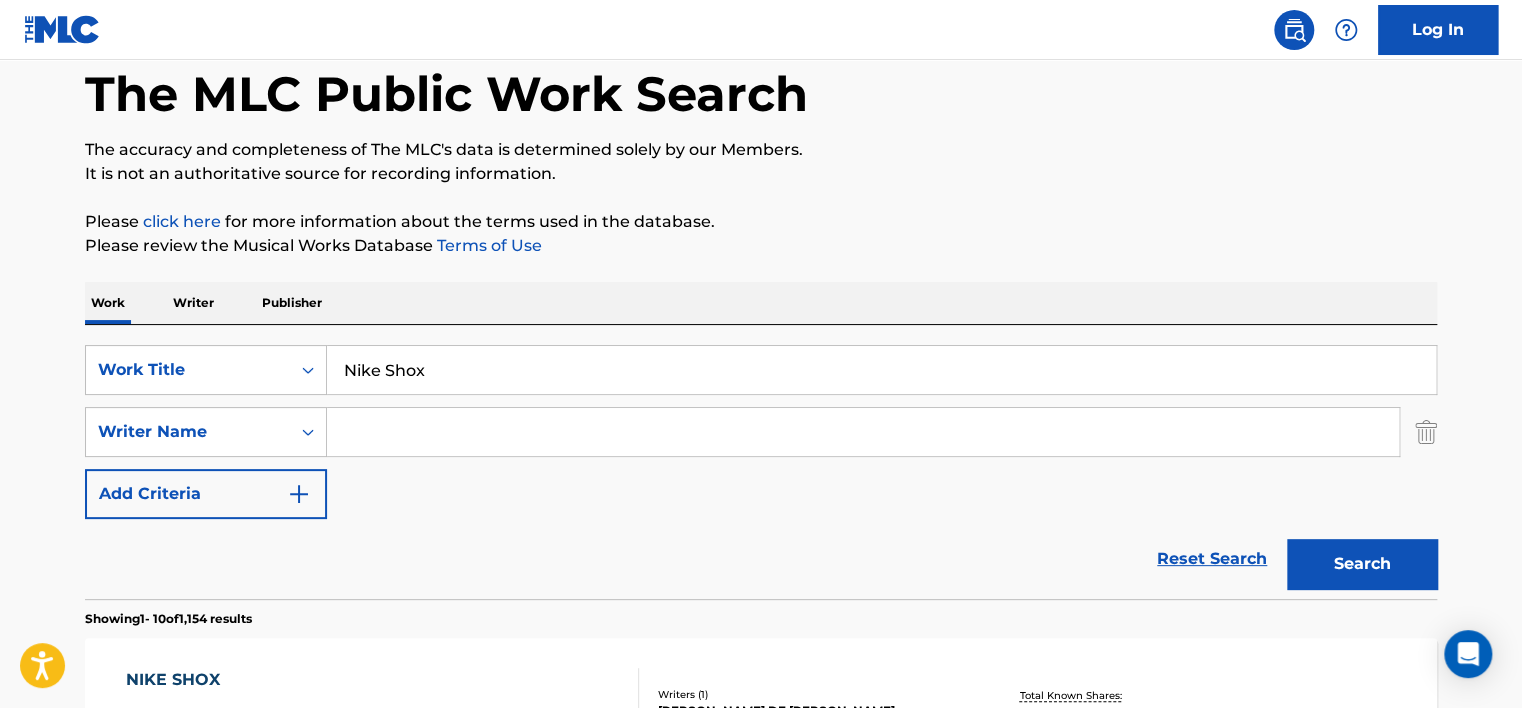 scroll, scrollTop: 100, scrollLeft: 0, axis: vertical 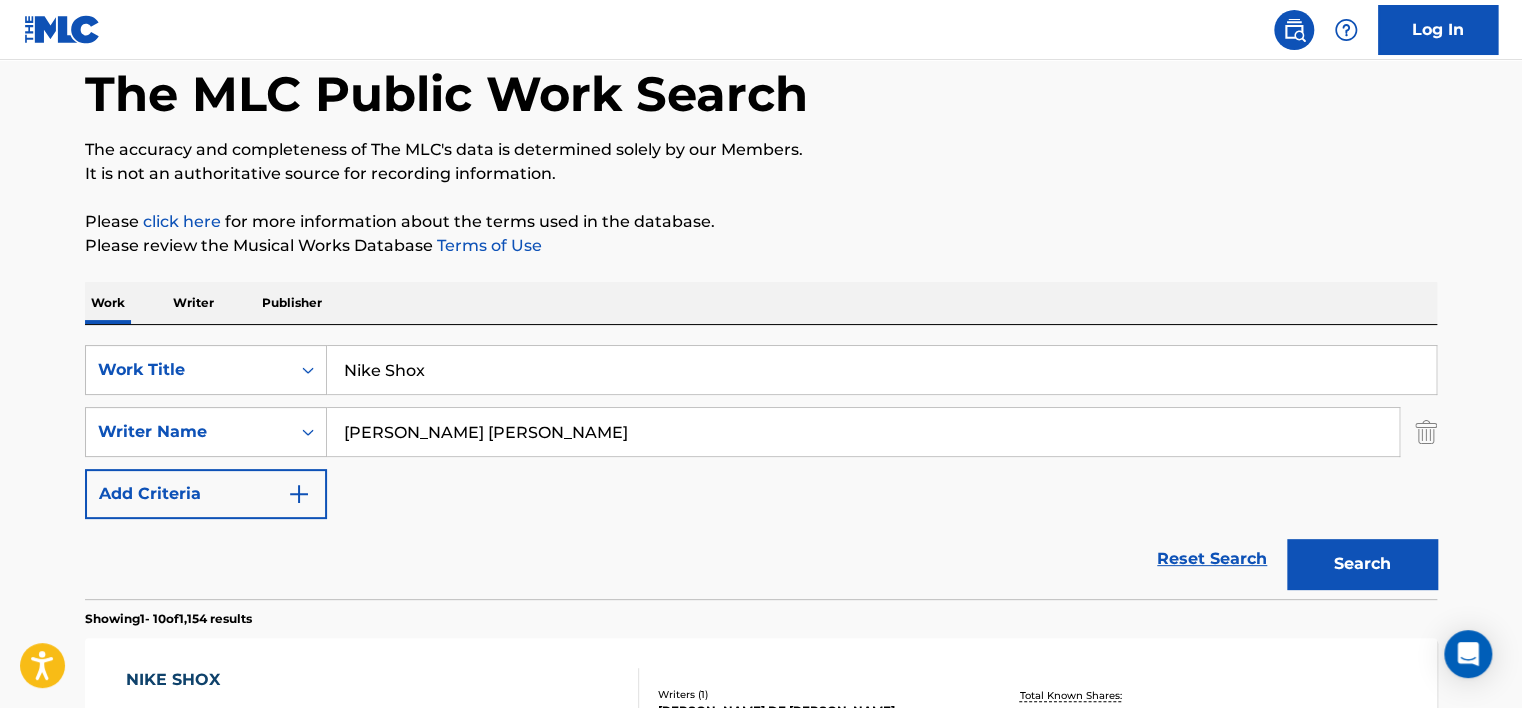 click on "[PERSON_NAME] [PERSON_NAME]" at bounding box center [863, 432] 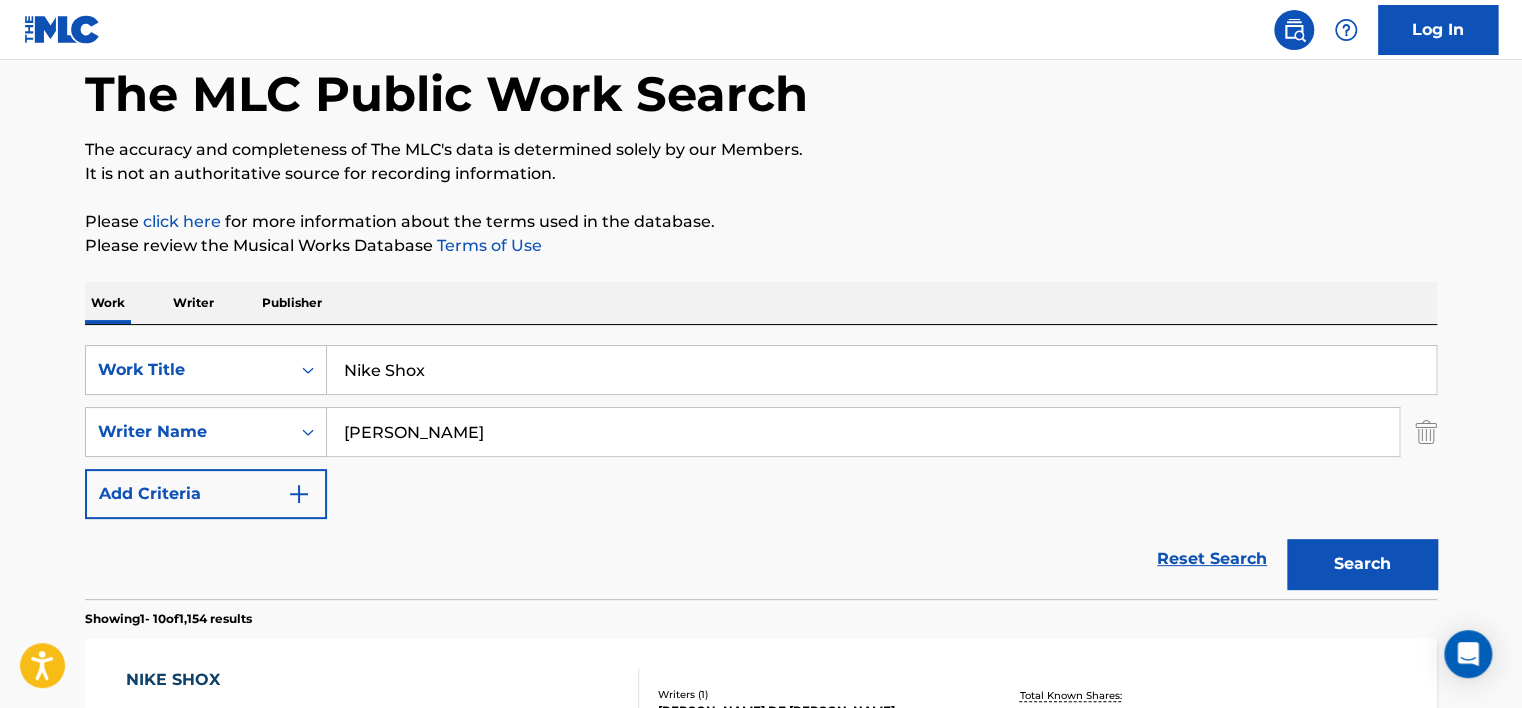 type on "[PERSON_NAME]" 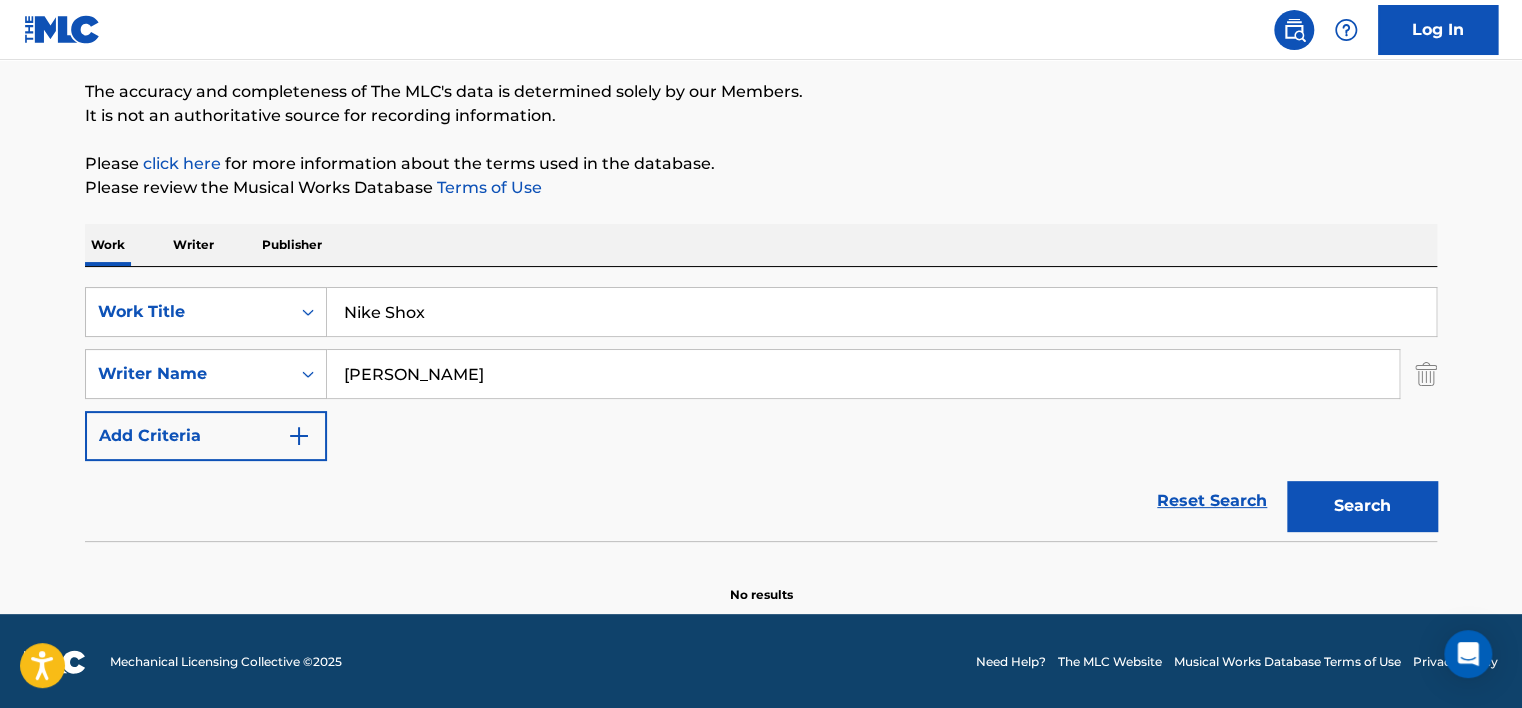 scroll, scrollTop: 160, scrollLeft: 0, axis: vertical 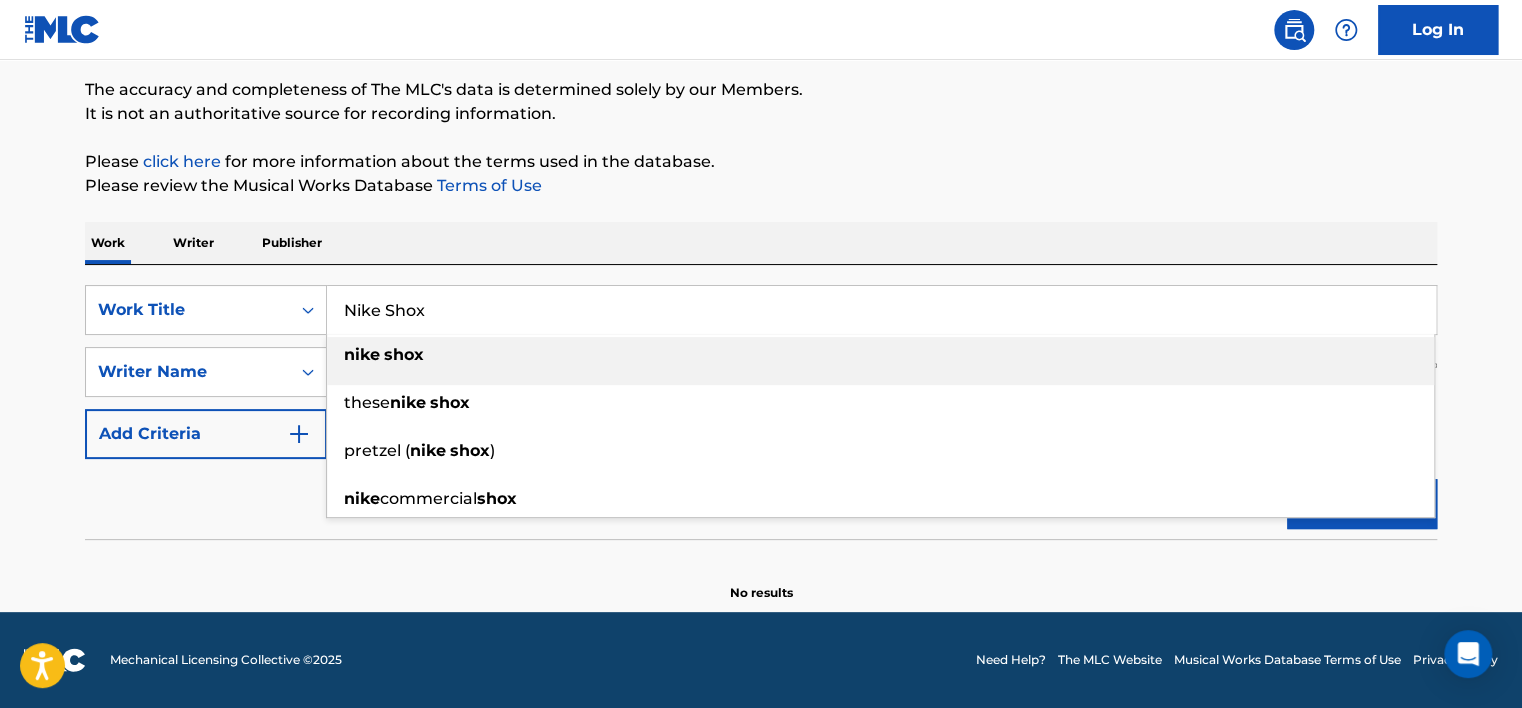 click on "Nike Shox" at bounding box center (881, 310) 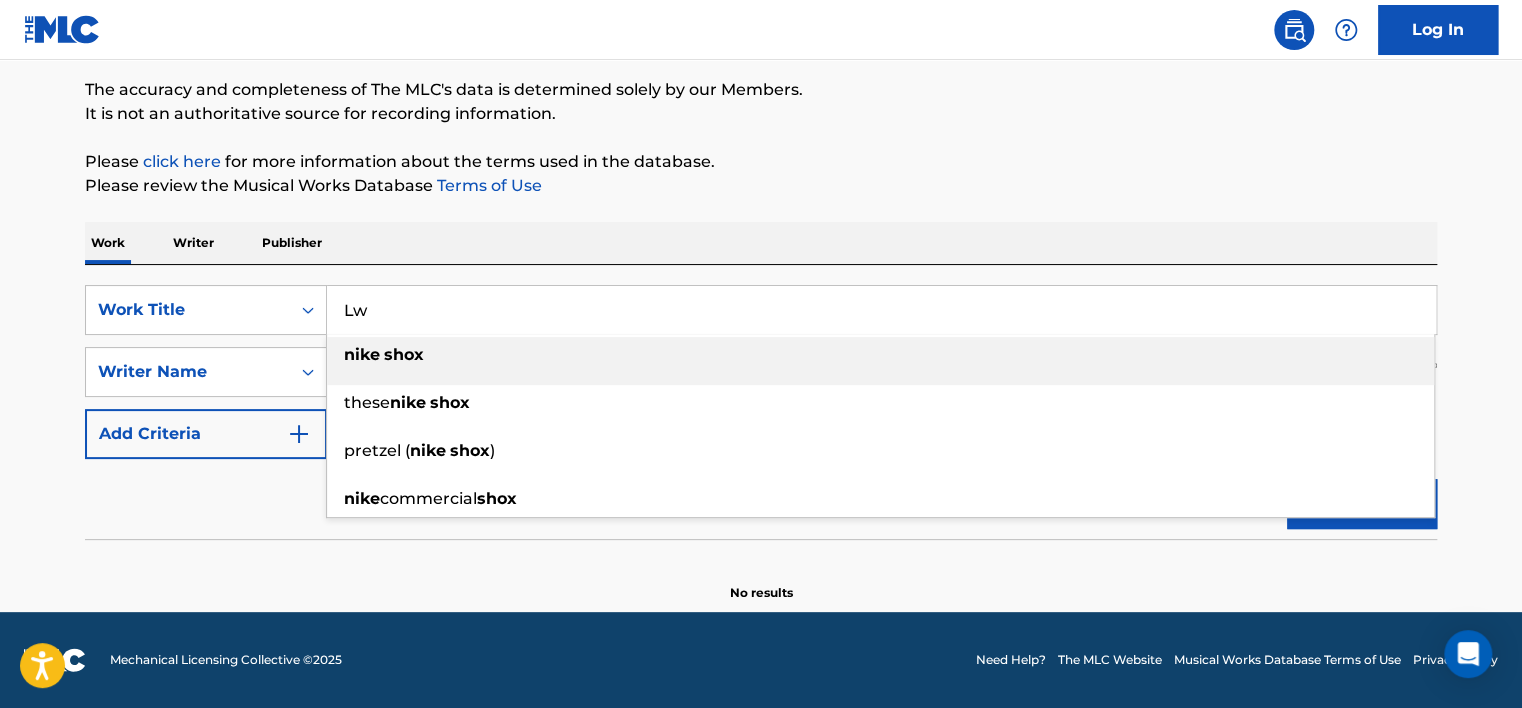 type on "Lw" 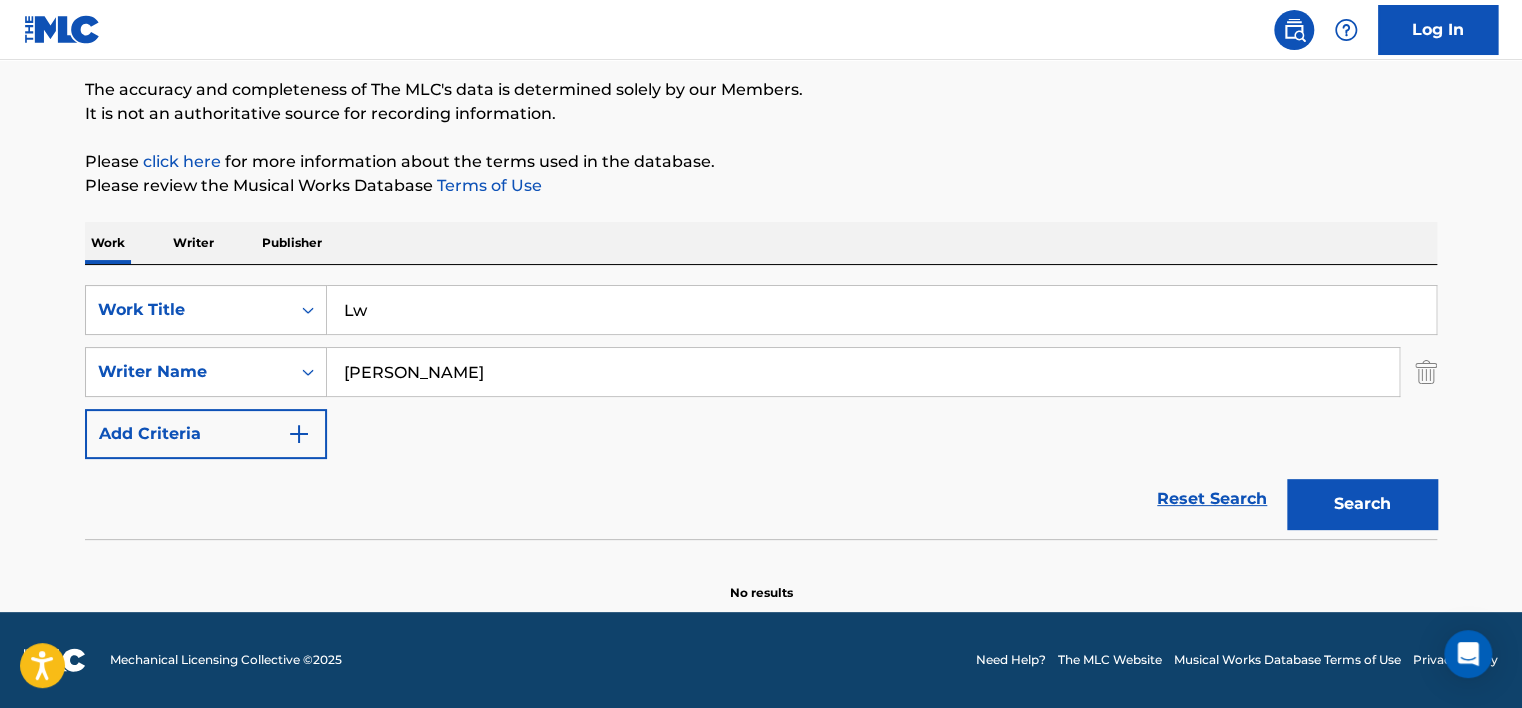 click on "Work Writer Publisher" at bounding box center [761, 243] 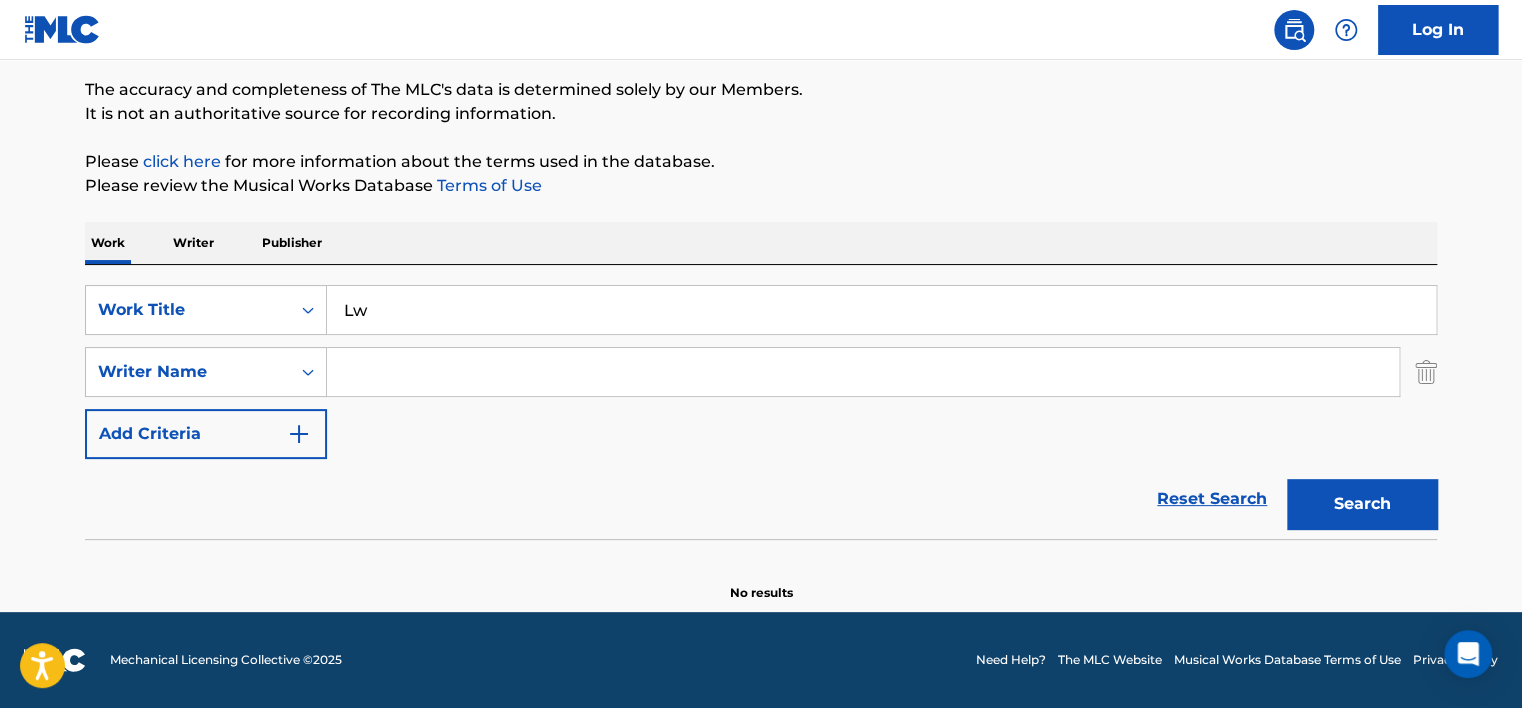 click at bounding box center [863, 372] 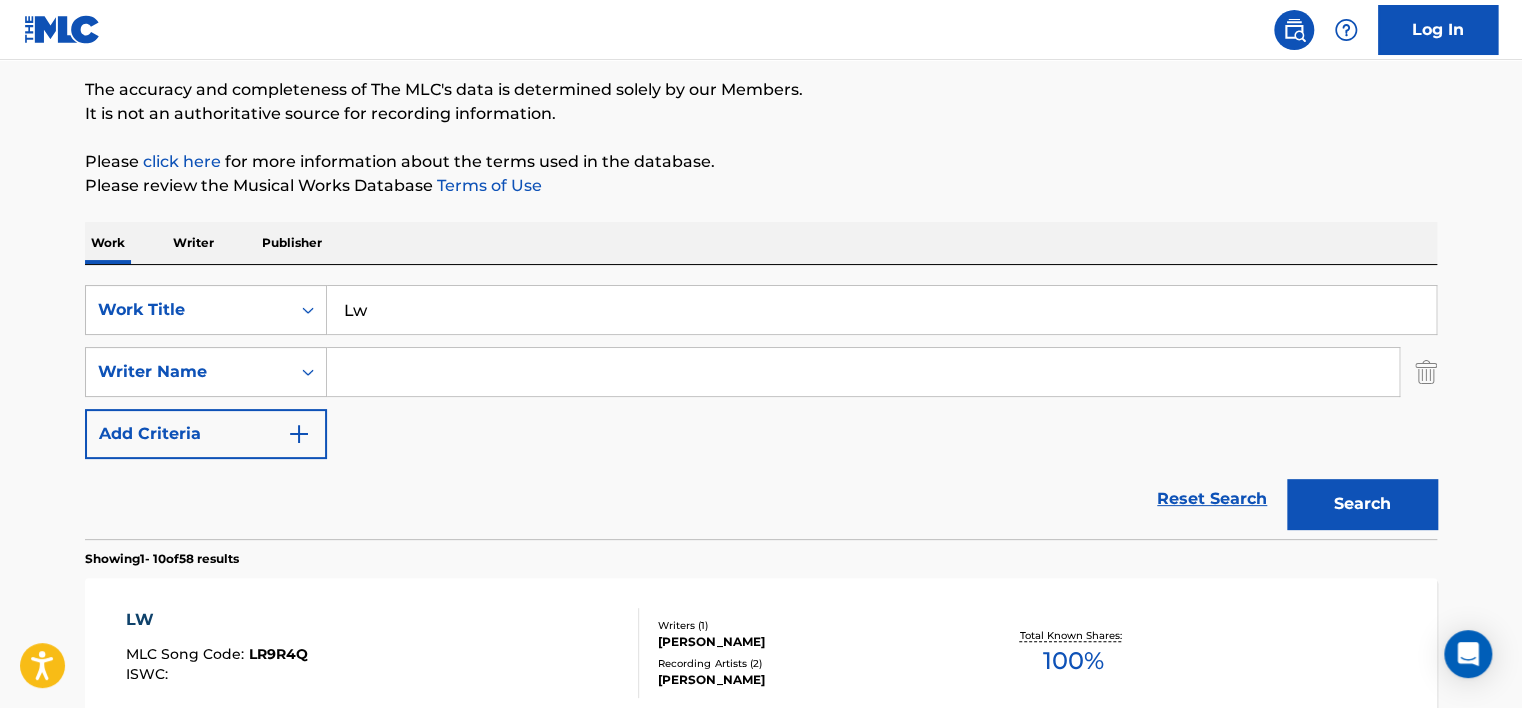click at bounding box center (863, 372) 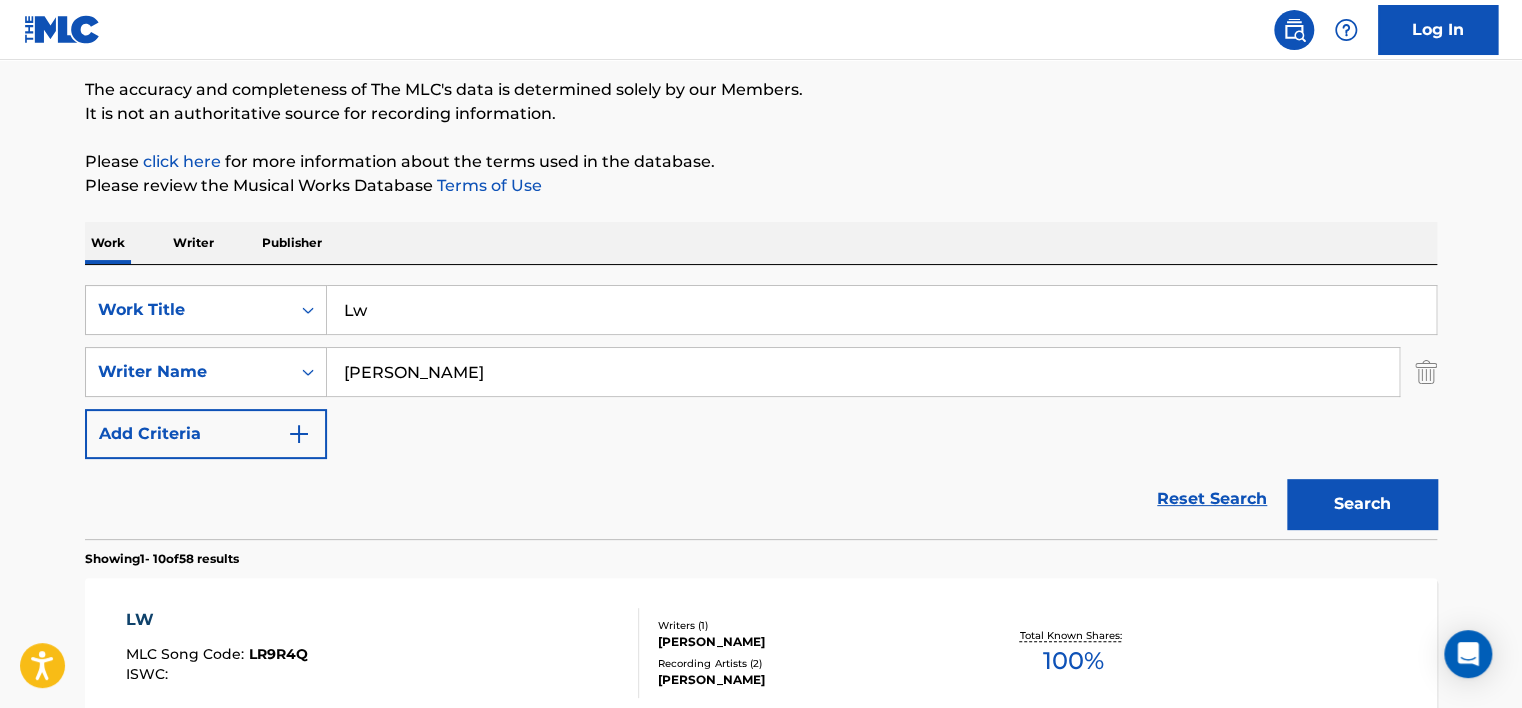 type on "[PERSON_NAME]" 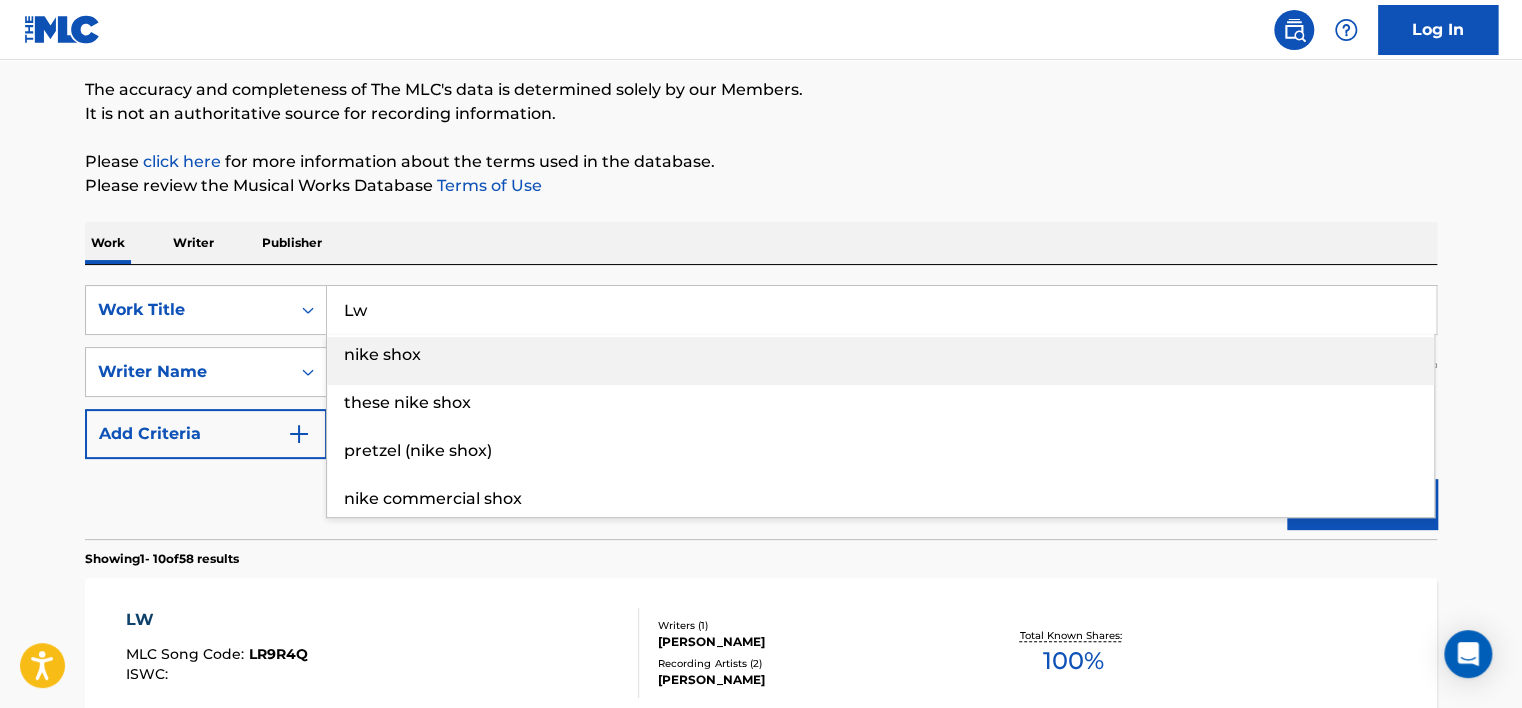 click on "Lw" at bounding box center [881, 310] 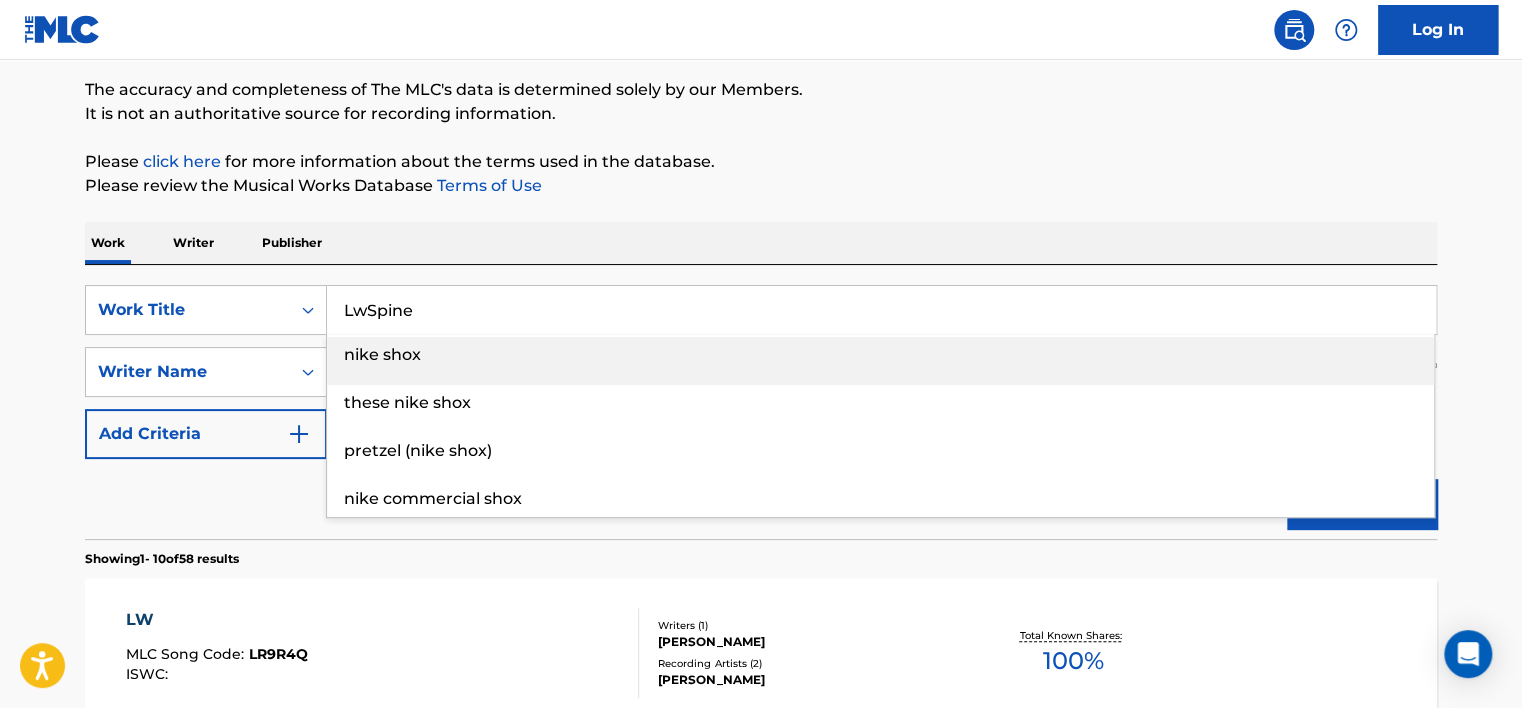click on "LwSpine" at bounding box center (881, 310) 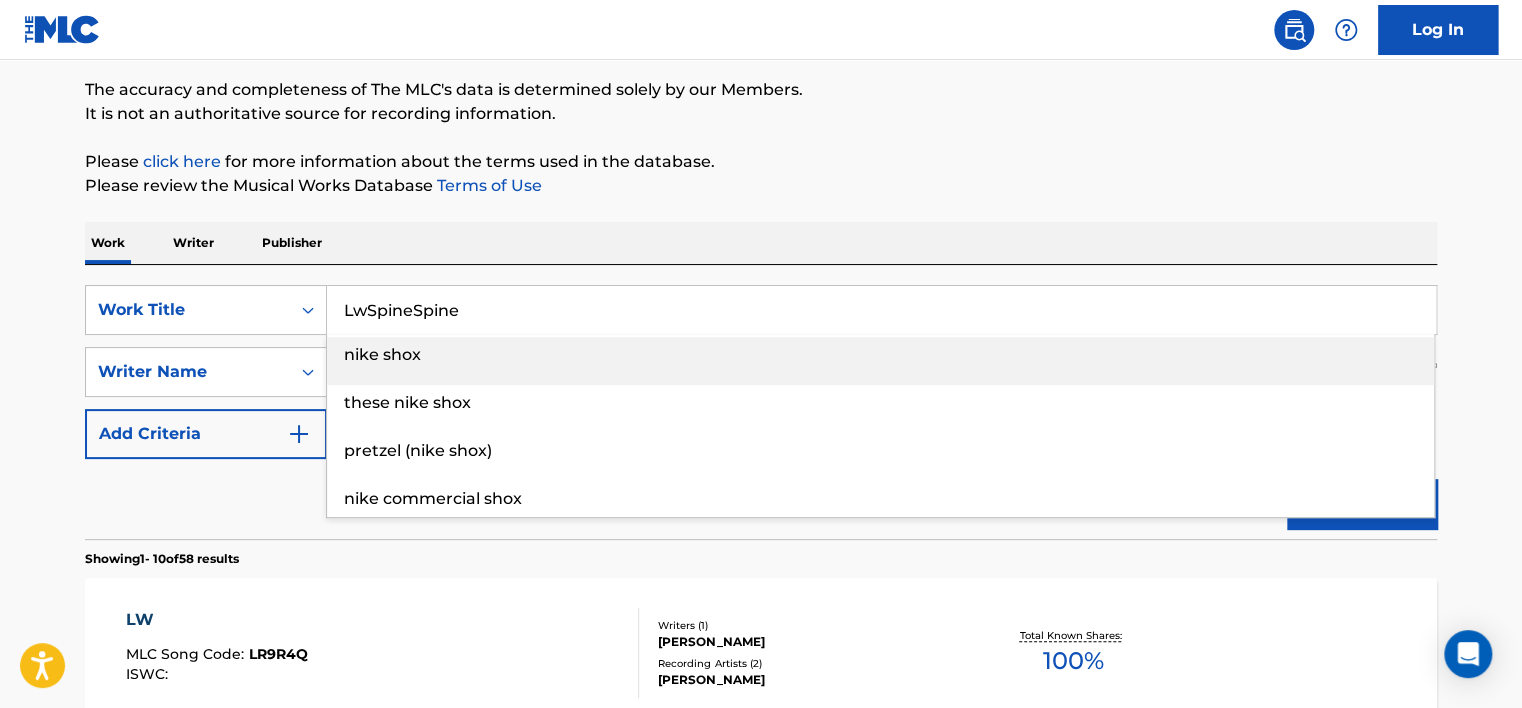 click on "LwSpineSpine" at bounding box center [881, 310] 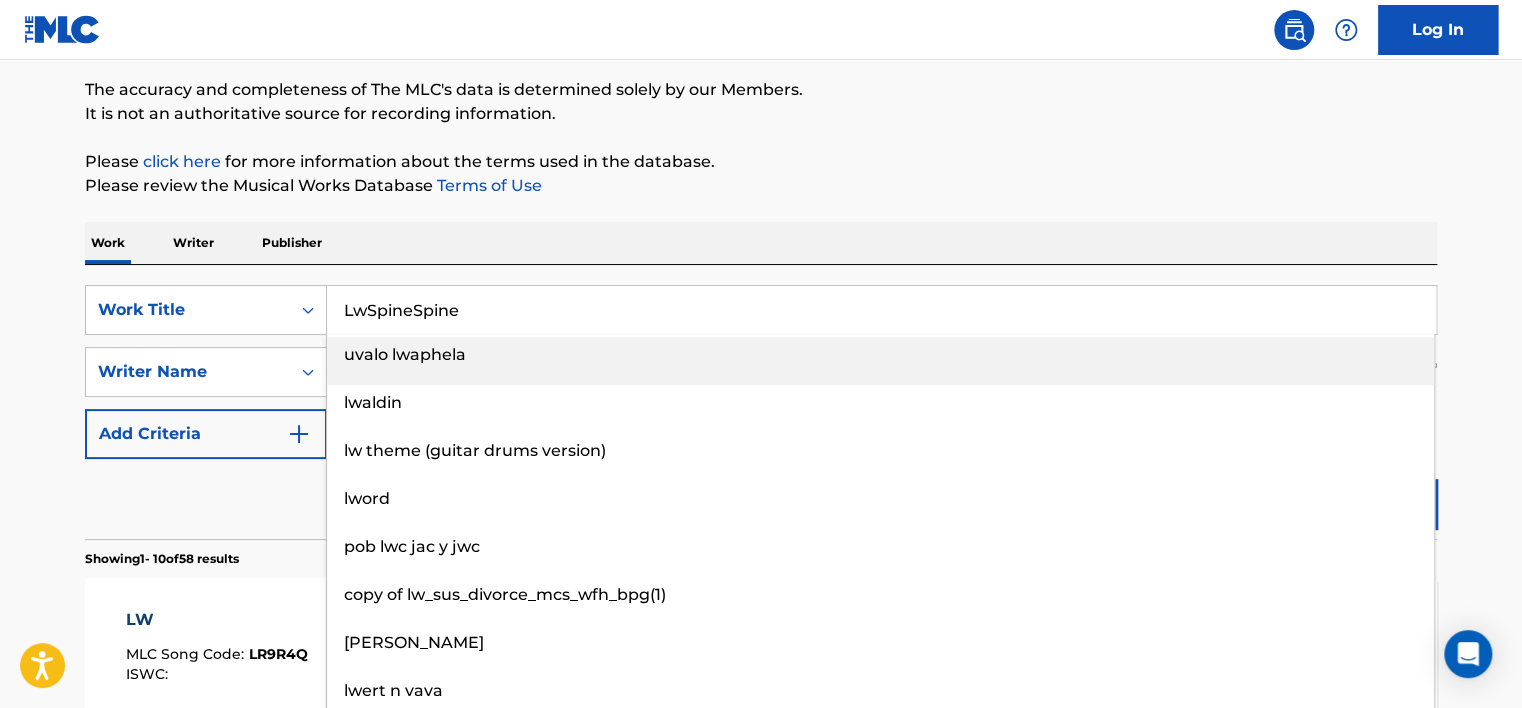 paste 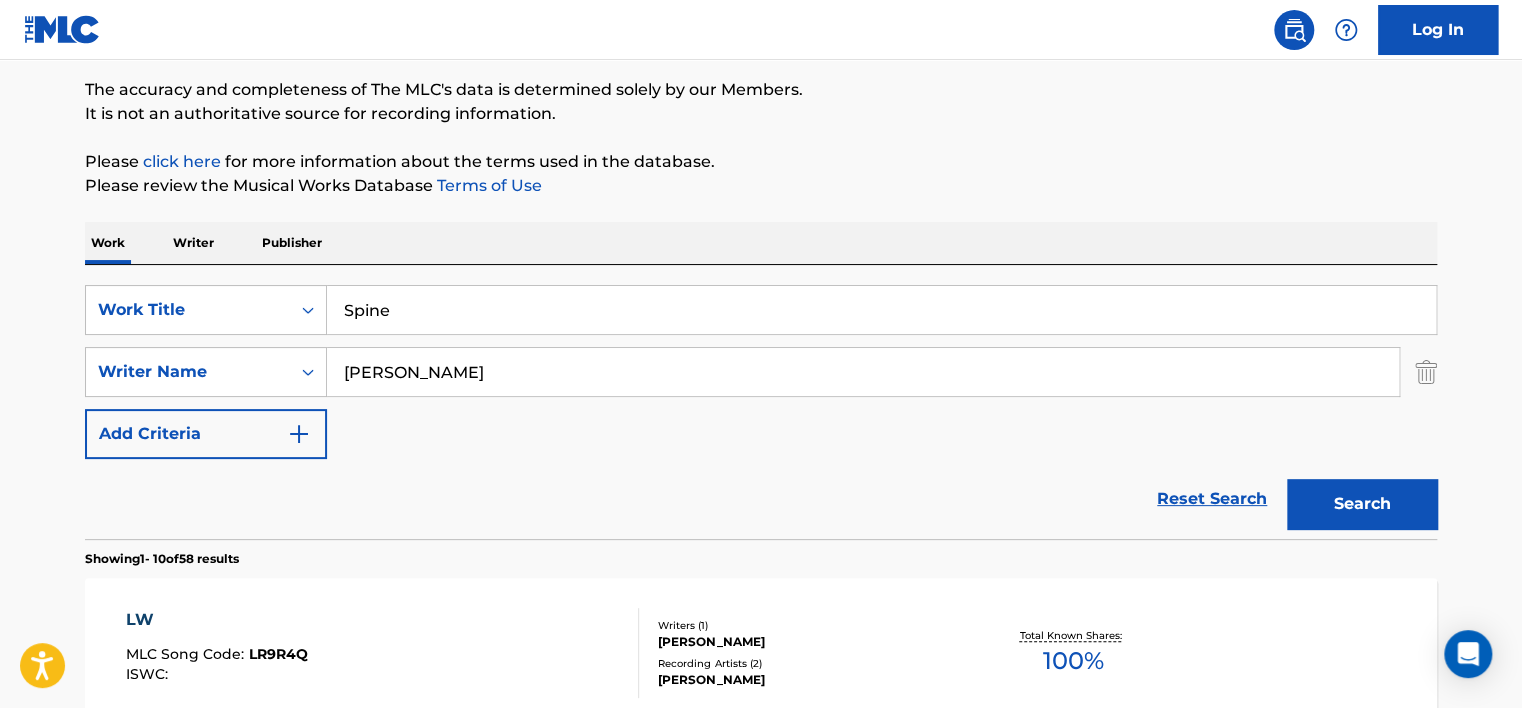 type on "Spine" 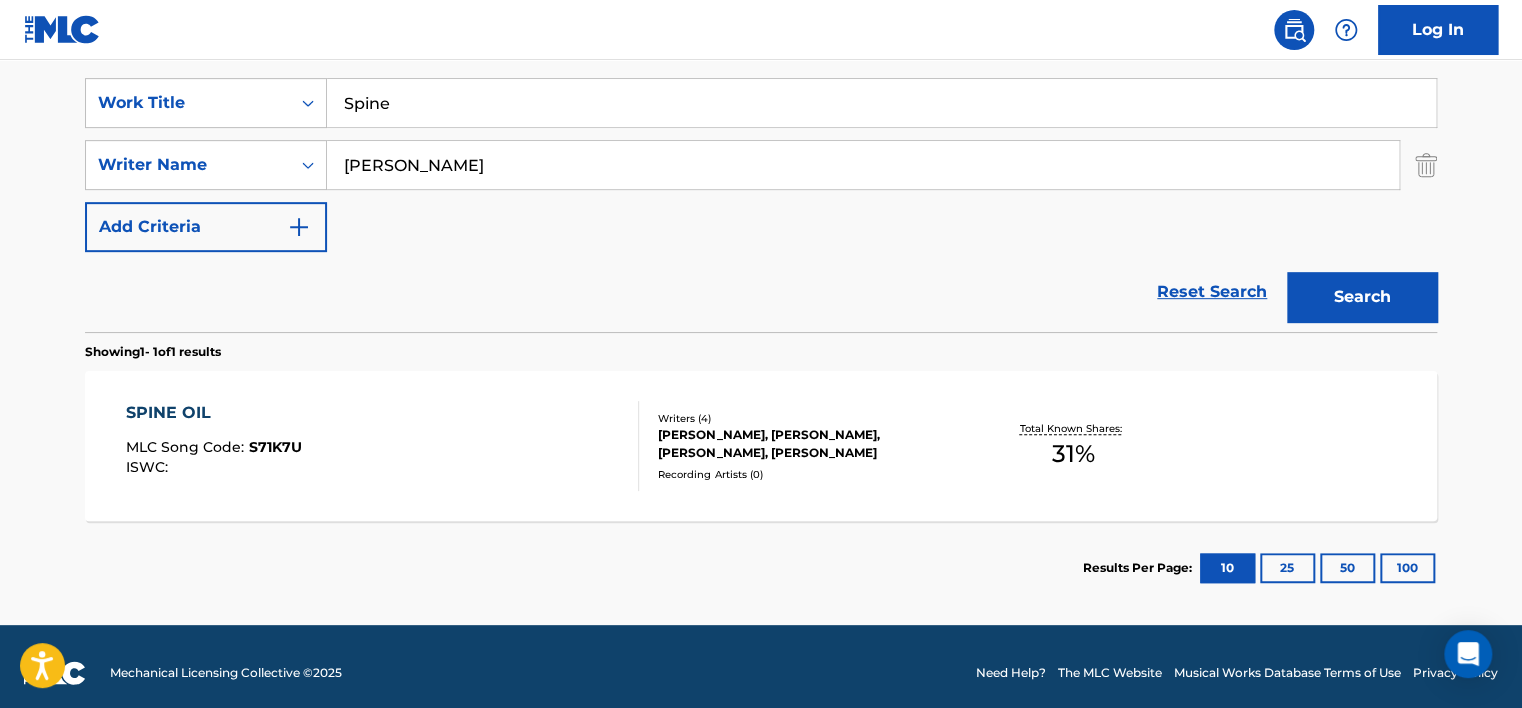 scroll, scrollTop: 380, scrollLeft: 0, axis: vertical 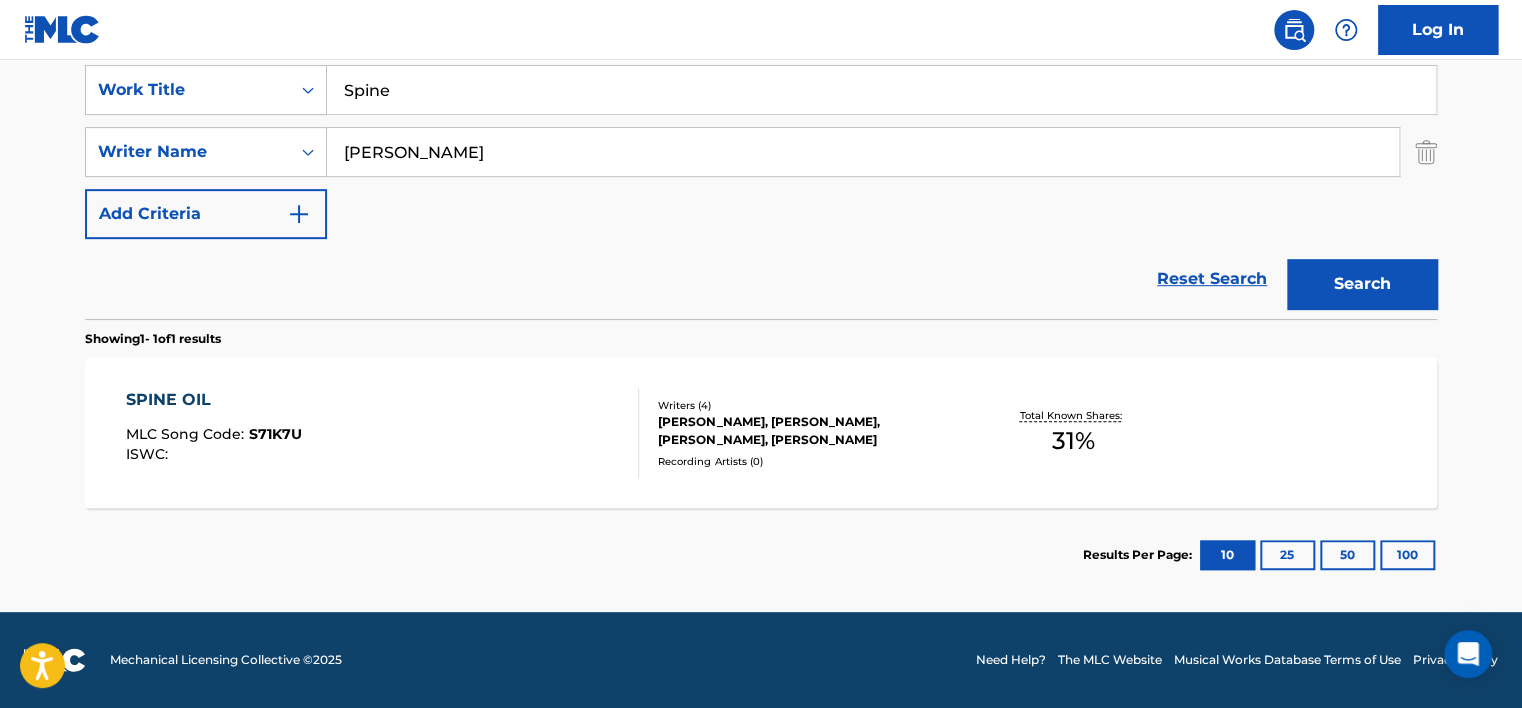 click on "SPINE OIL MLC Song Code : S71K7U ISWC :" at bounding box center (383, 433) 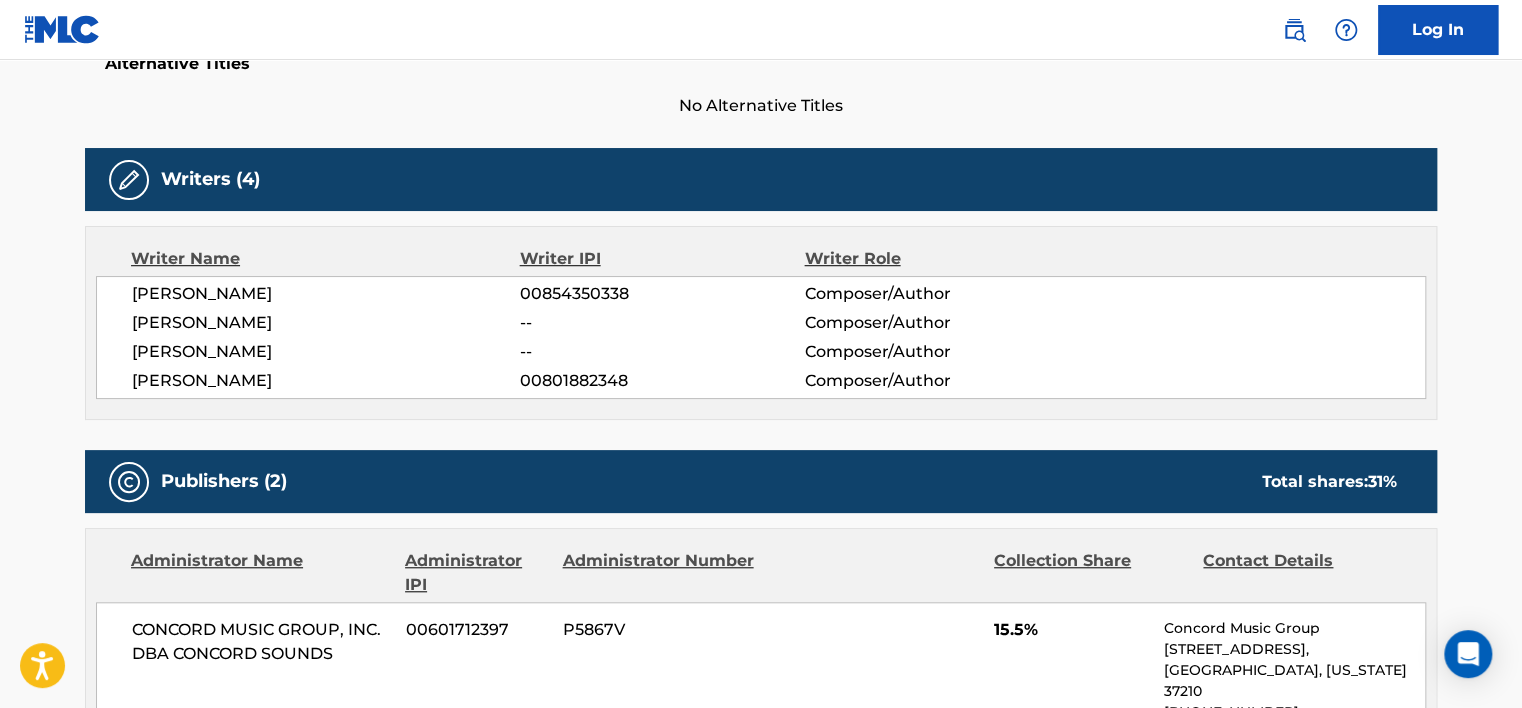 scroll, scrollTop: 600, scrollLeft: 0, axis: vertical 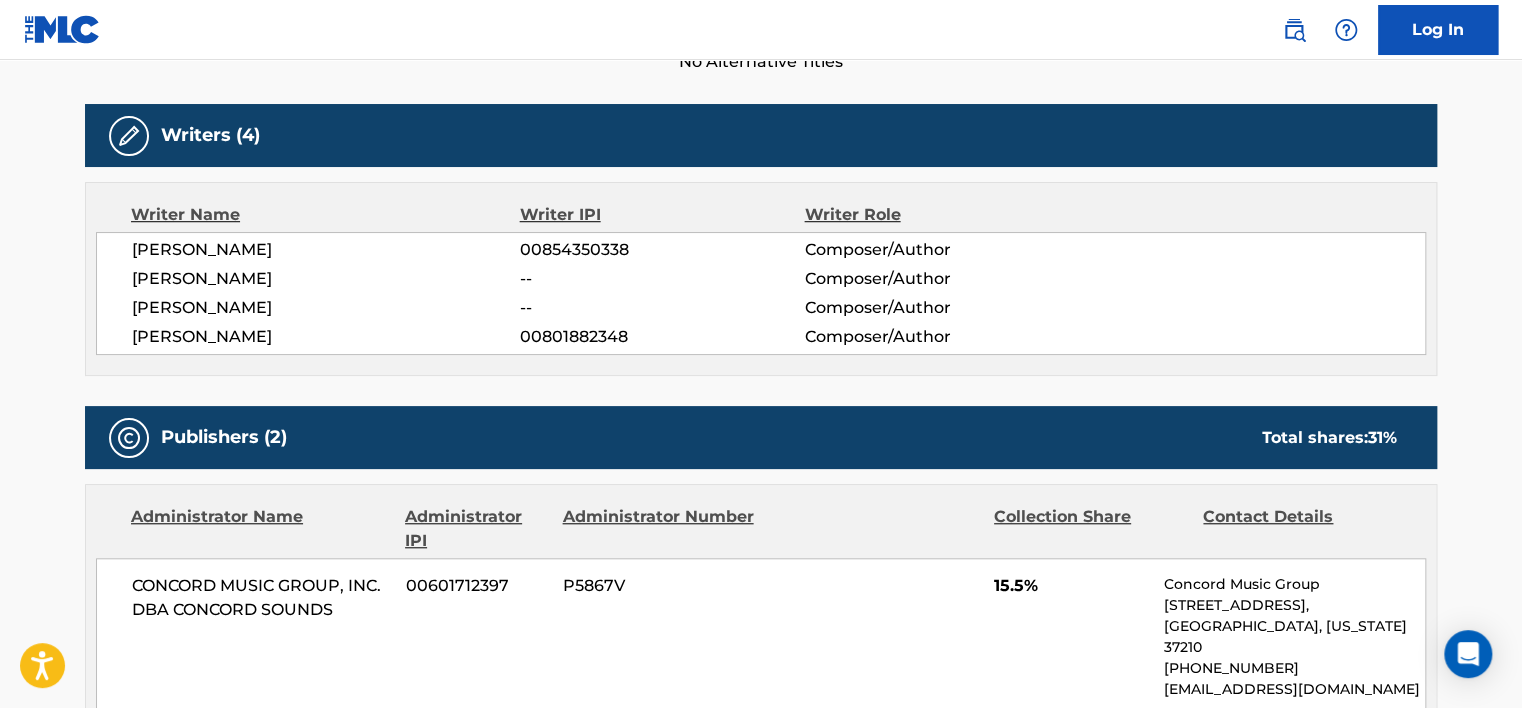 click on "00854350338" at bounding box center [662, 250] 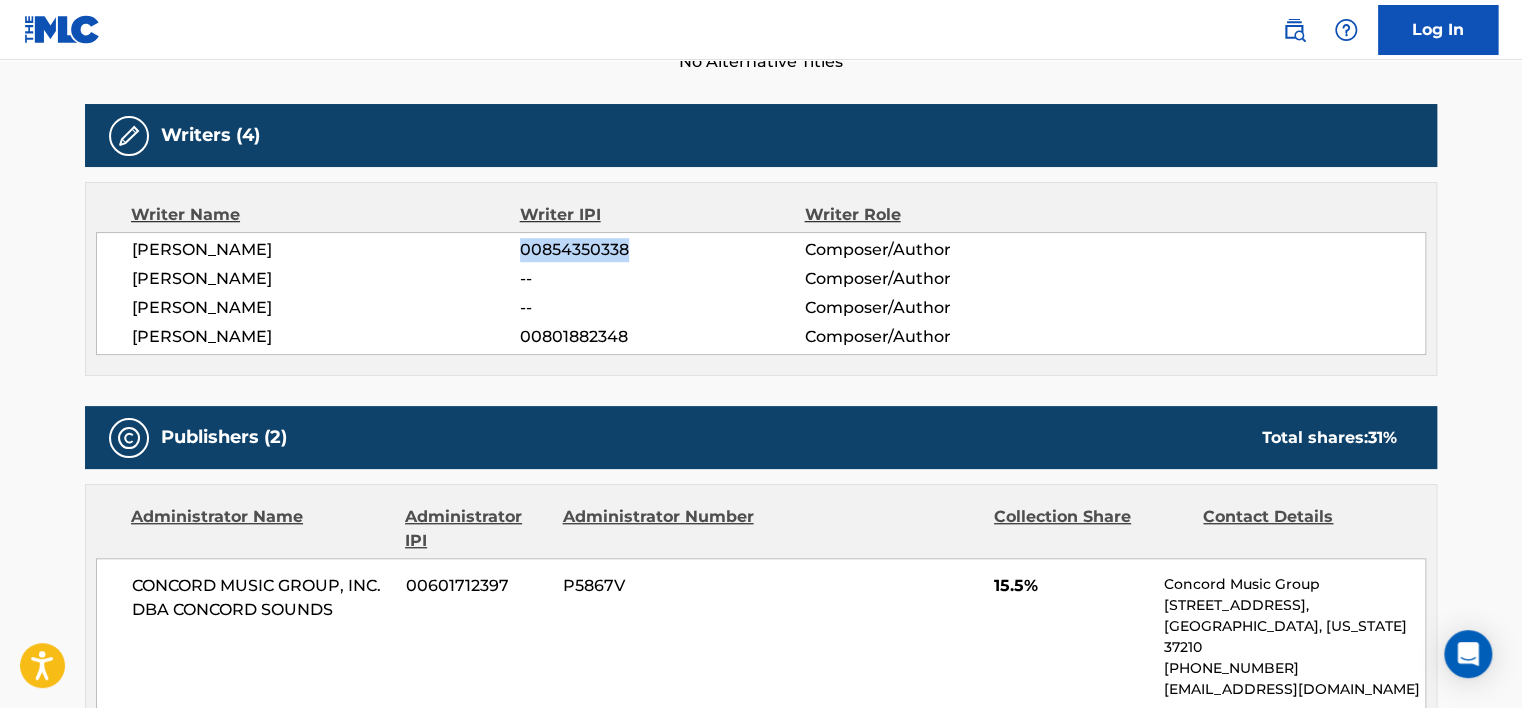 click on "00854350338" at bounding box center [662, 250] 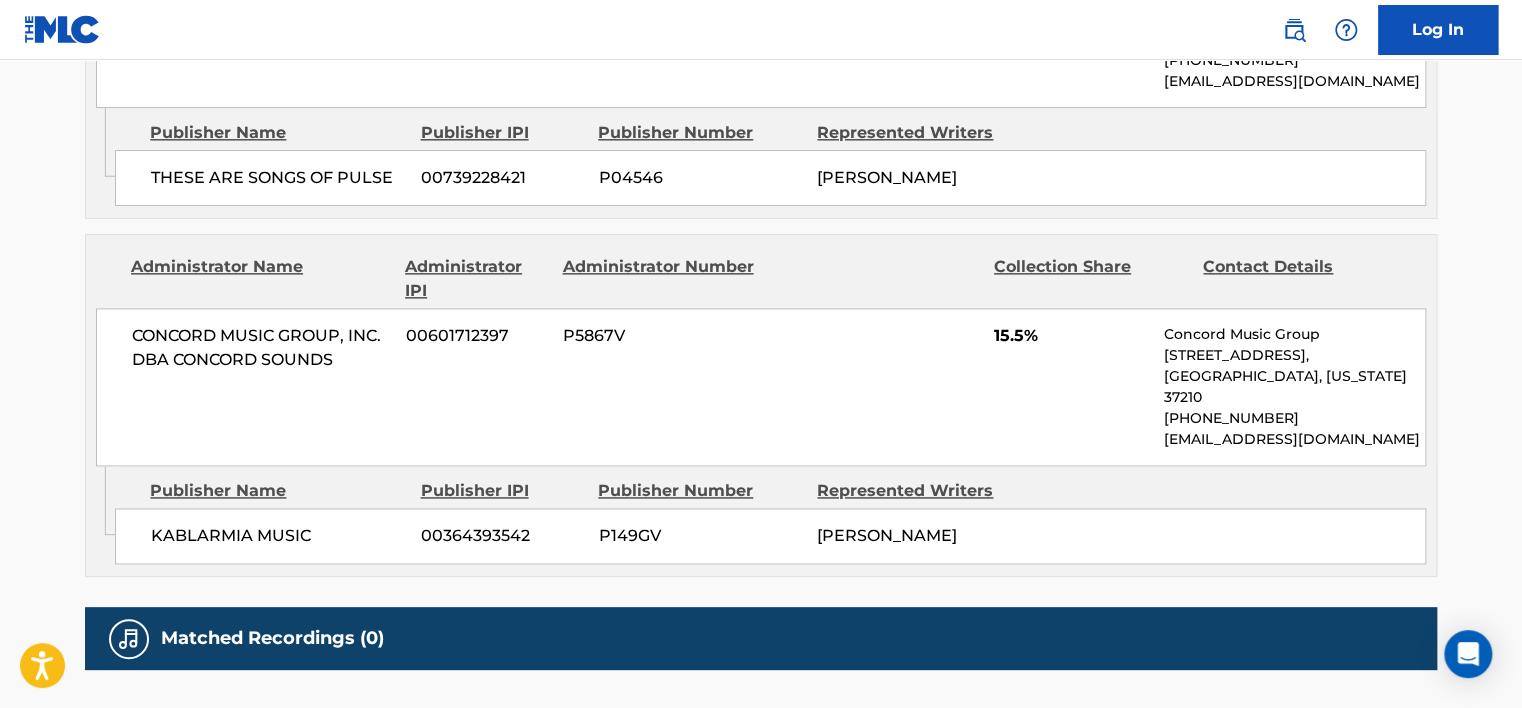 scroll, scrollTop: 1252, scrollLeft: 0, axis: vertical 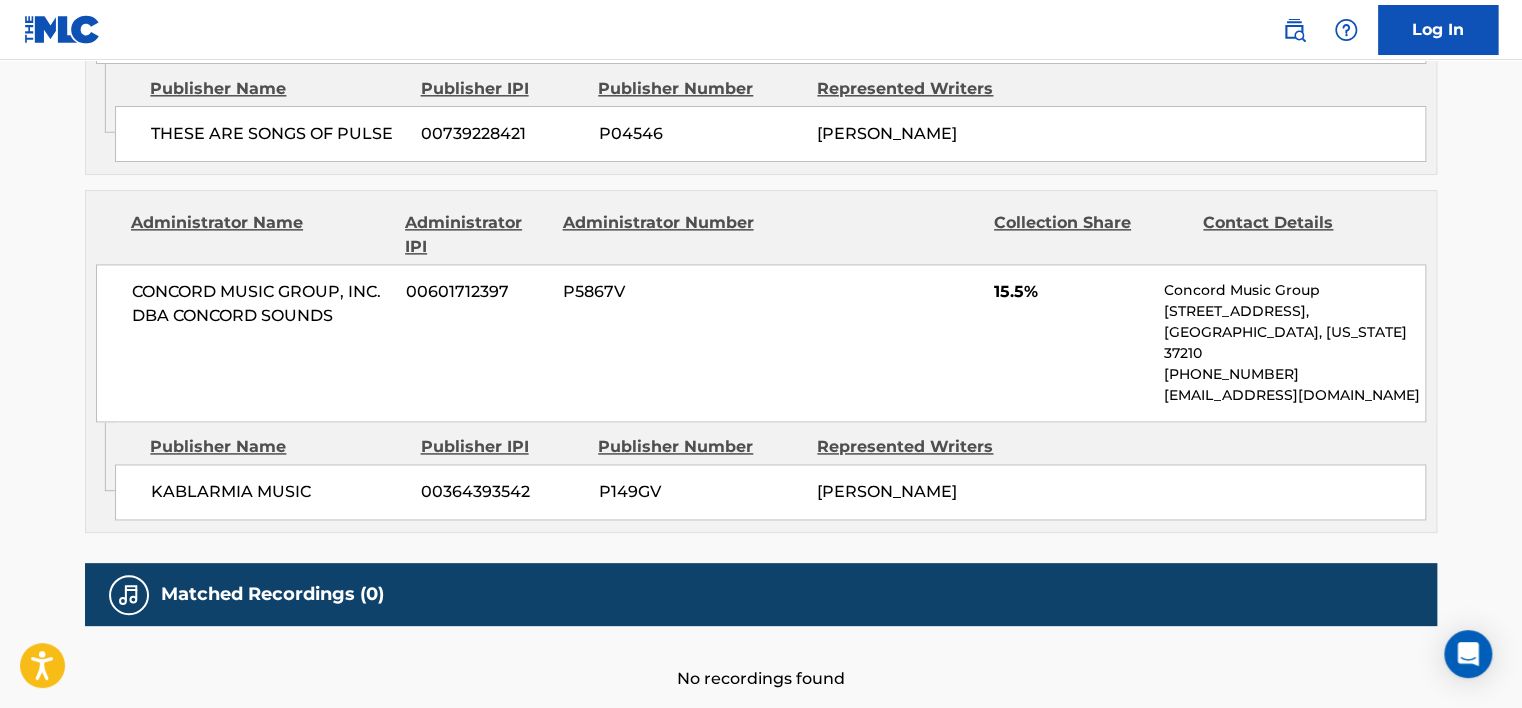 click on "CONCORD MUSIC GROUP, INC. DBA CONCORD SOUNDS" at bounding box center (261, 304) 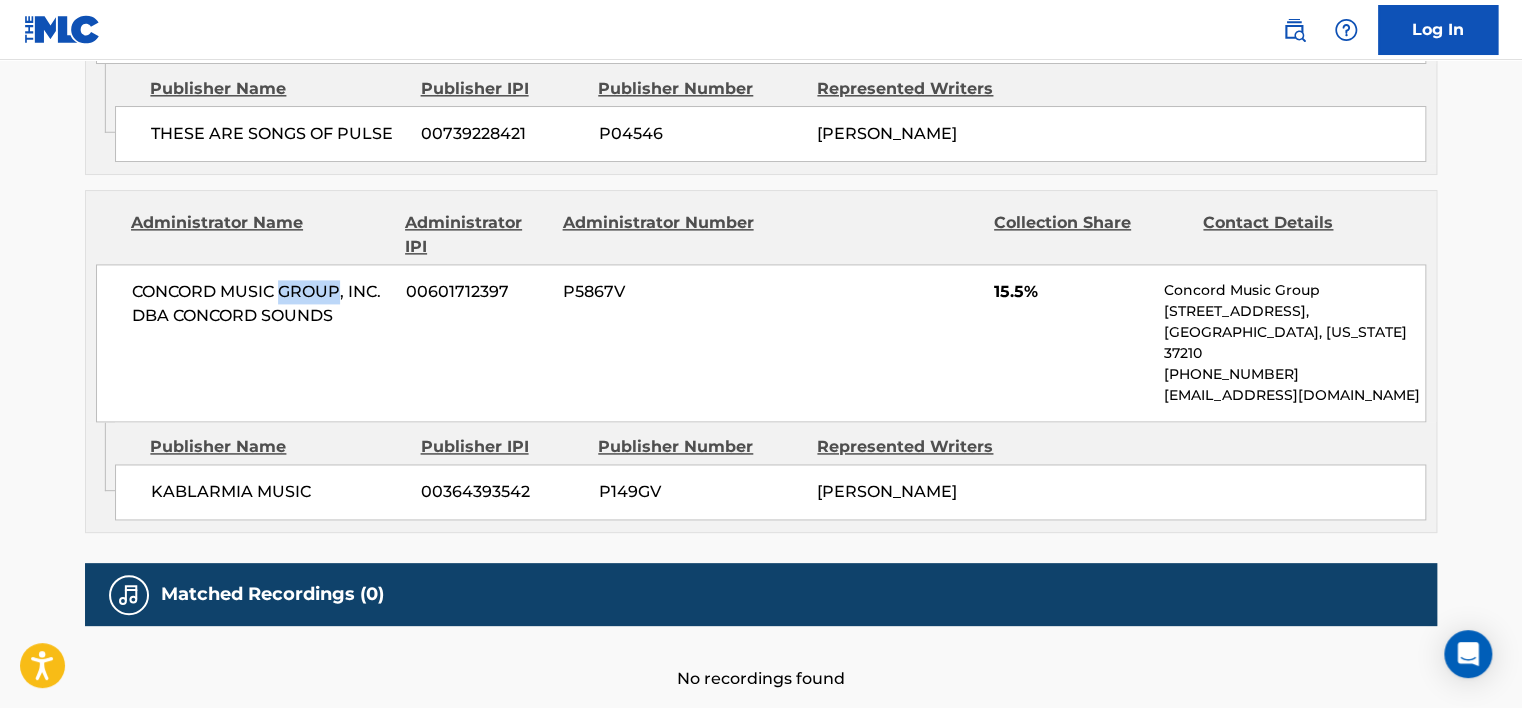 click on "CONCORD MUSIC GROUP, INC. DBA CONCORD SOUNDS" at bounding box center [261, 304] 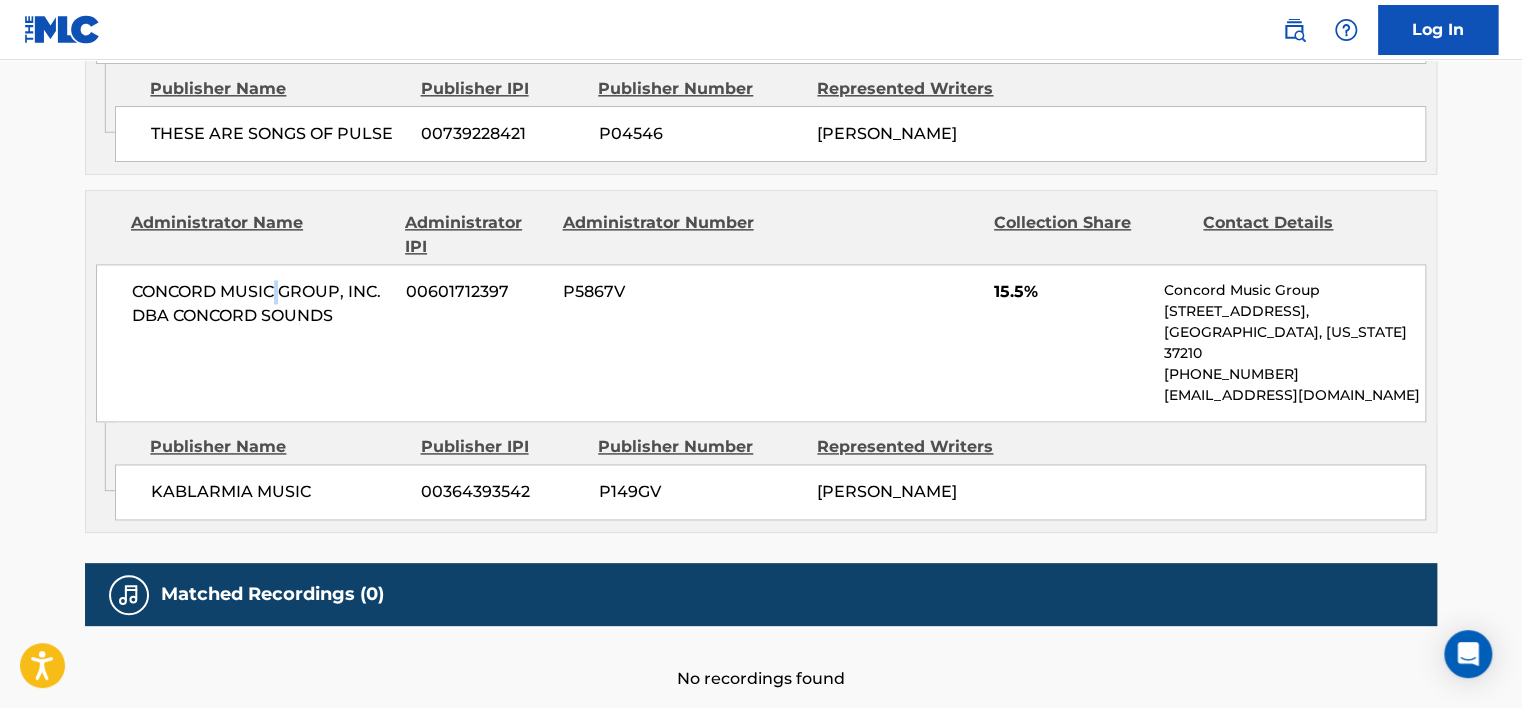 click on "CONCORD MUSIC GROUP, INC. DBA CONCORD SOUNDS" at bounding box center (261, 304) 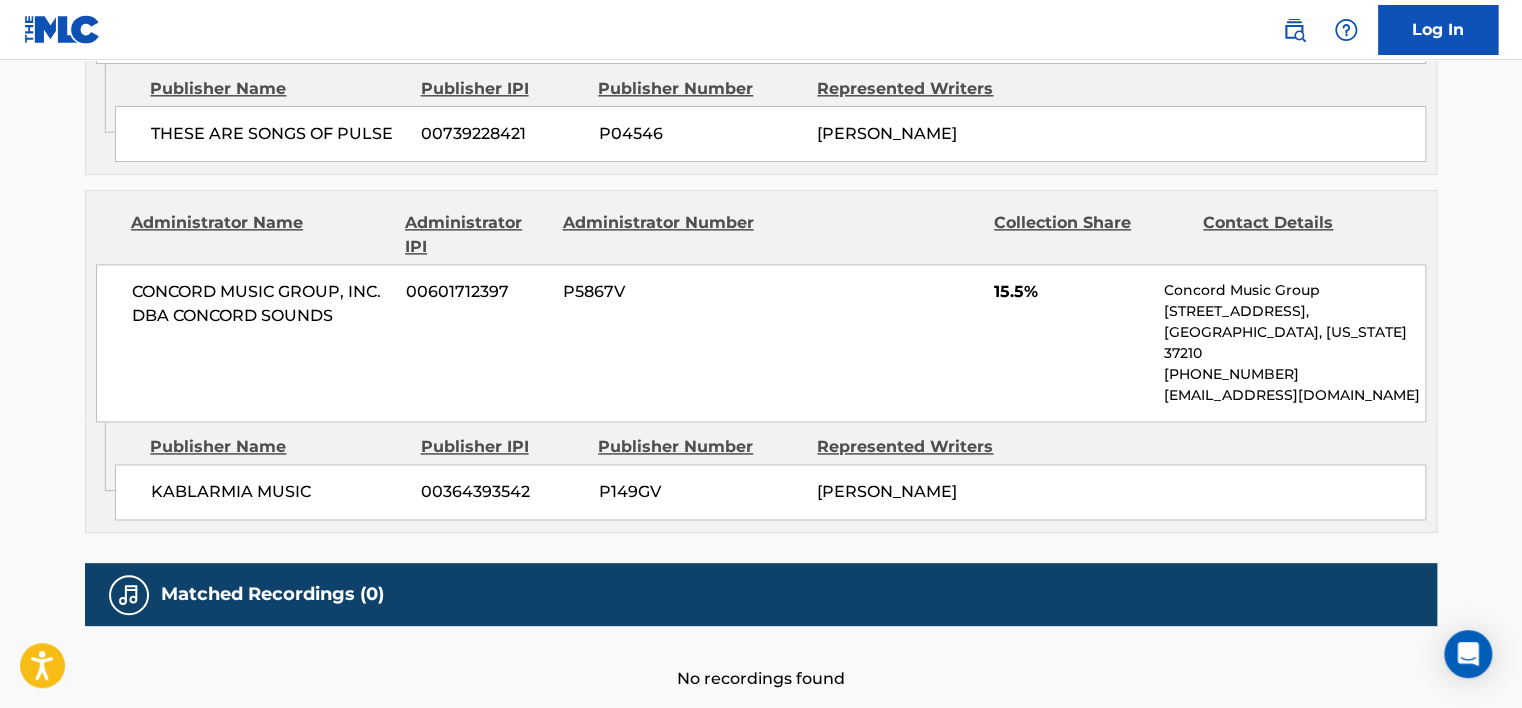 click on "CONCORD MUSIC GROUP, INC. DBA CONCORD SOUNDS 00601712397 P5867V 15.5% Concord Music Group [STREET_ADDRESS][US_STATE] [PHONE_NUMBER] [EMAIL_ADDRESS][DOMAIN_NAME]" at bounding box center [761, 343] 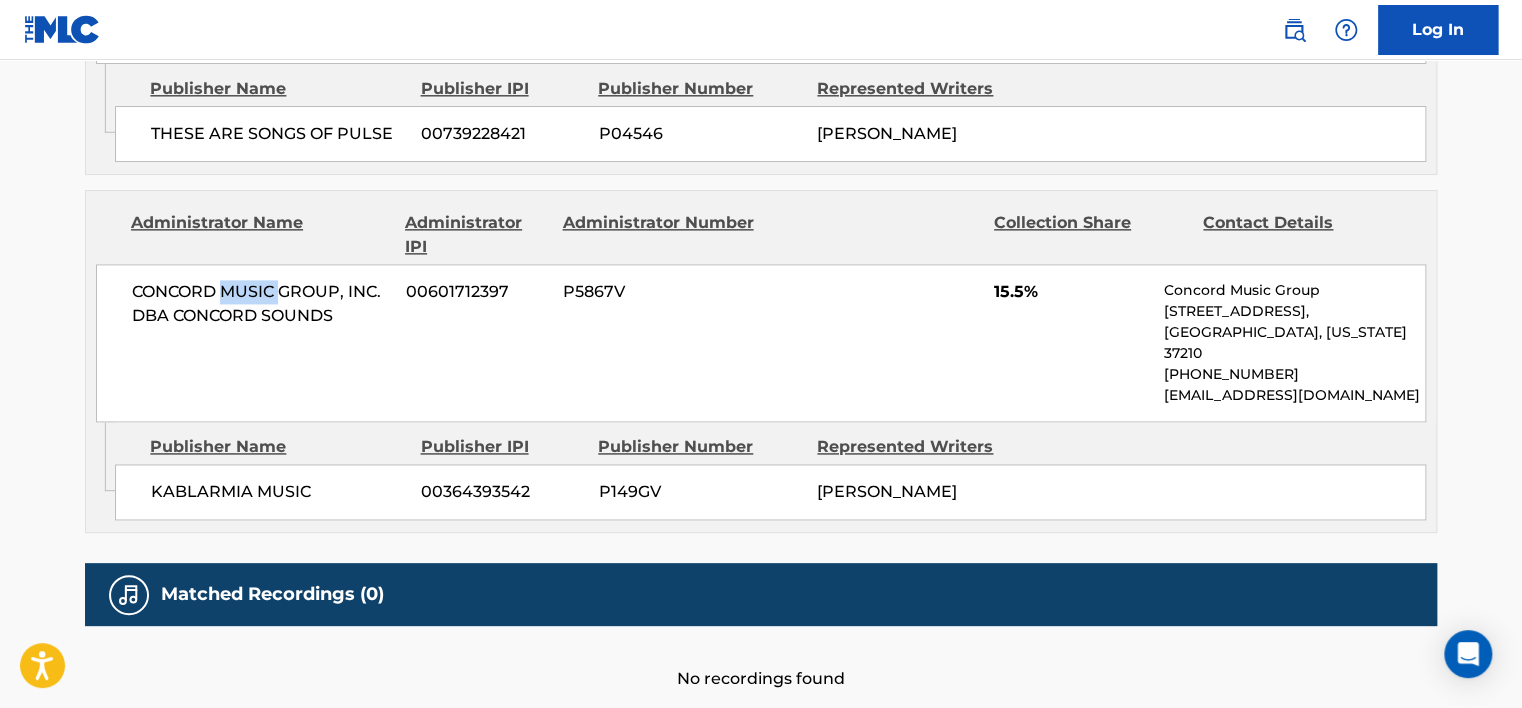 click on "CONCORD MUSIC GROUP, INC. DBA CONCORD SOUNDS 00601712397 P5867V 15.5% Concord Music Group [STREET_ADDRESS][US_STATE] [PHONE_NUMBER] [EMAIL_ADDRESS][DOMAIN_NAME]" at bounding box center [761, 343] 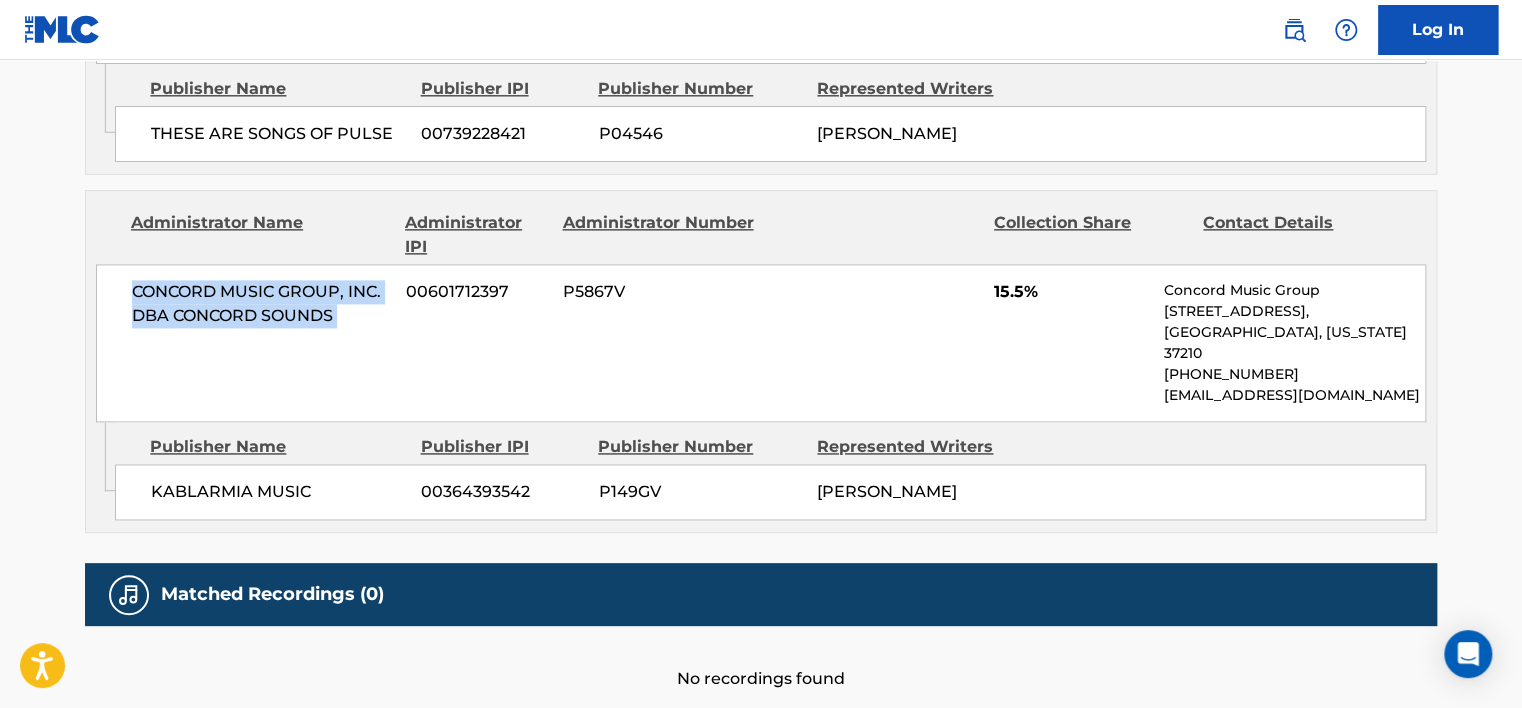 click on "CONCORD MUSIC GROUP, INC. DBA CONCORD SOUNDS 00601712397 P5867V 15.5% Concord Music Group [STREET_ADDRESS][US_STATE] [PHONE_NUMBER] [EMAIL_ADDRESS][DOMAIN_NAME]" at bounding box center (761, 343) 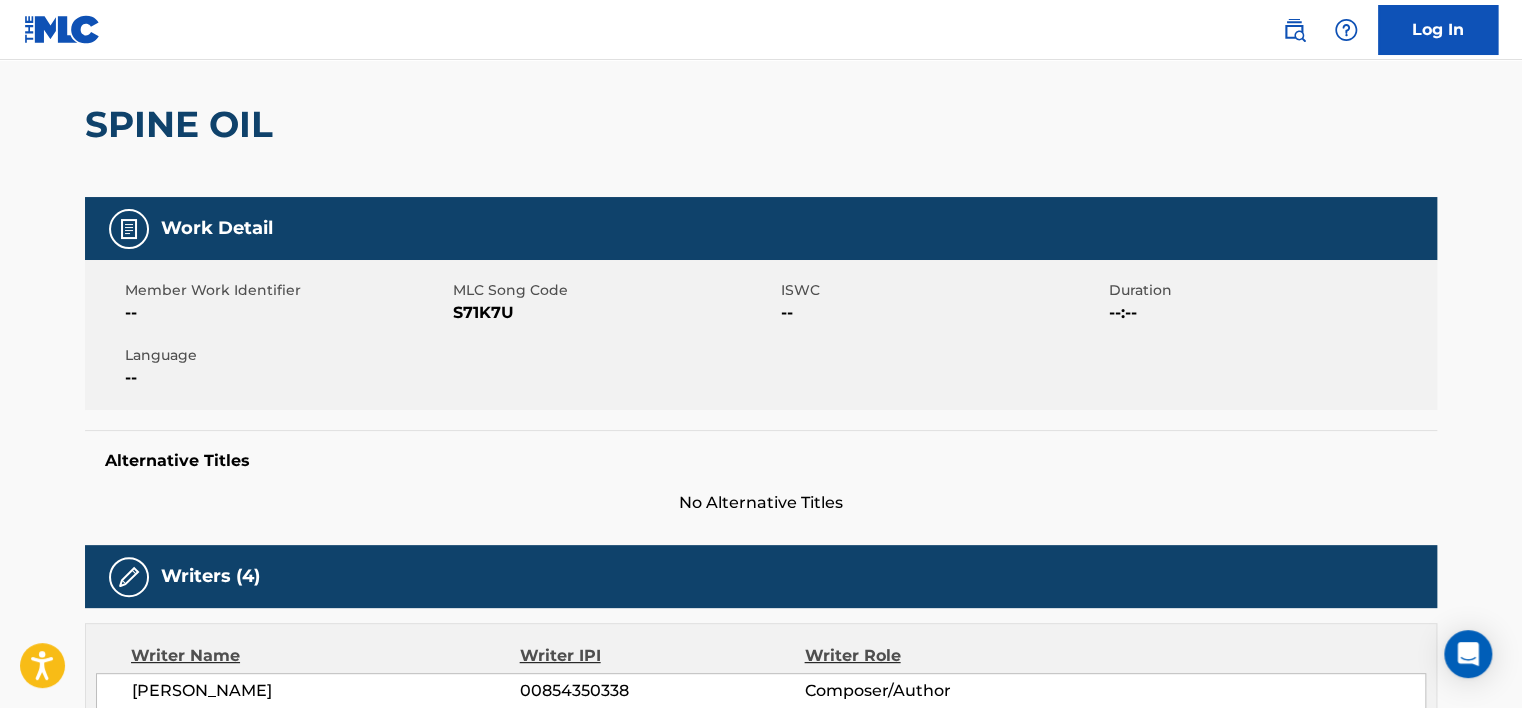 scroll, scrollTop: 52, scrollLeft: 0, axis: vertical 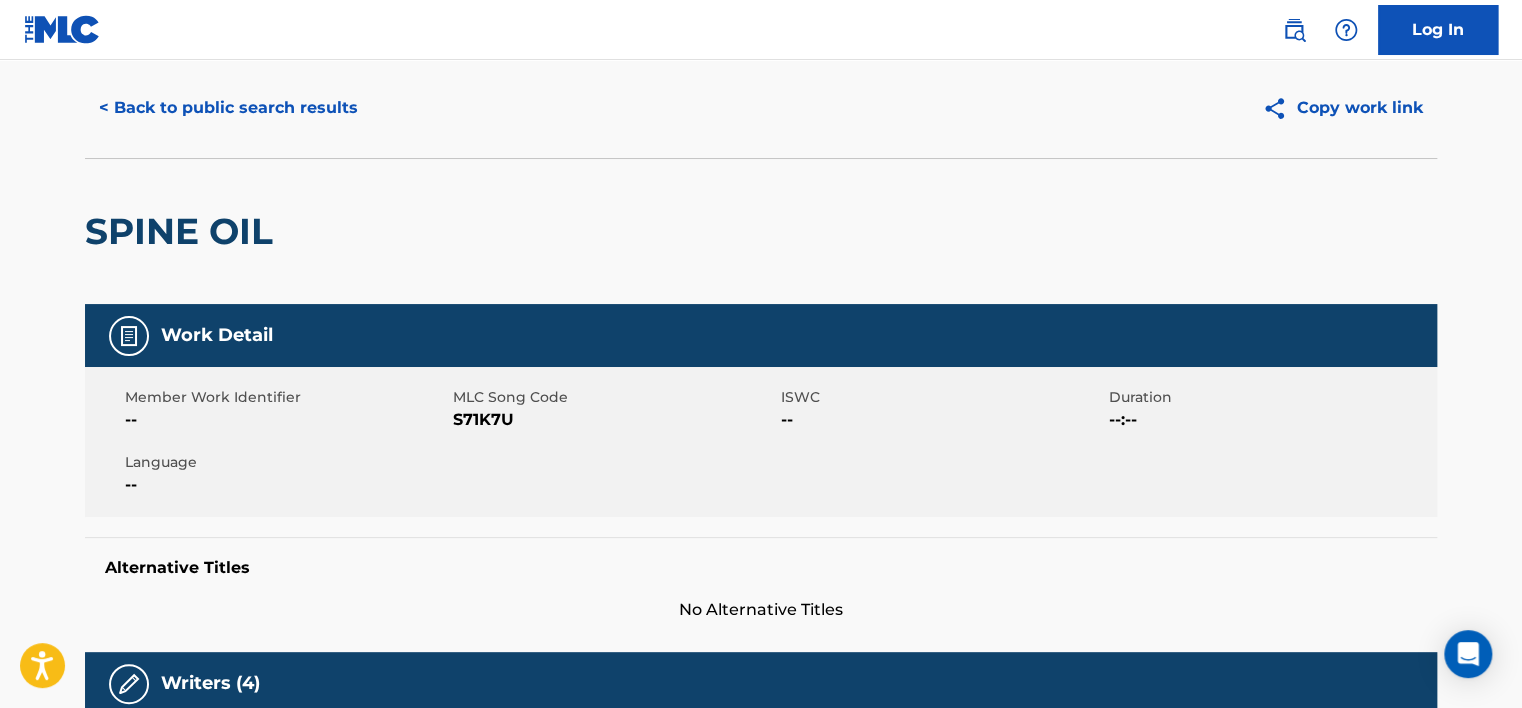 click on "S71K7U" at bounding box center [614, 420] 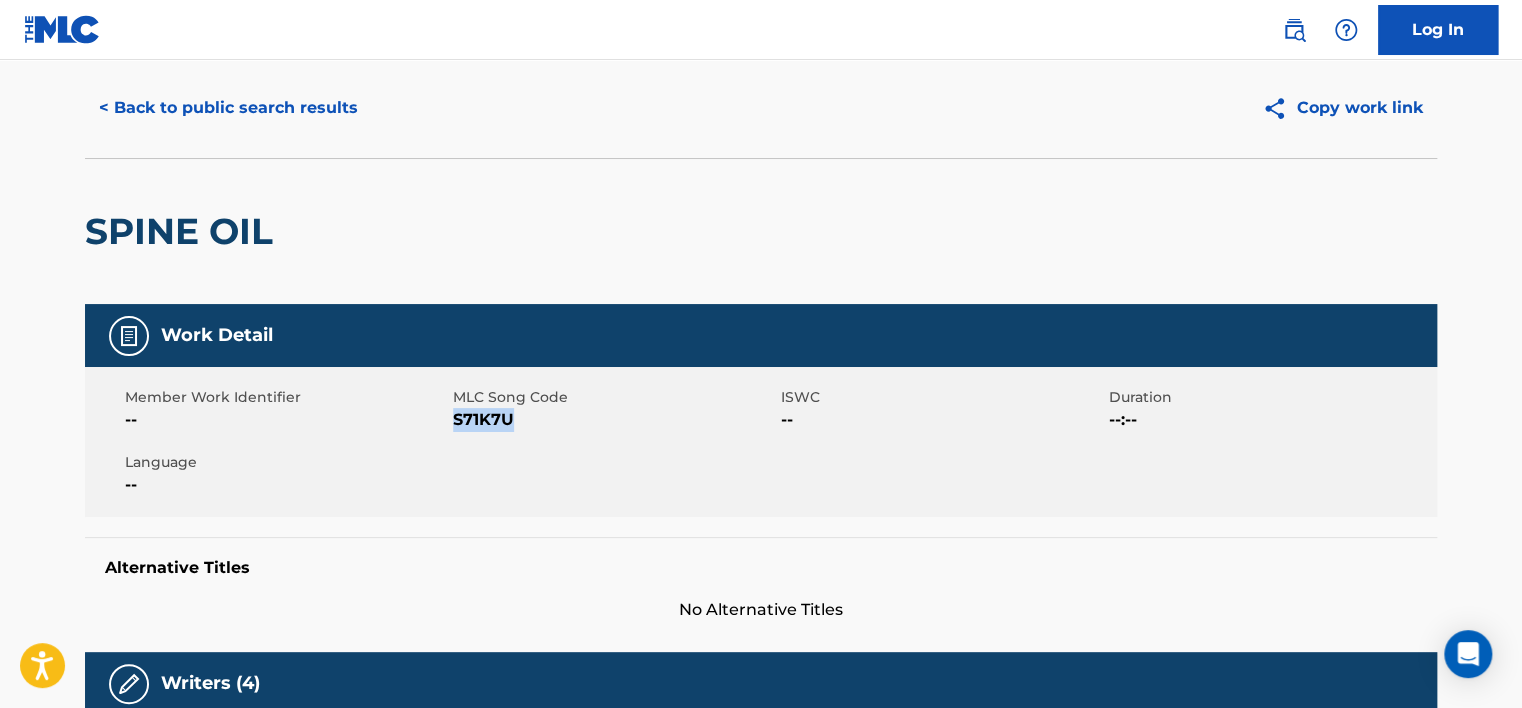 click on "S71K7U" at bounding box center (614, 420) 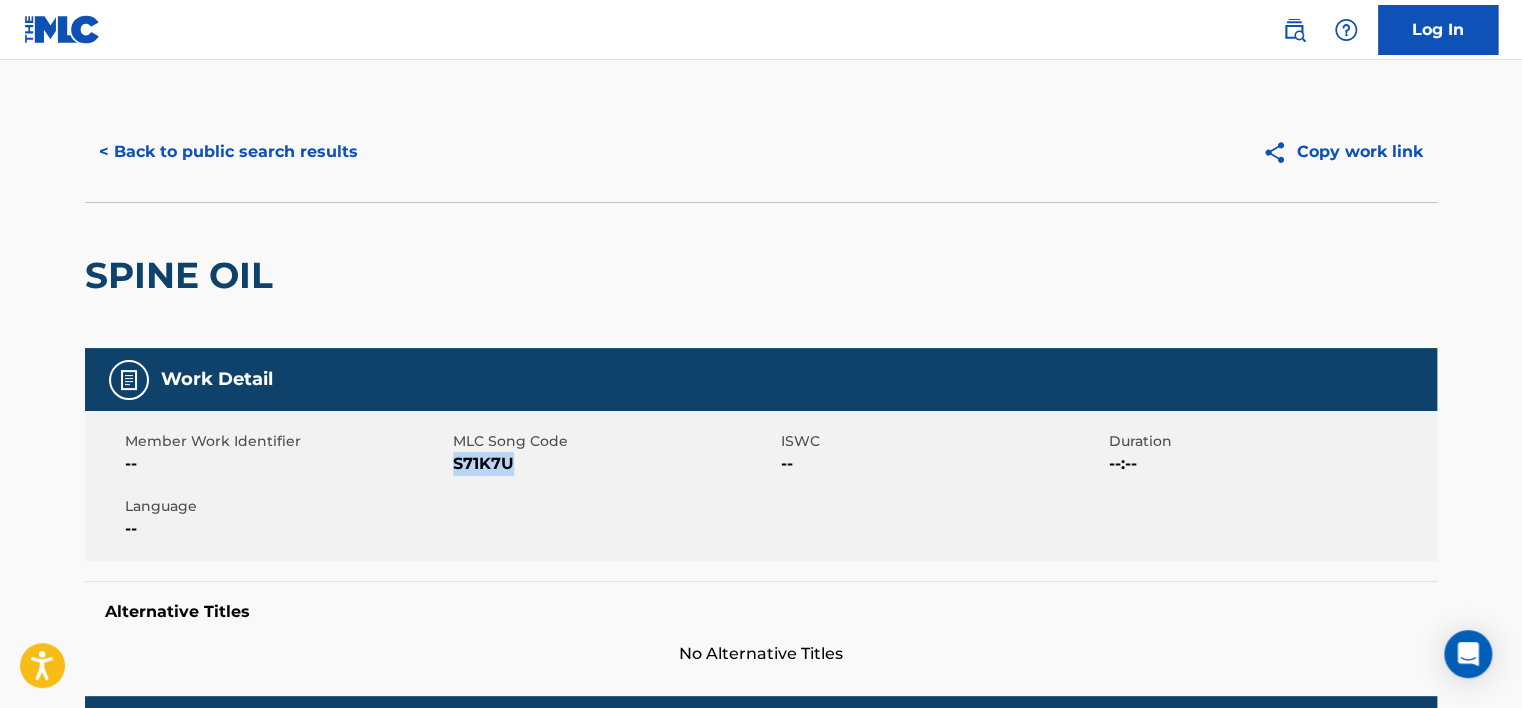 scroll, scrollTop: 0, scrollLeft: 0, axis: both 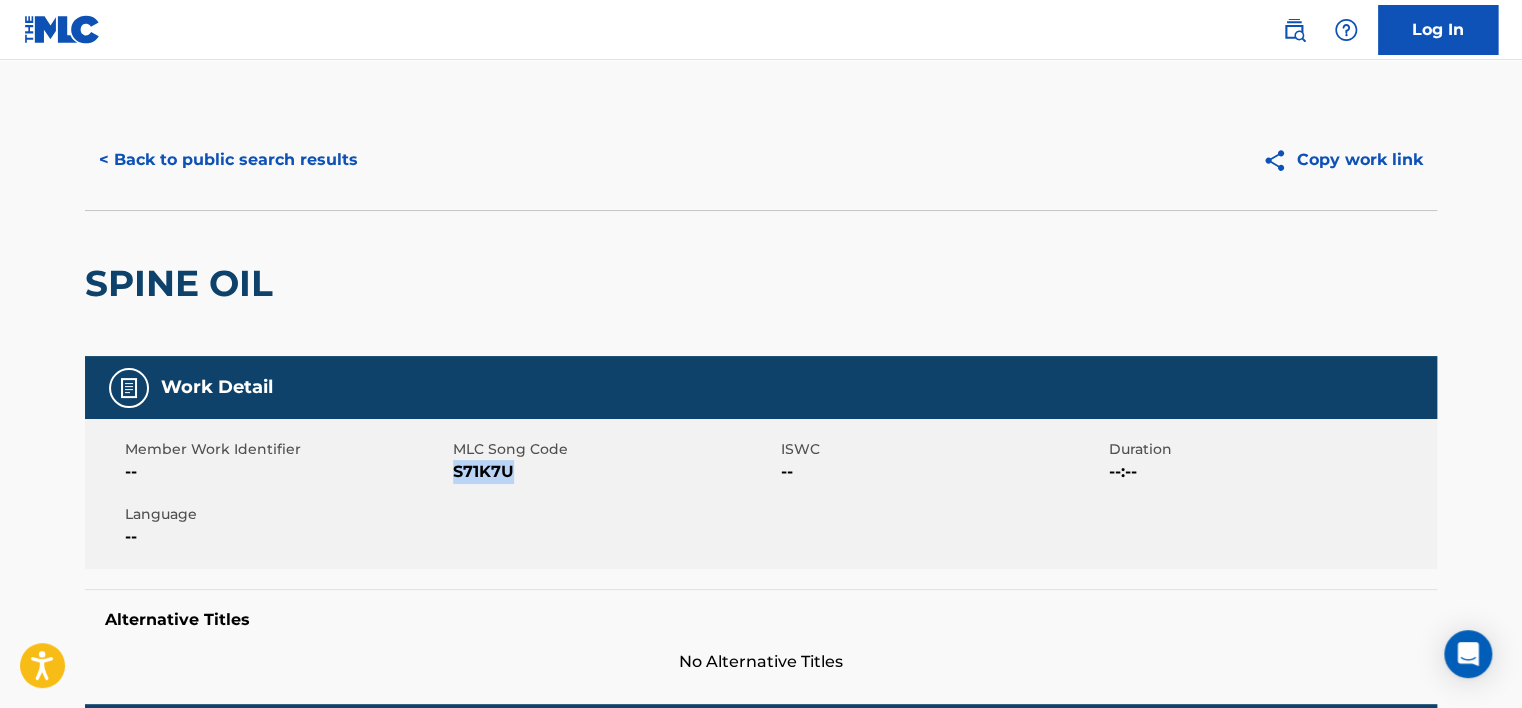 click on "< Back to public search results" at bounding box center (228, 160) 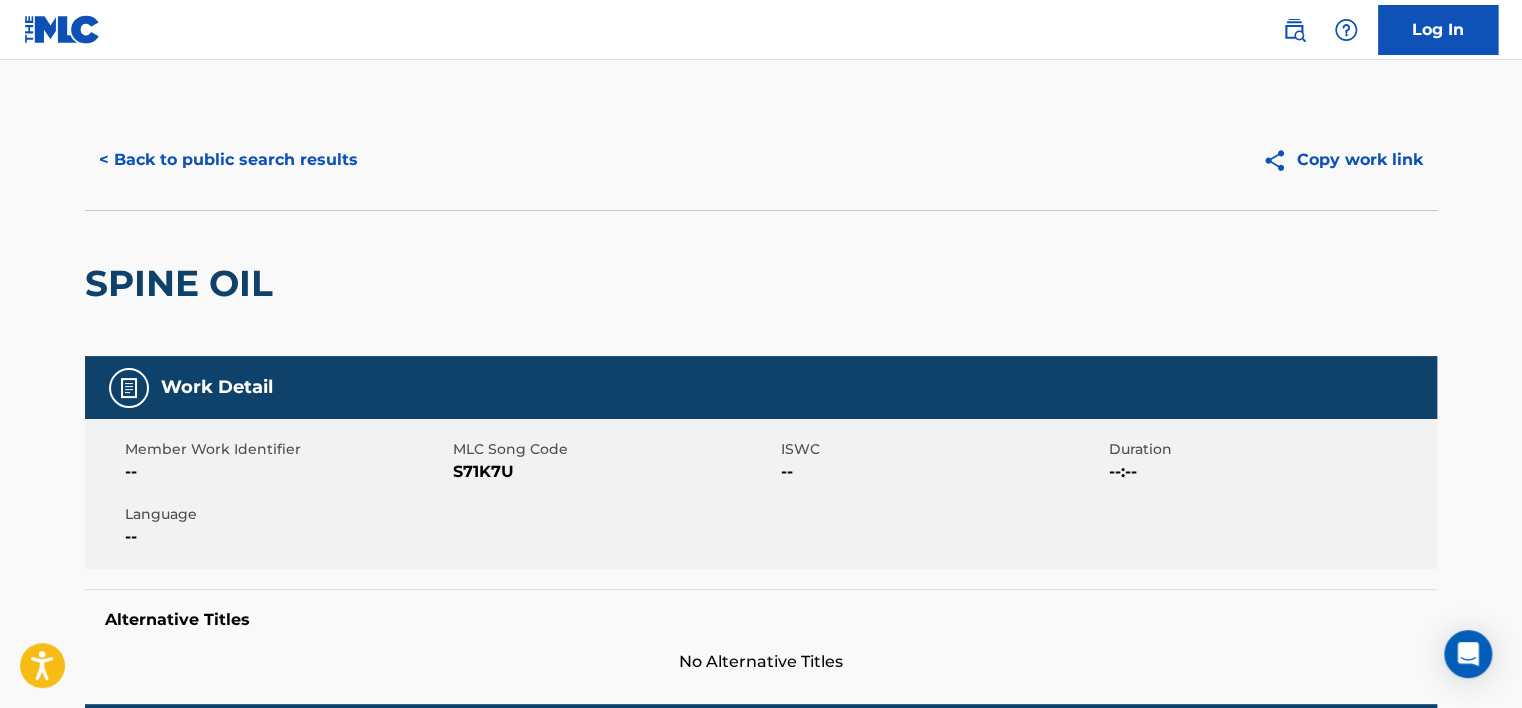 scroll, scrollTop: 265, scrollLeft: 0, axis: vertical 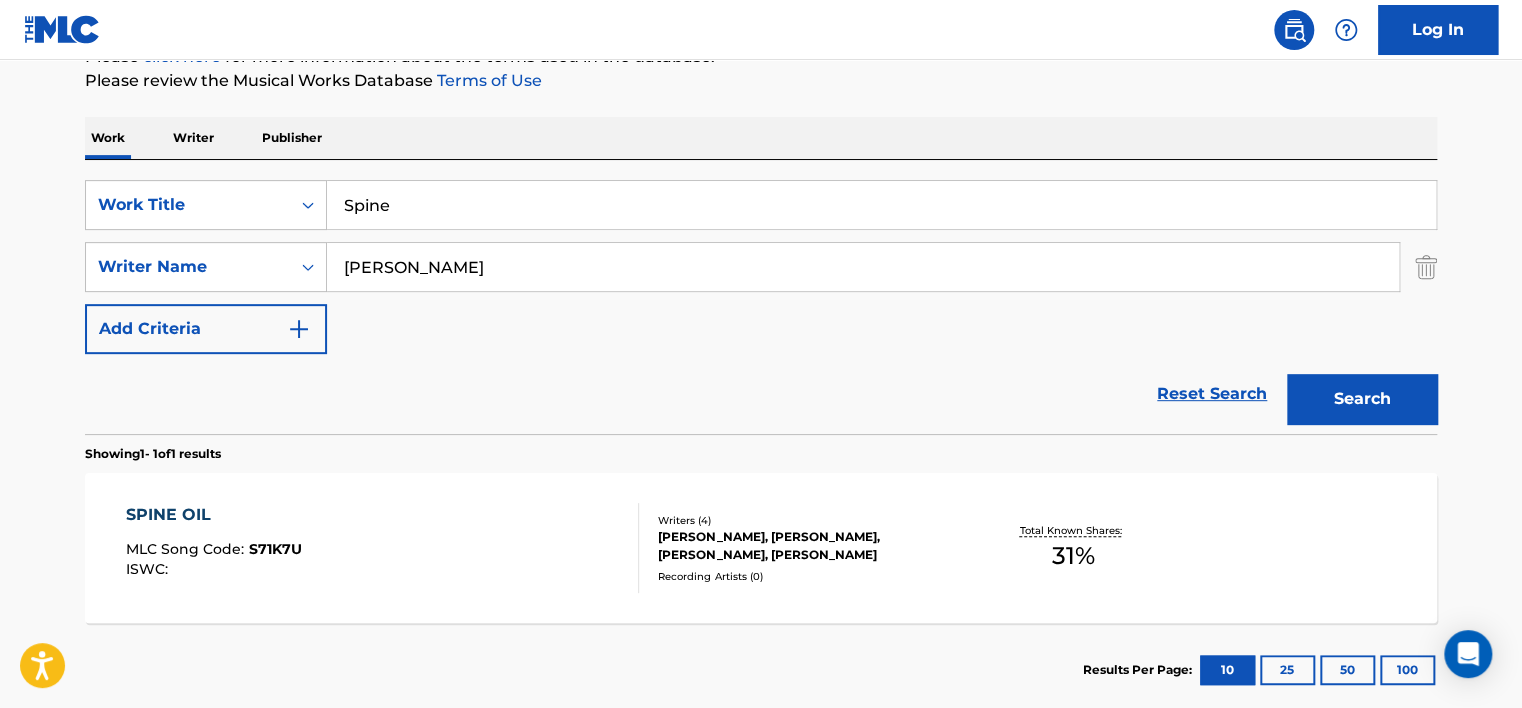 click on "[PERSON_NAME]" at bounding box center [863, 267] 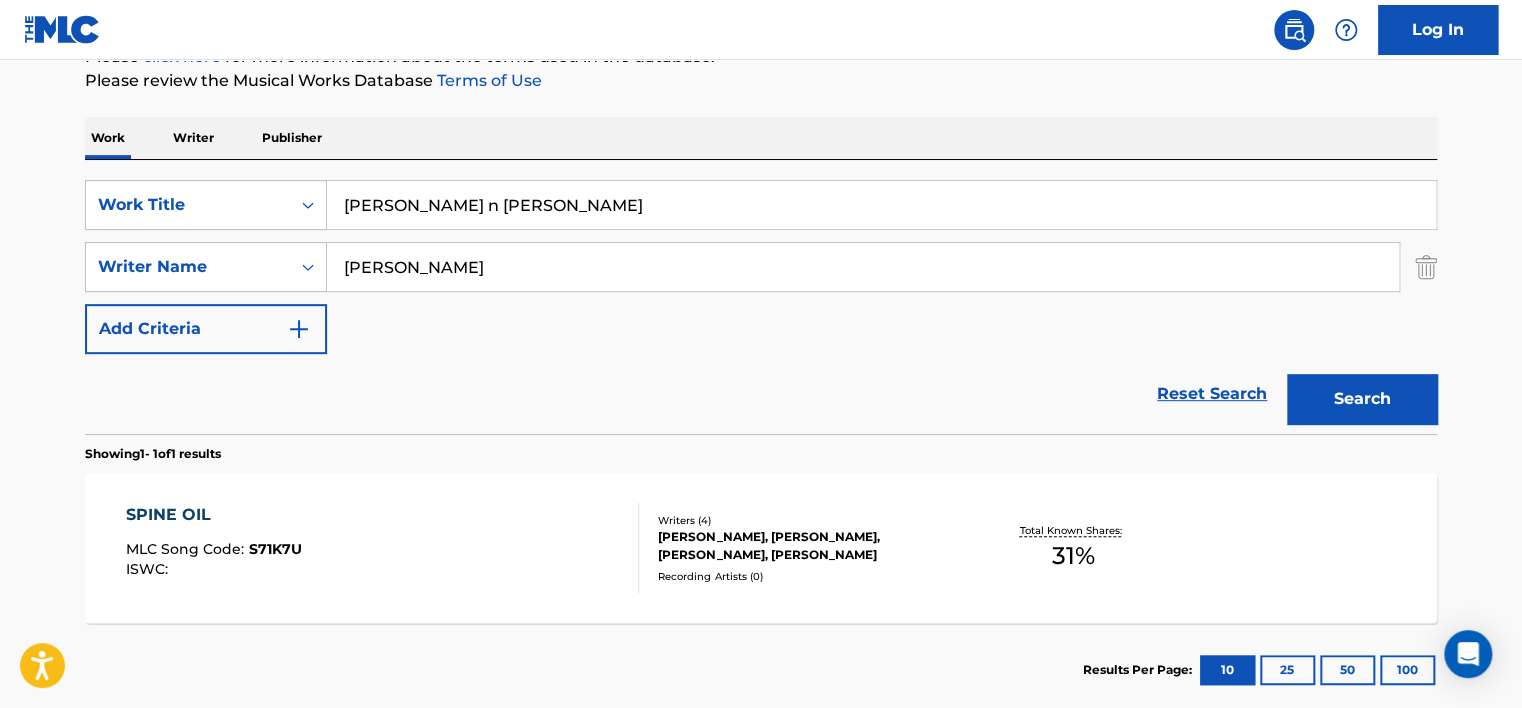 type on "[PERSON_NAME] n [PERSON_NAME]" 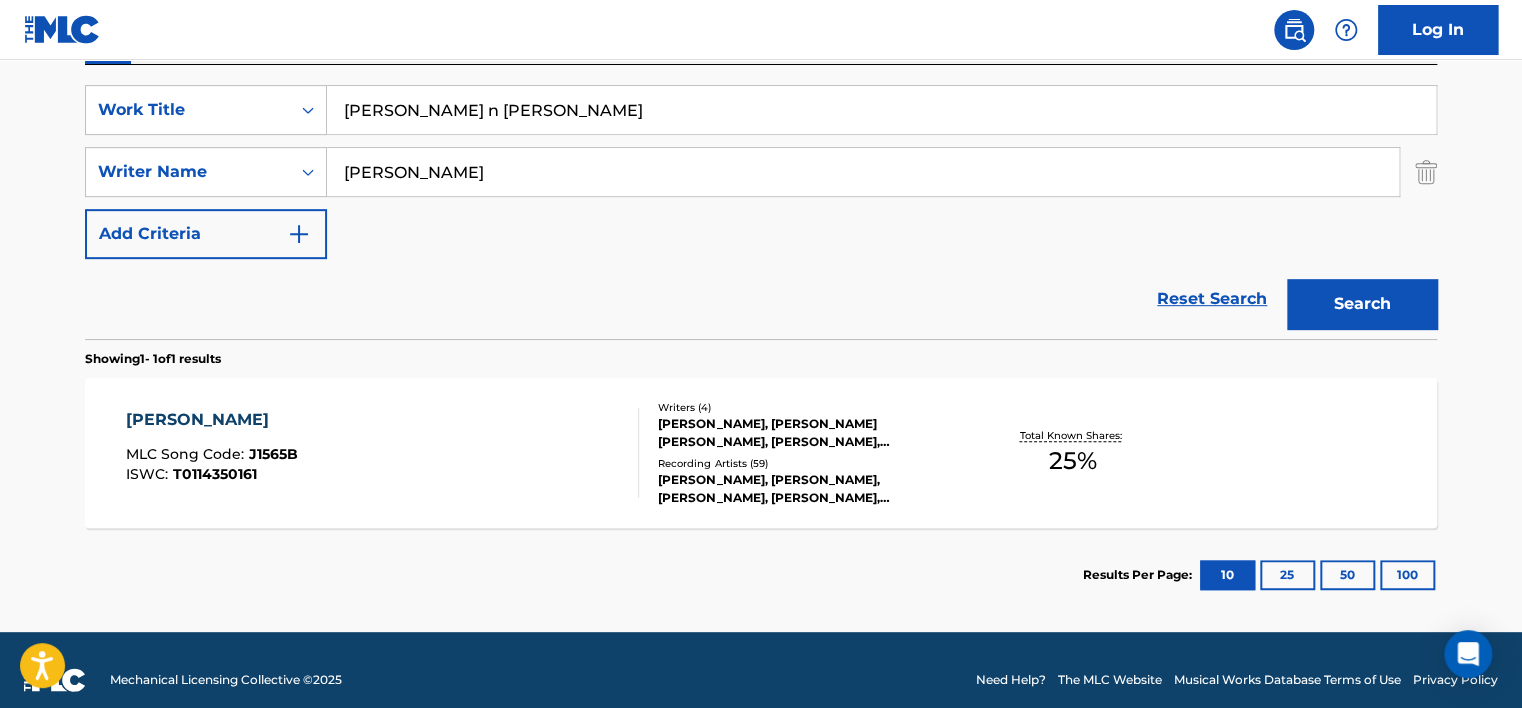 scroll, scrollTop: 365, scrollLeft: 0, axis: vertical 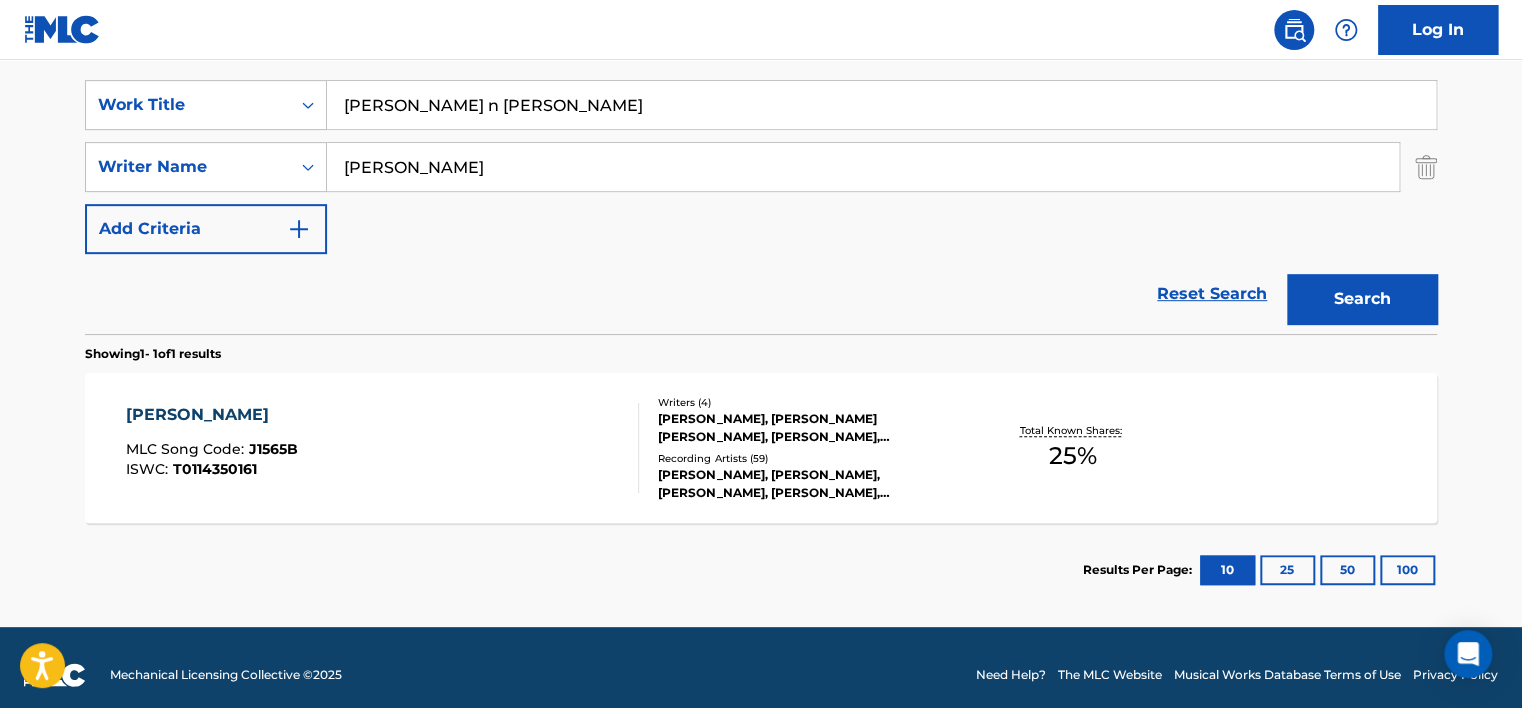 click on "[PERSON_NAME] n [PERSON_NAME]" at bounding box center (881, 105) 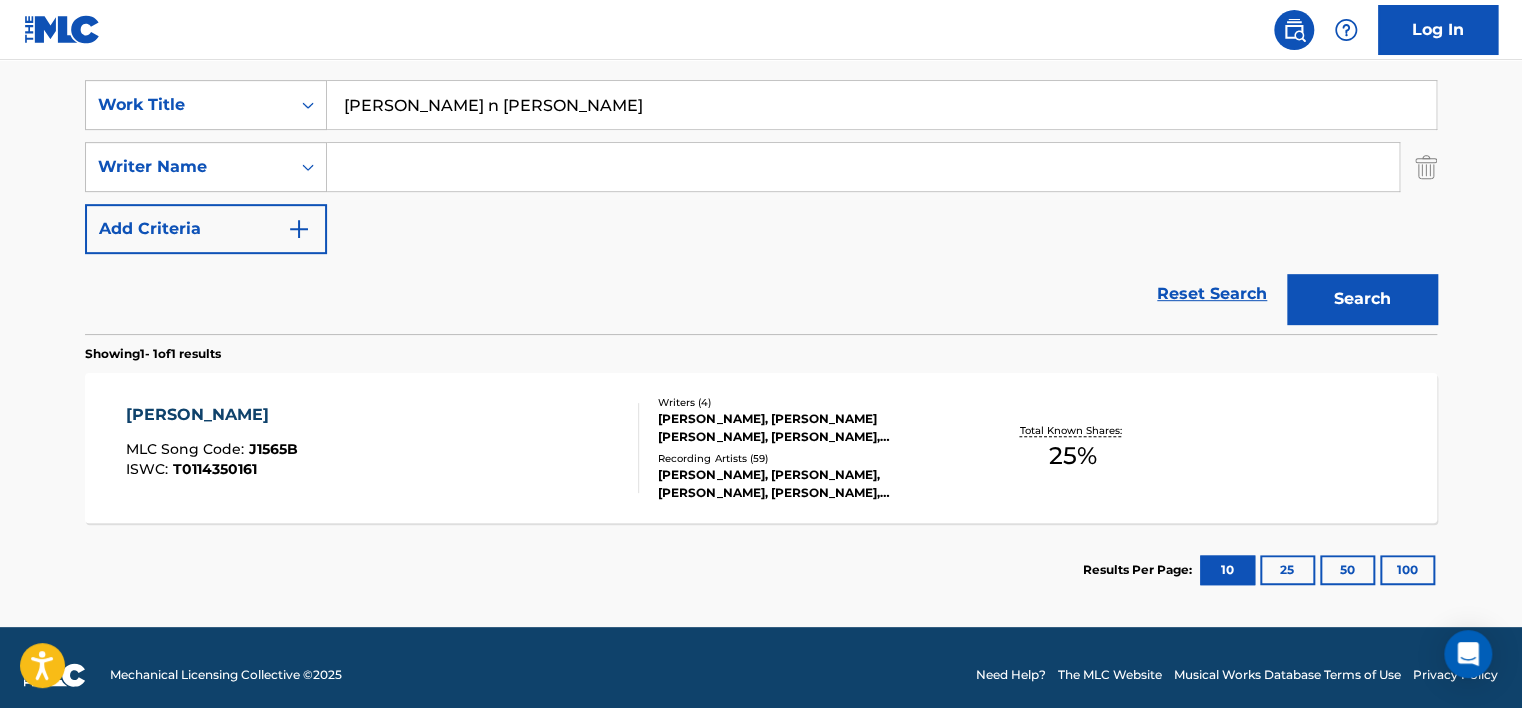 type 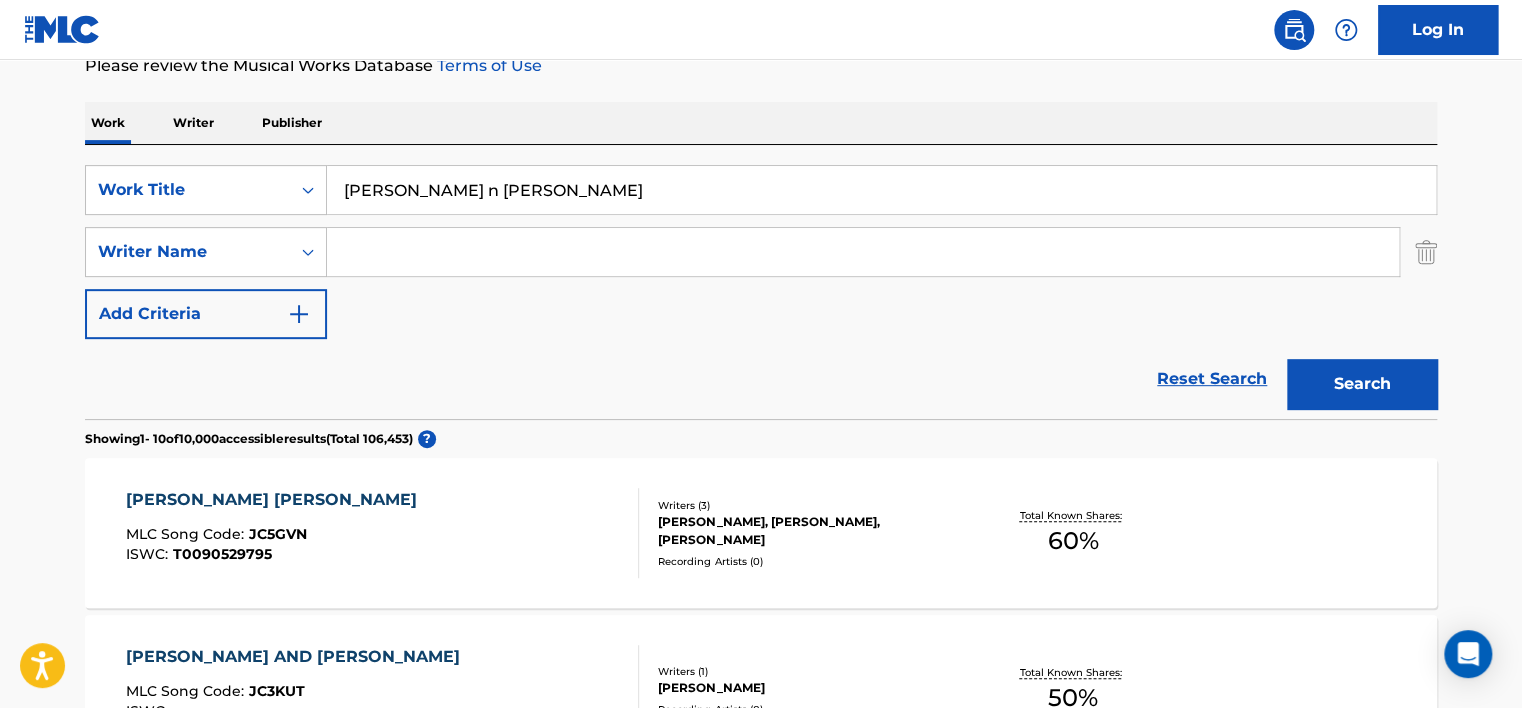 scroll, scrollTop: 265, scrollLeft: 0, axis: vertical 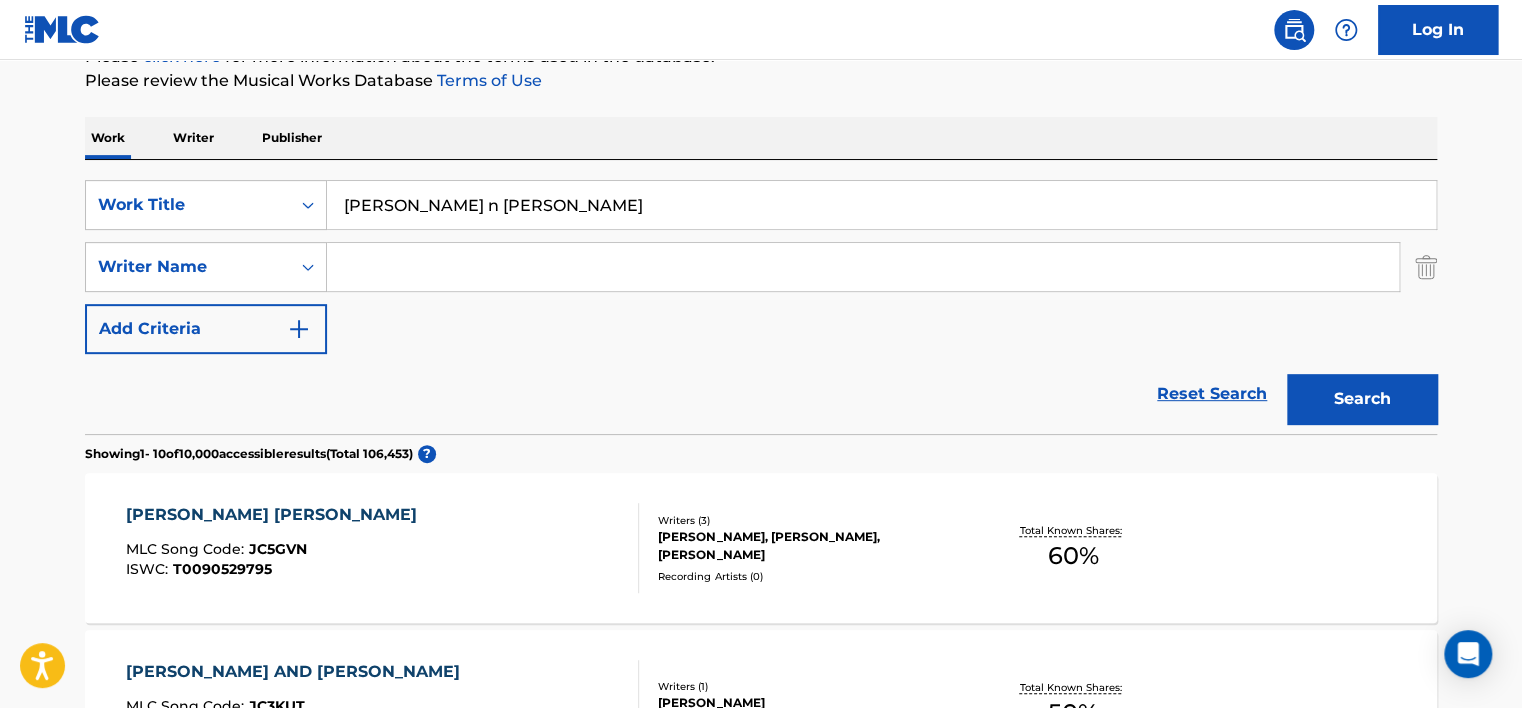 click on "[PERSON_NAME] n [PERSON_NAME]" at bounding box center [881, 205] 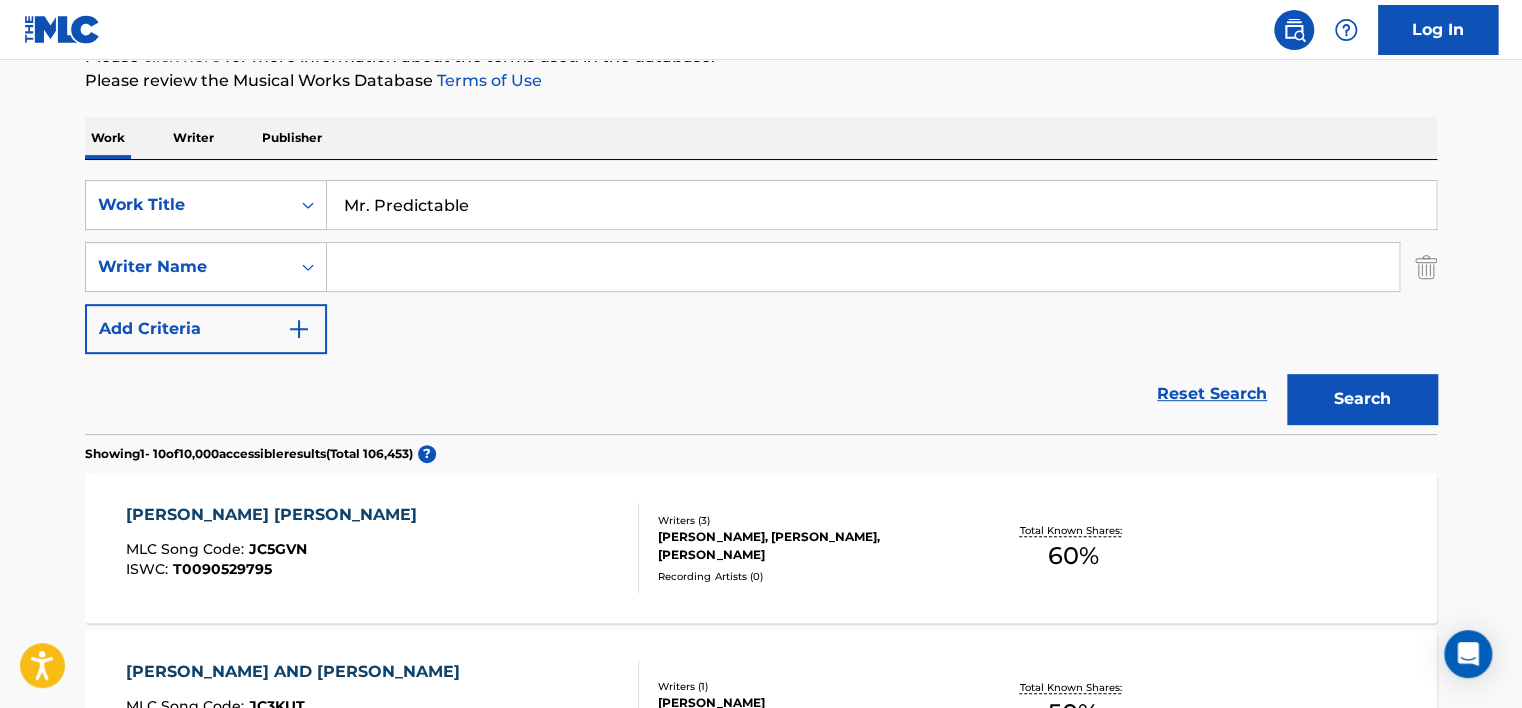 click on "Work Writer Publisher" at bounding box center (761, 138) 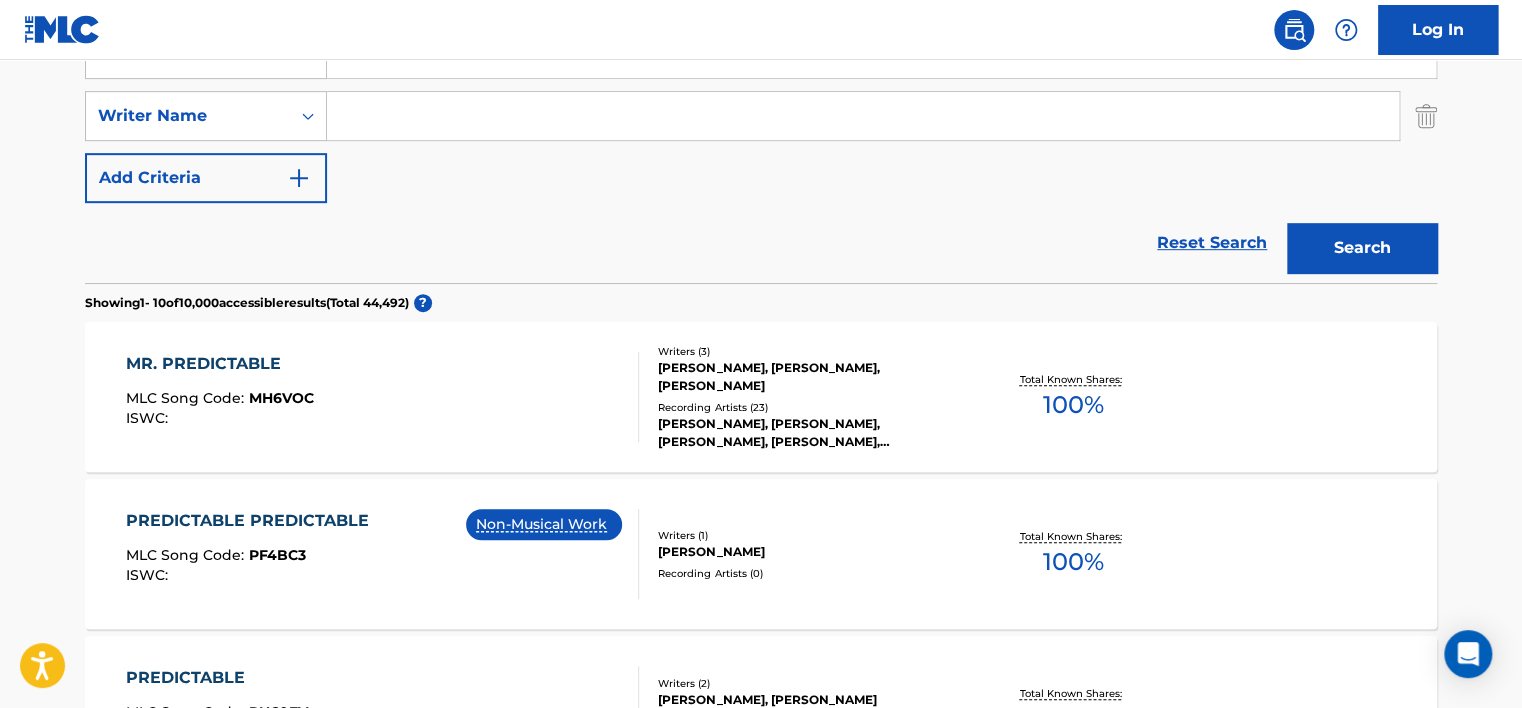 scroll, scrollTop: 365, scrollLeft: 0, axis: vertical 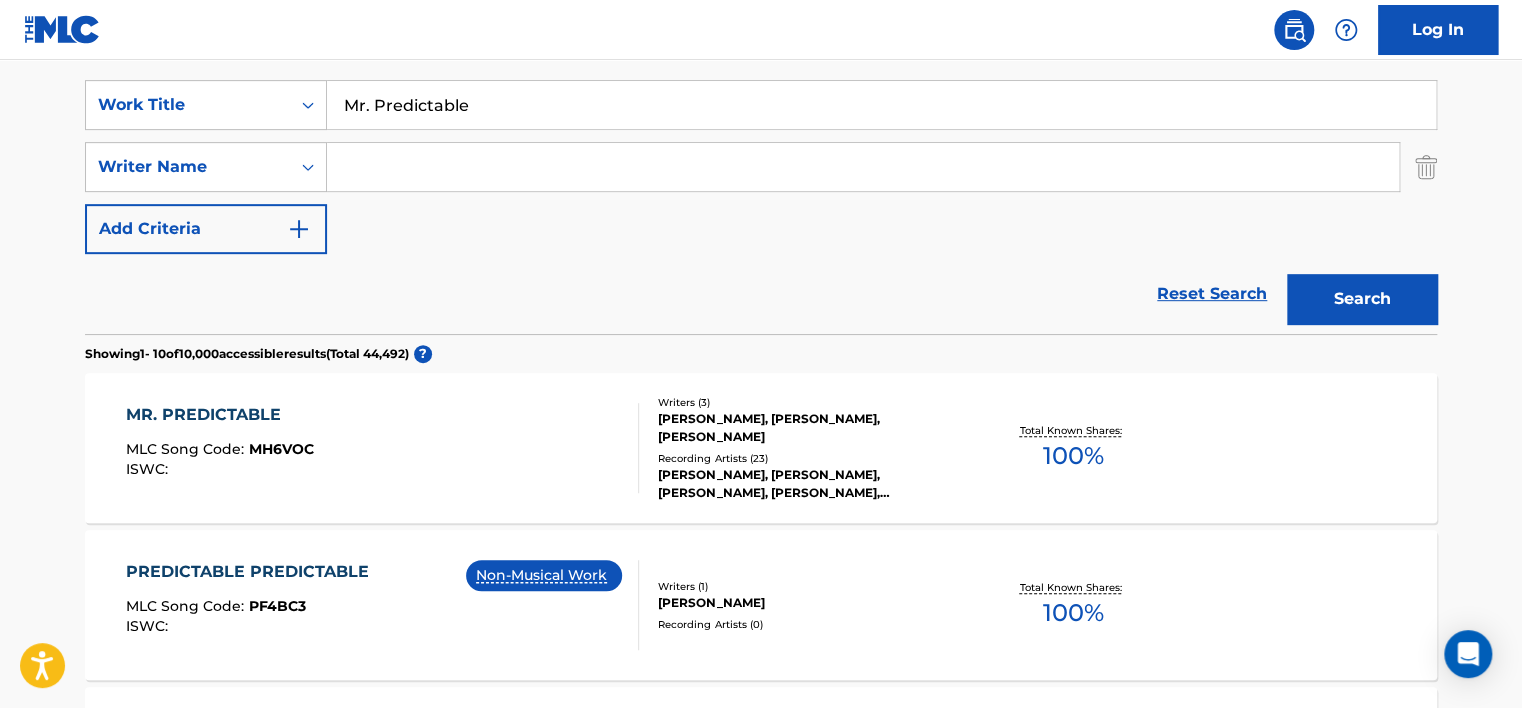 click on "Mr. Predictable" at bounding box center [881, 105] 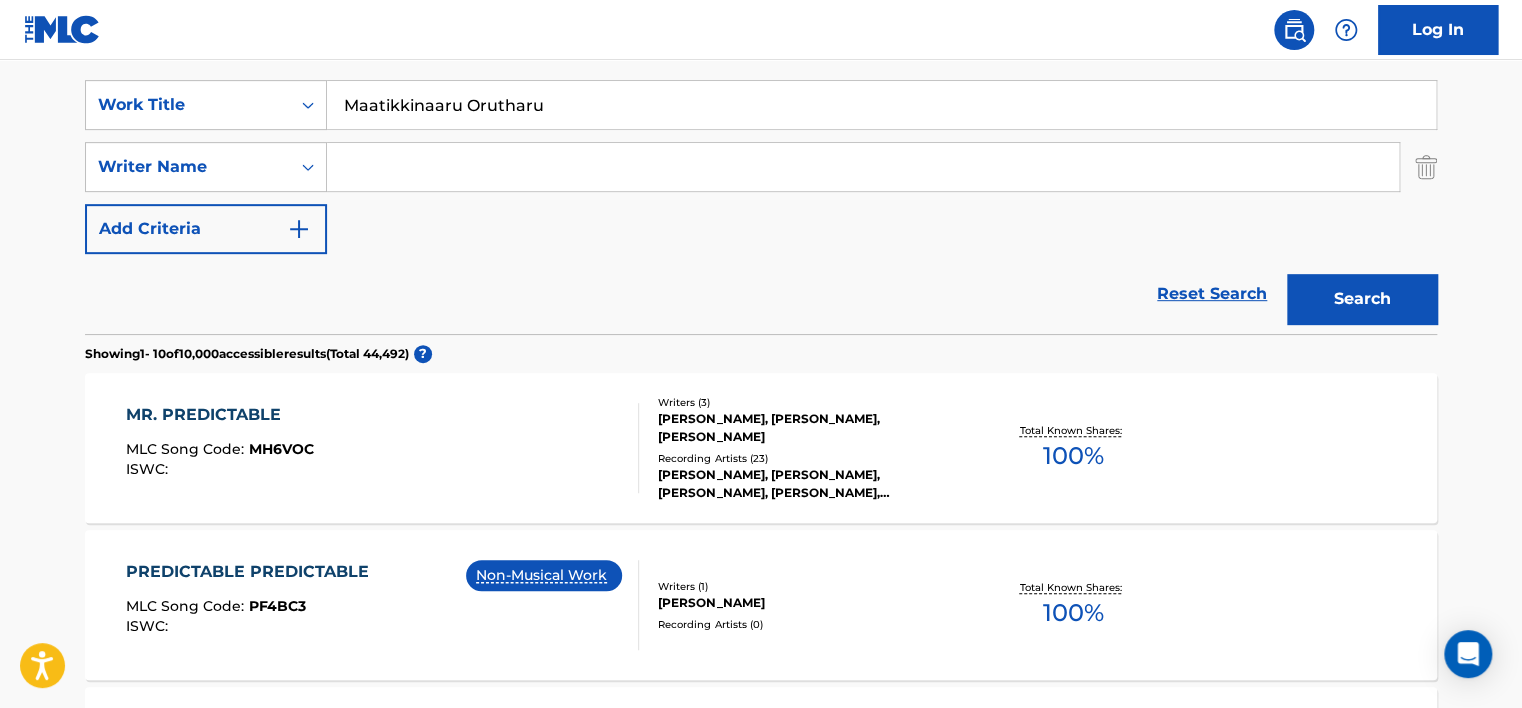 click on "Search" at bounding box center [1362, 299] 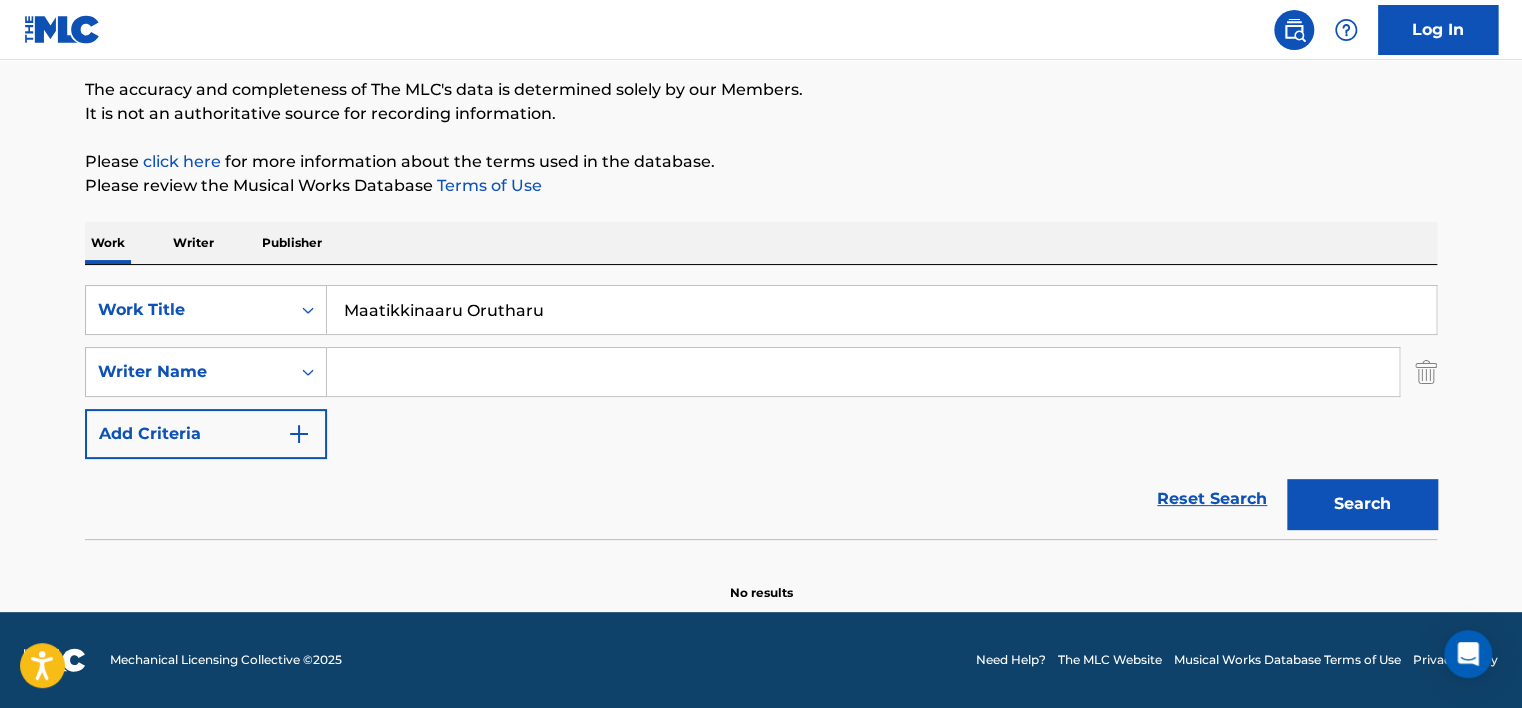 scroll, scrollTop: 160, scrollLeft: 0, axis: vertical 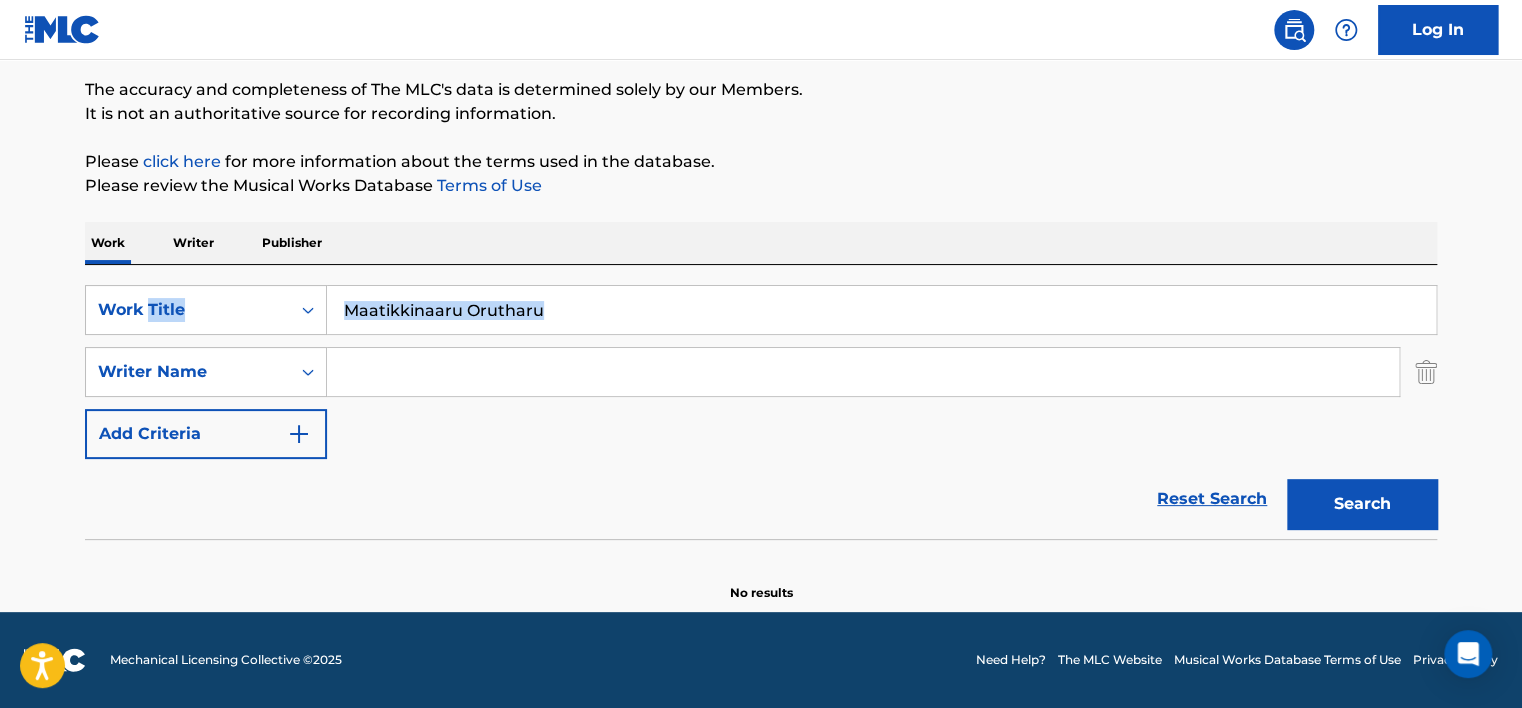 click on "Maatikkinaaru Orutharu" at bounding box center (882, 310) 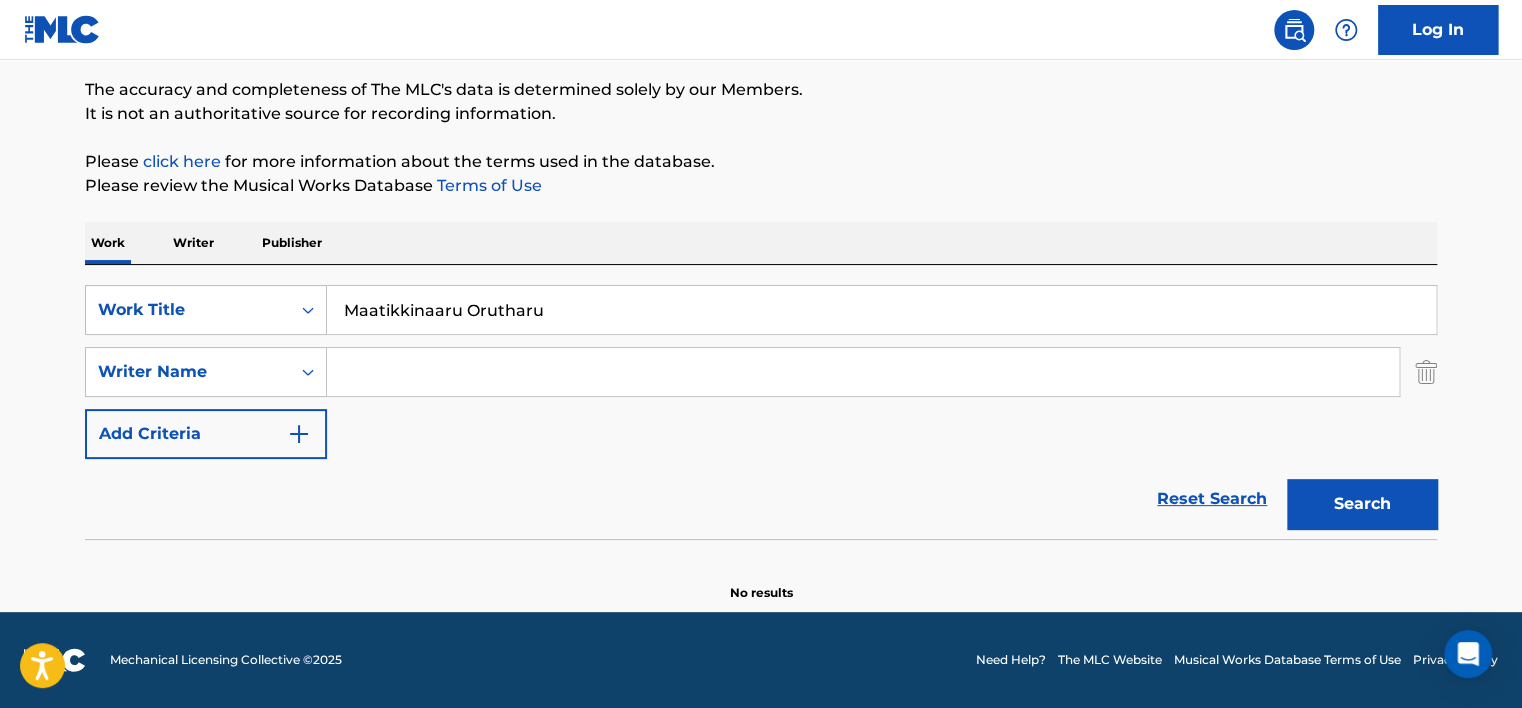 click on "Maatikkinaaru Orutharu" at bounding box center [882, 310] 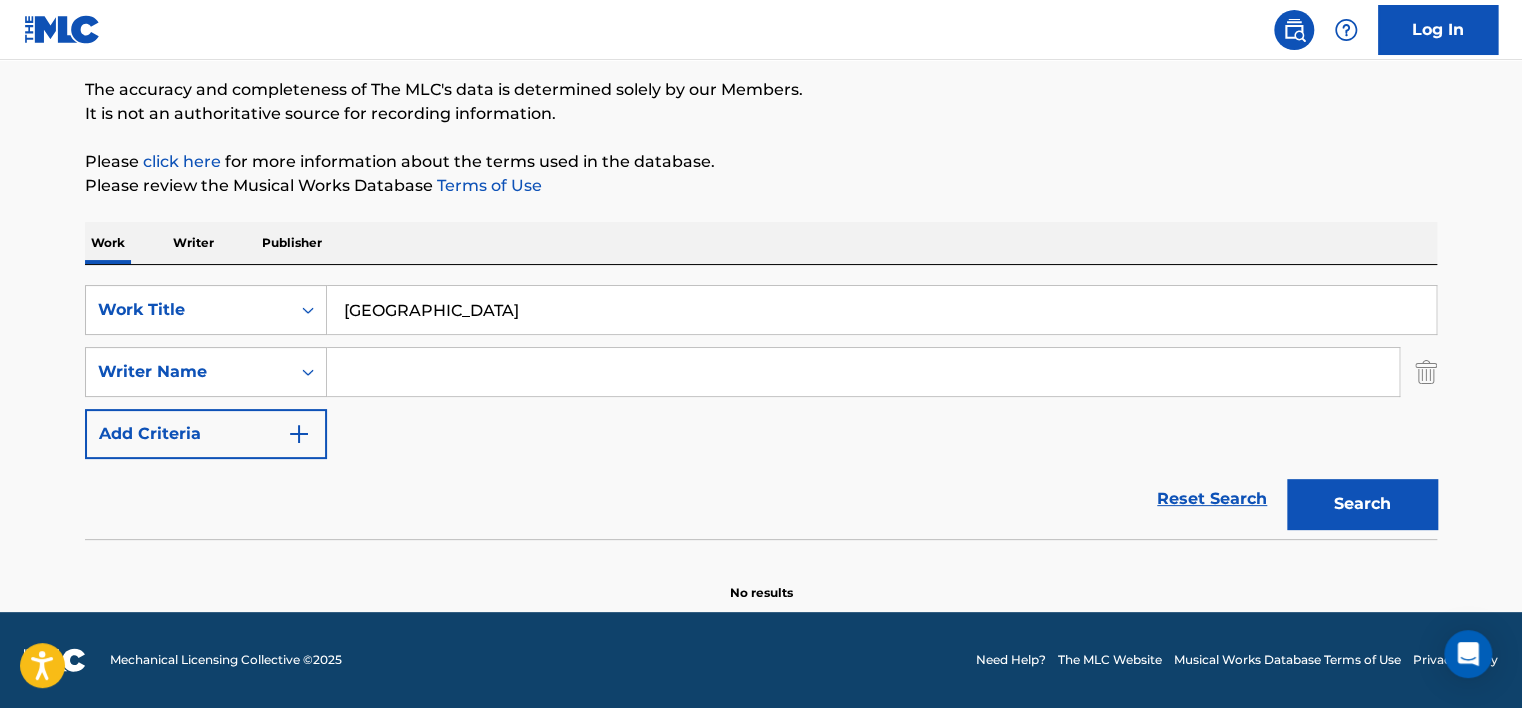 click on "Search" at bounding box center [1362, 504] 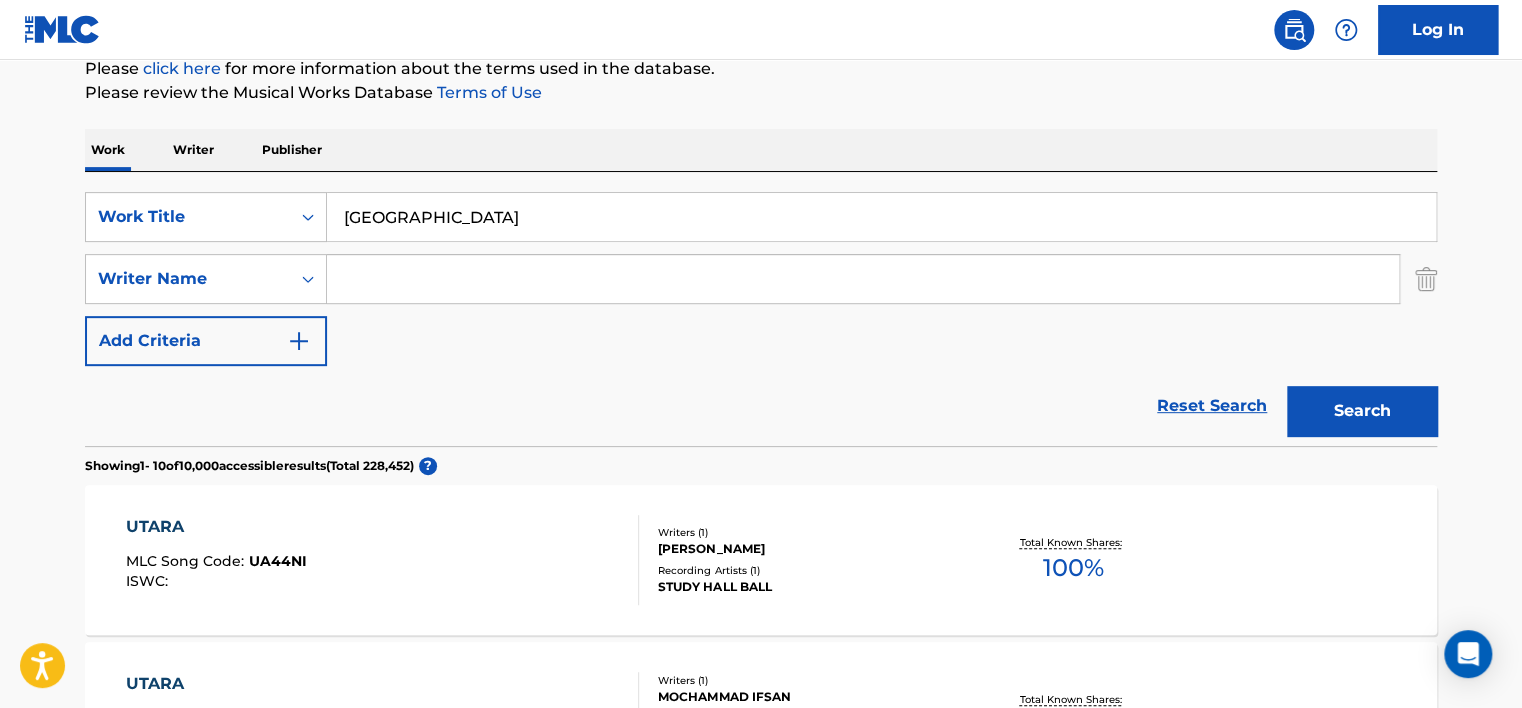 scroll, scrollTop: 260, scrollLeft: 0, axis: vertical 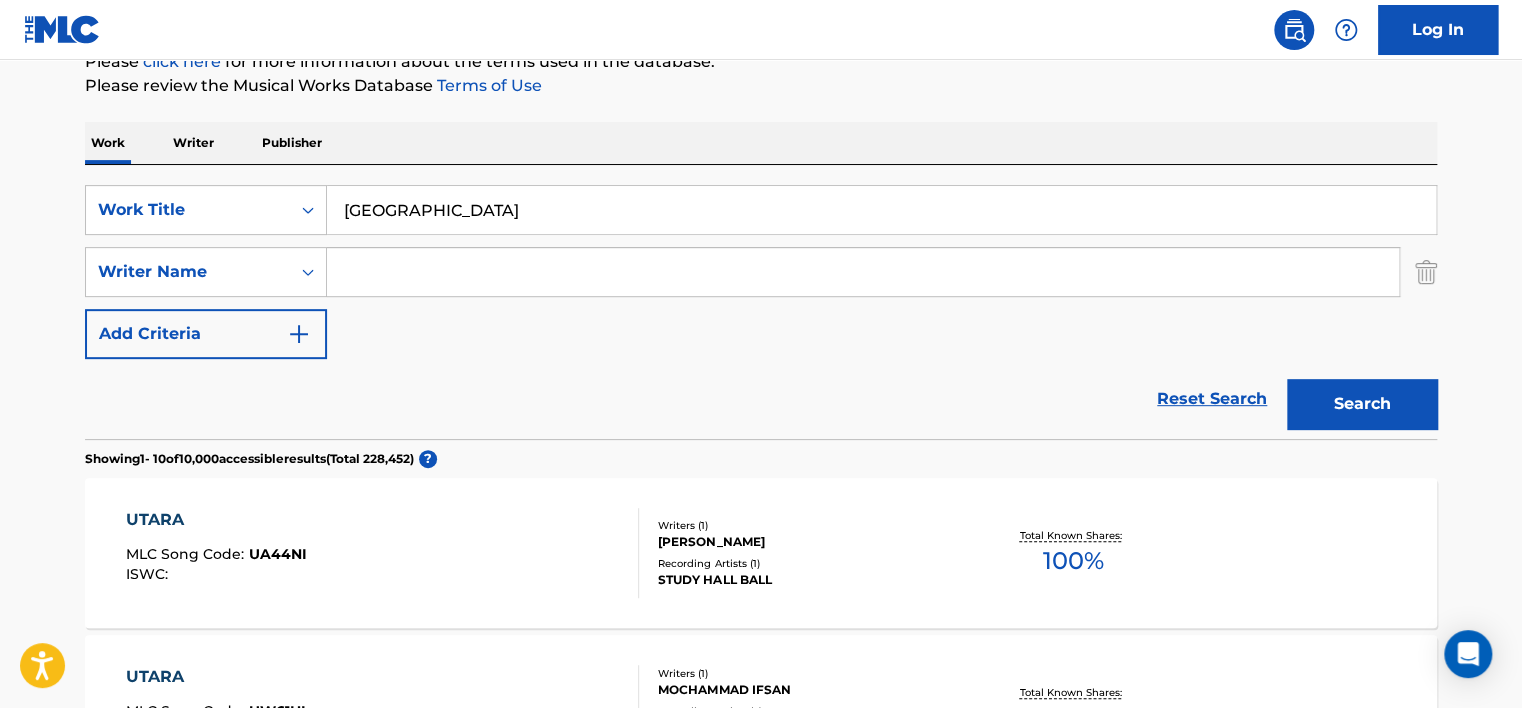 click on "[GEOGRAPHIC_DATA]" at bounding box center [881, 210] 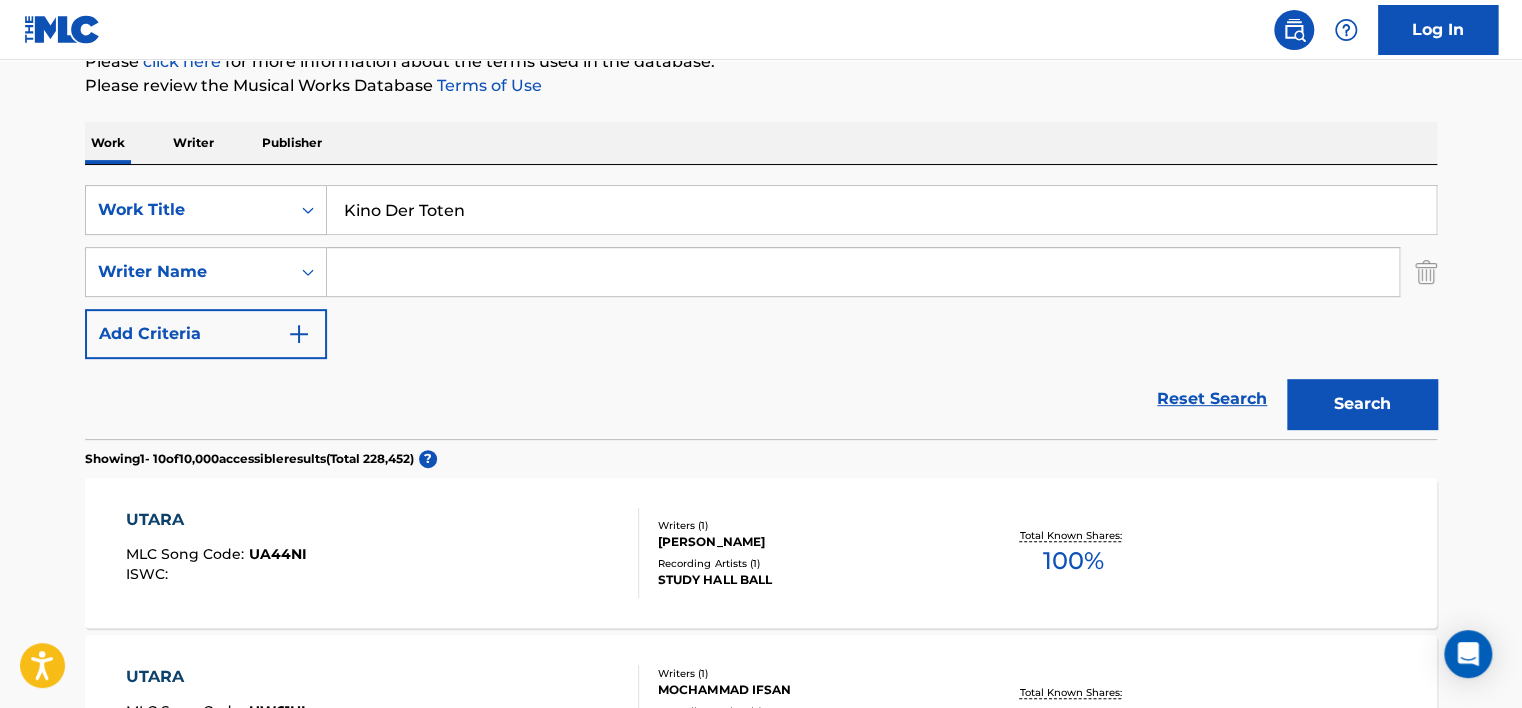 type on "Kino Der Toten" 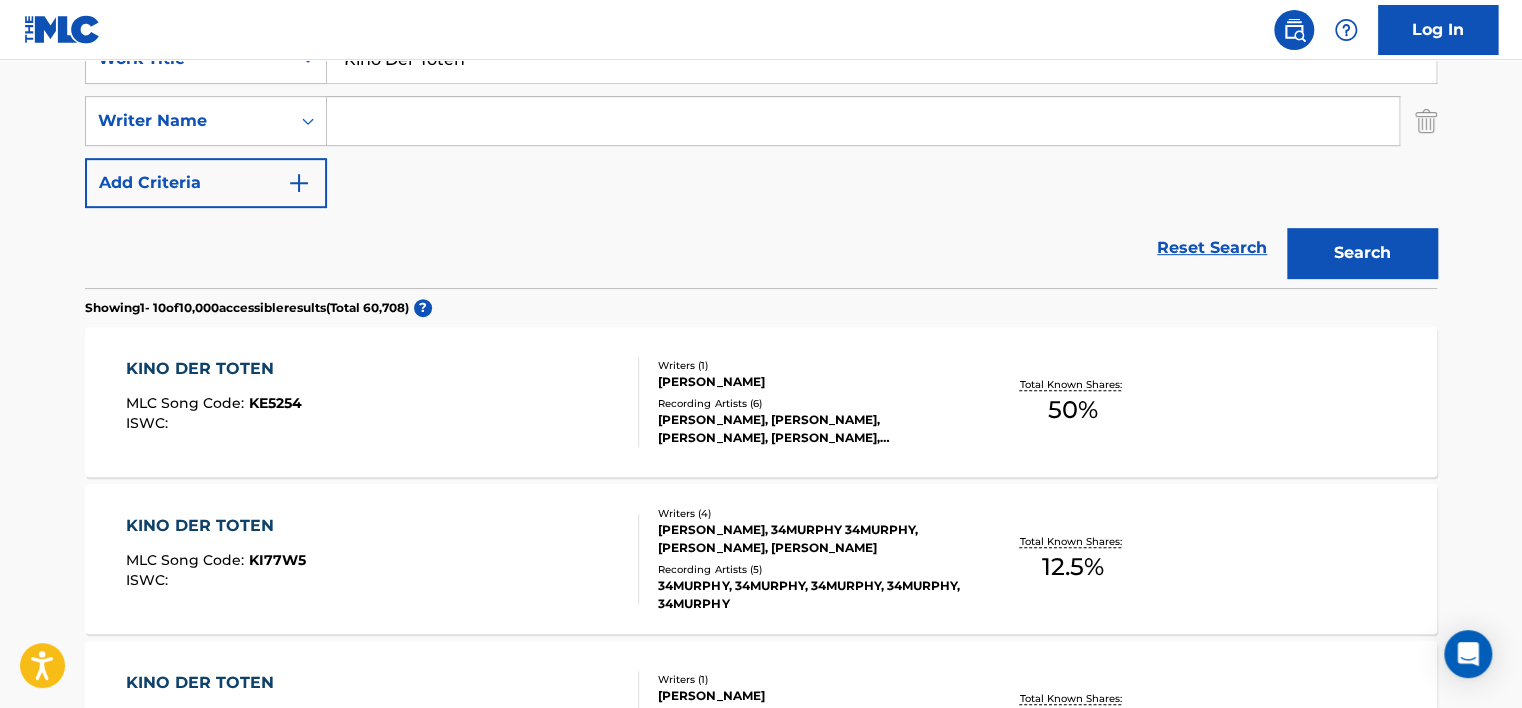 scroll, scrollTop: 360, scrollLeft: 0, axis: vertical 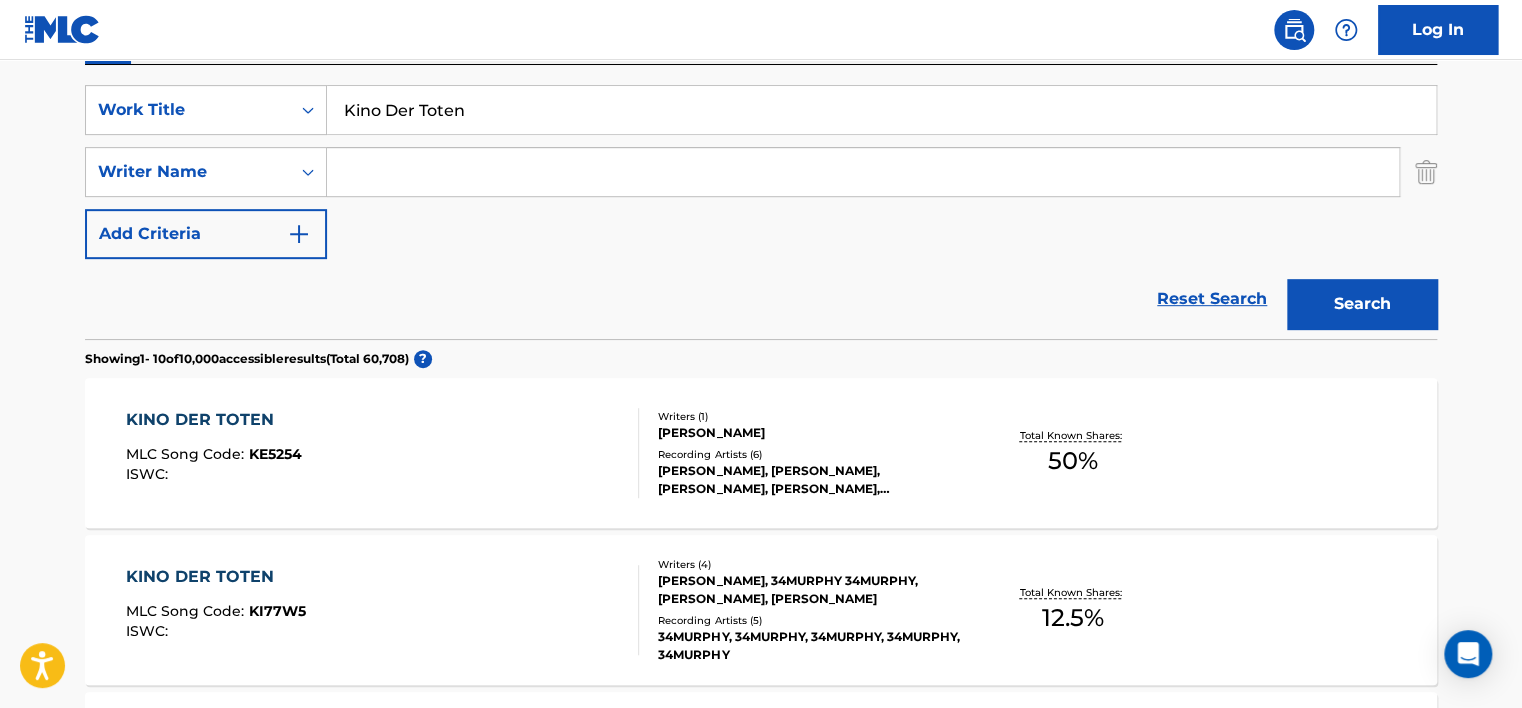 click at bounding box center (863, 172) 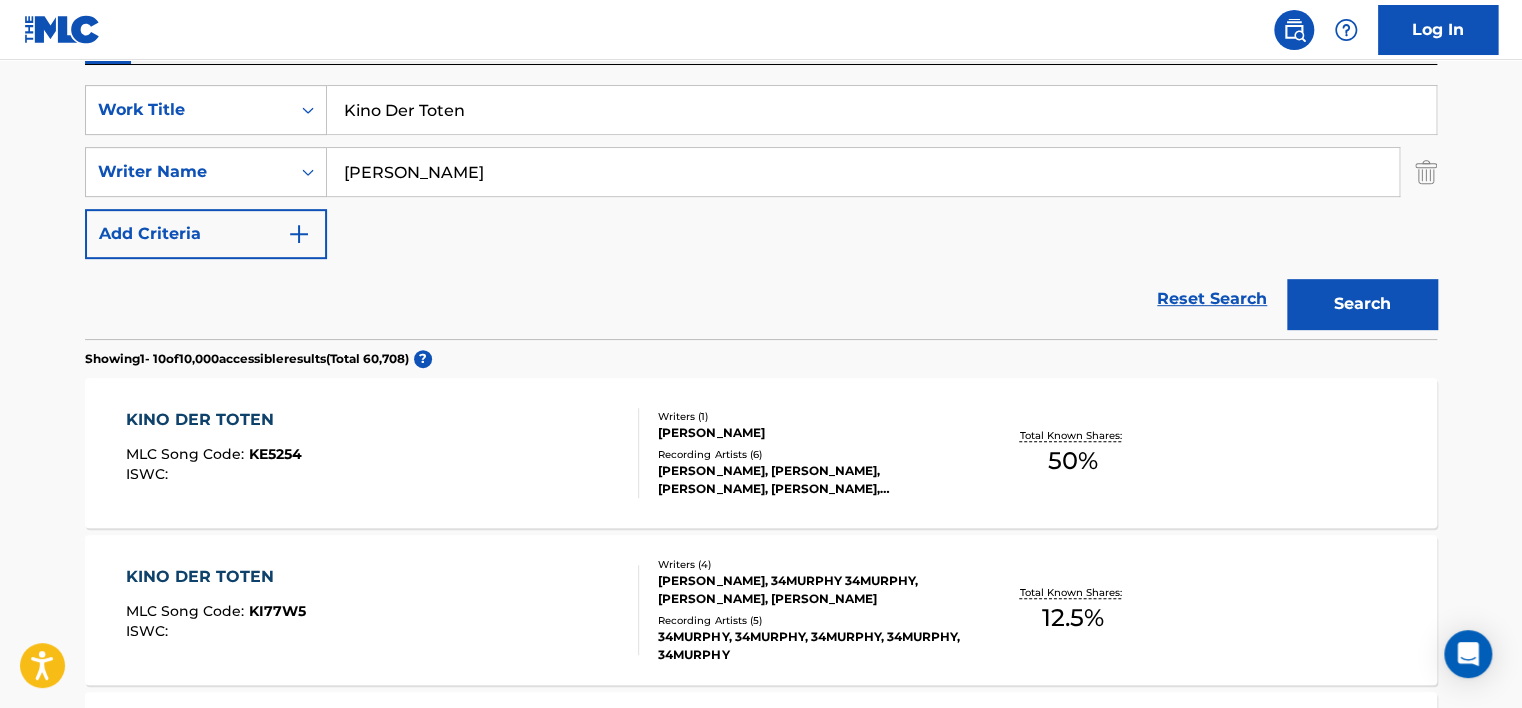 type on "[PERSON_NAME]" 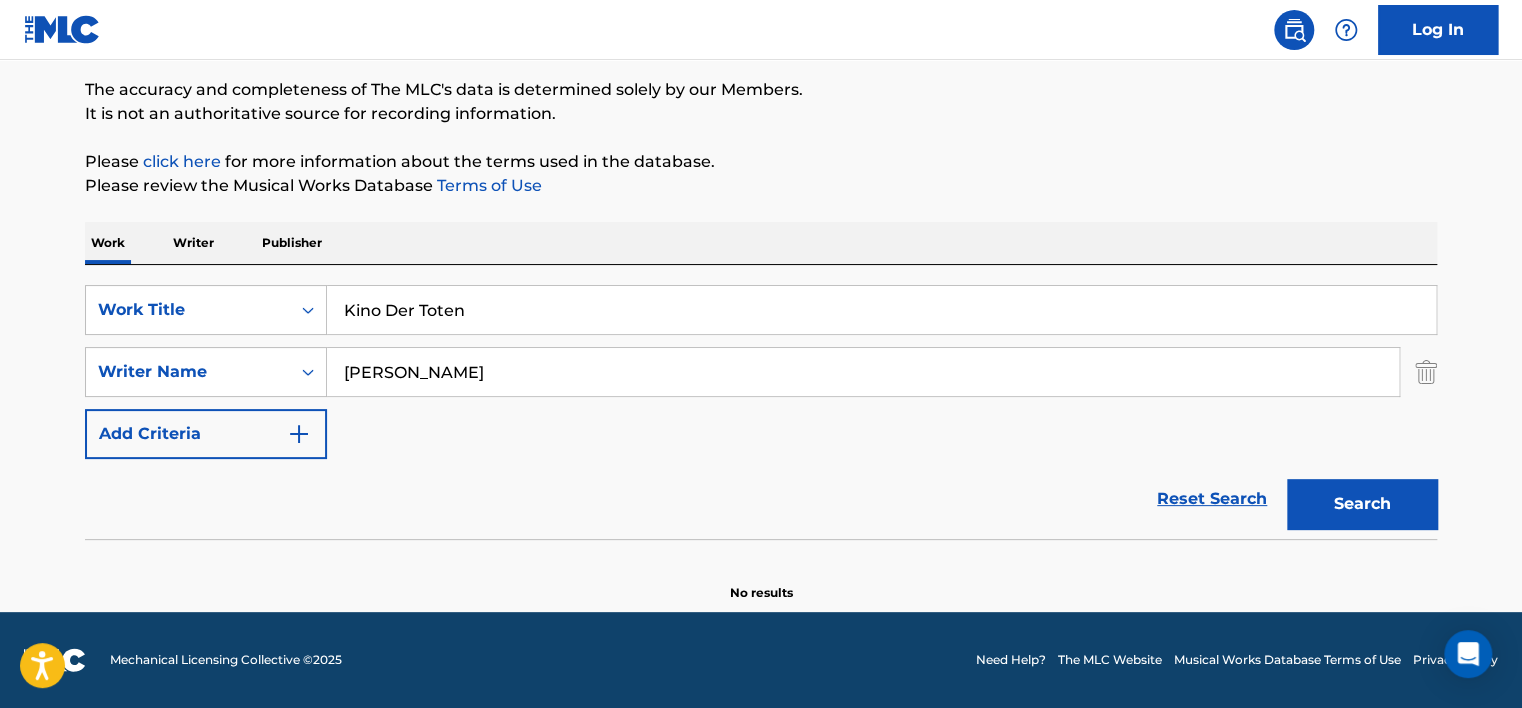 scroll, scrollTop: 160, scrollLeft: 0, axis: vertical 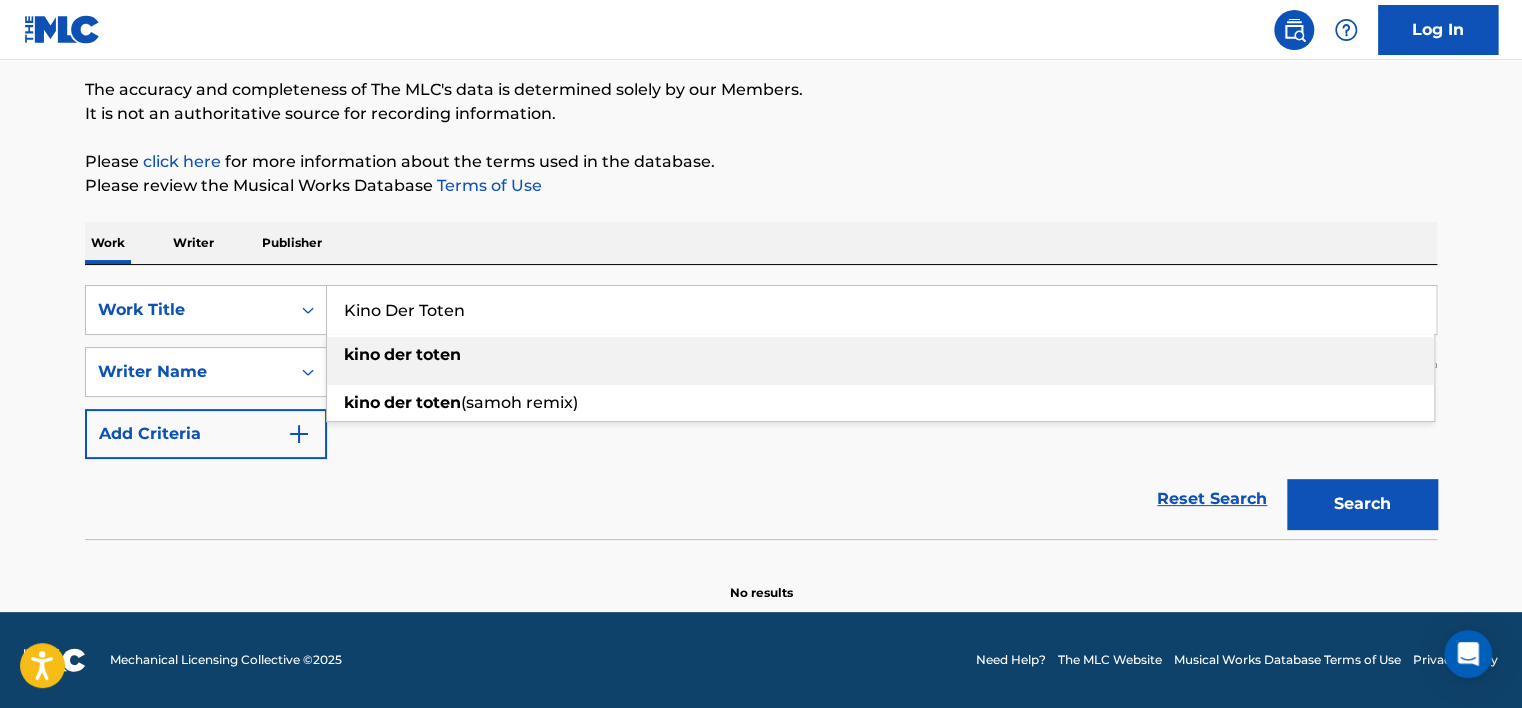 click on "Kino Der Toten" at bounding box center (881, 310) 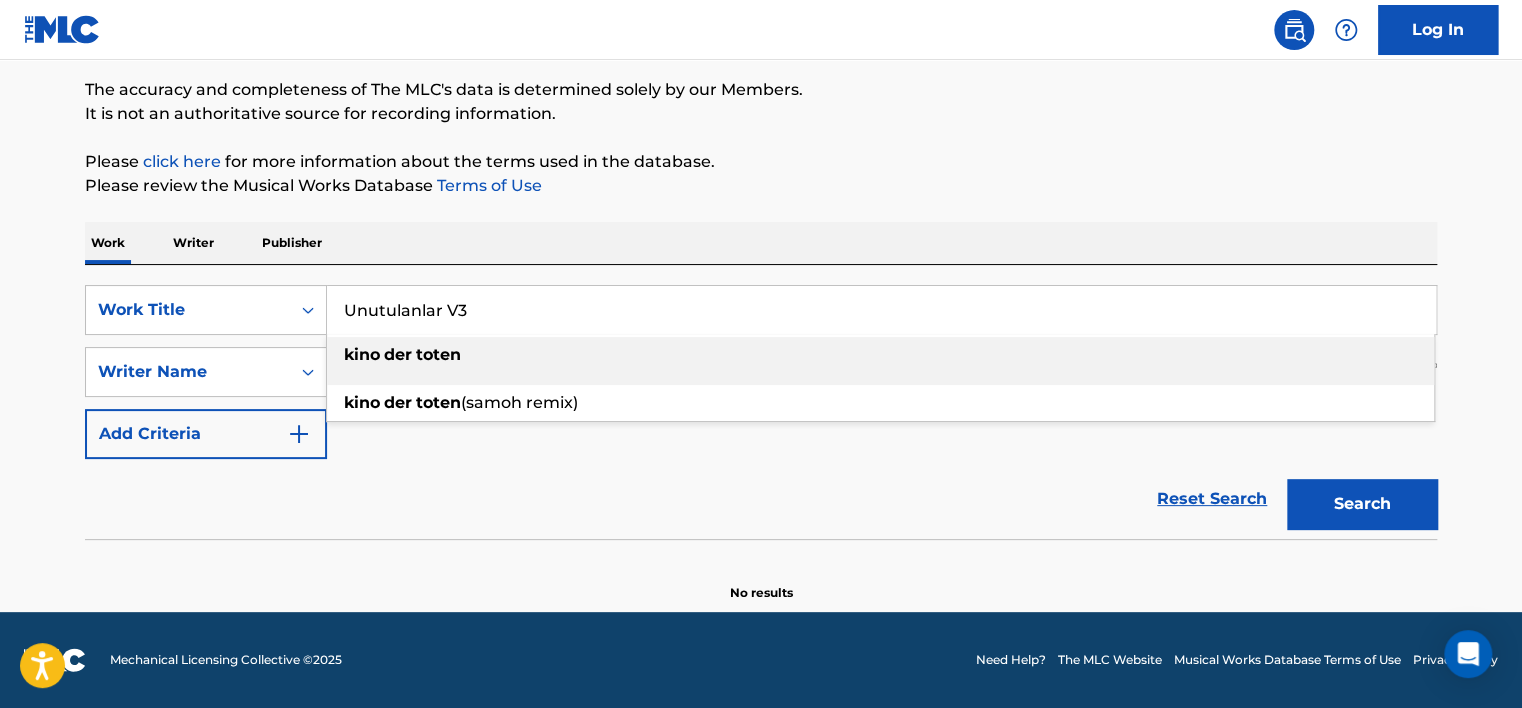 type on "Unutulanlar V3" 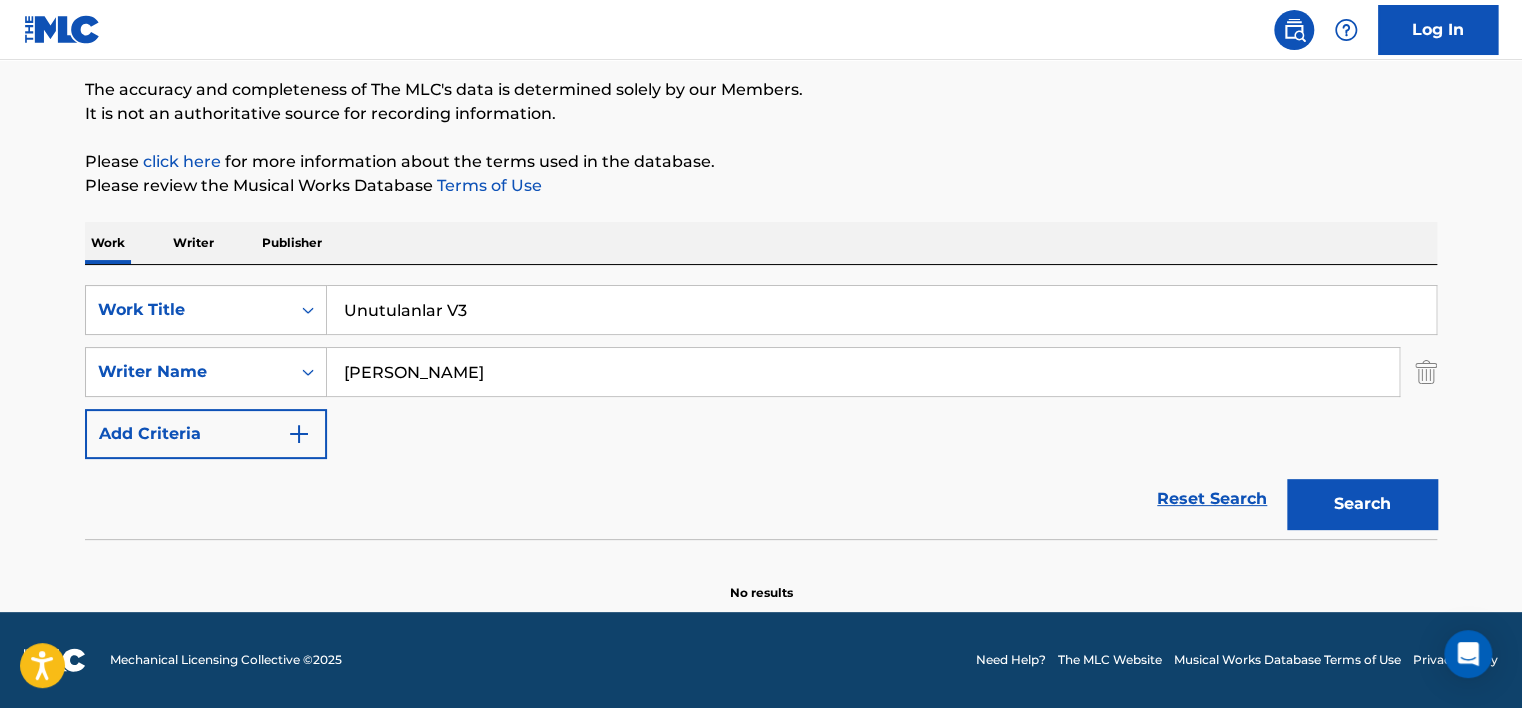 click on "[PERSON_NAME]" at bounding box center (863, 372) 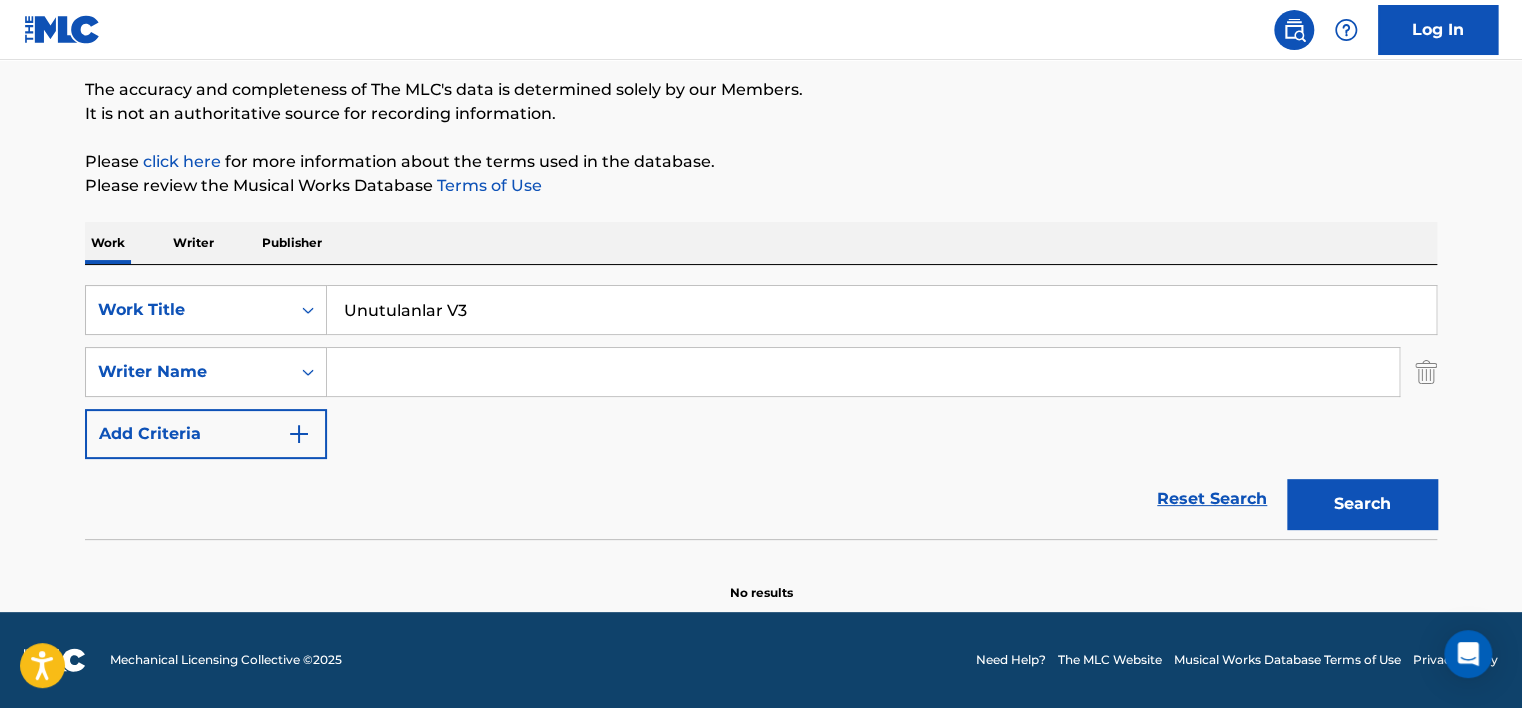 click at bounding box center (863, 372) 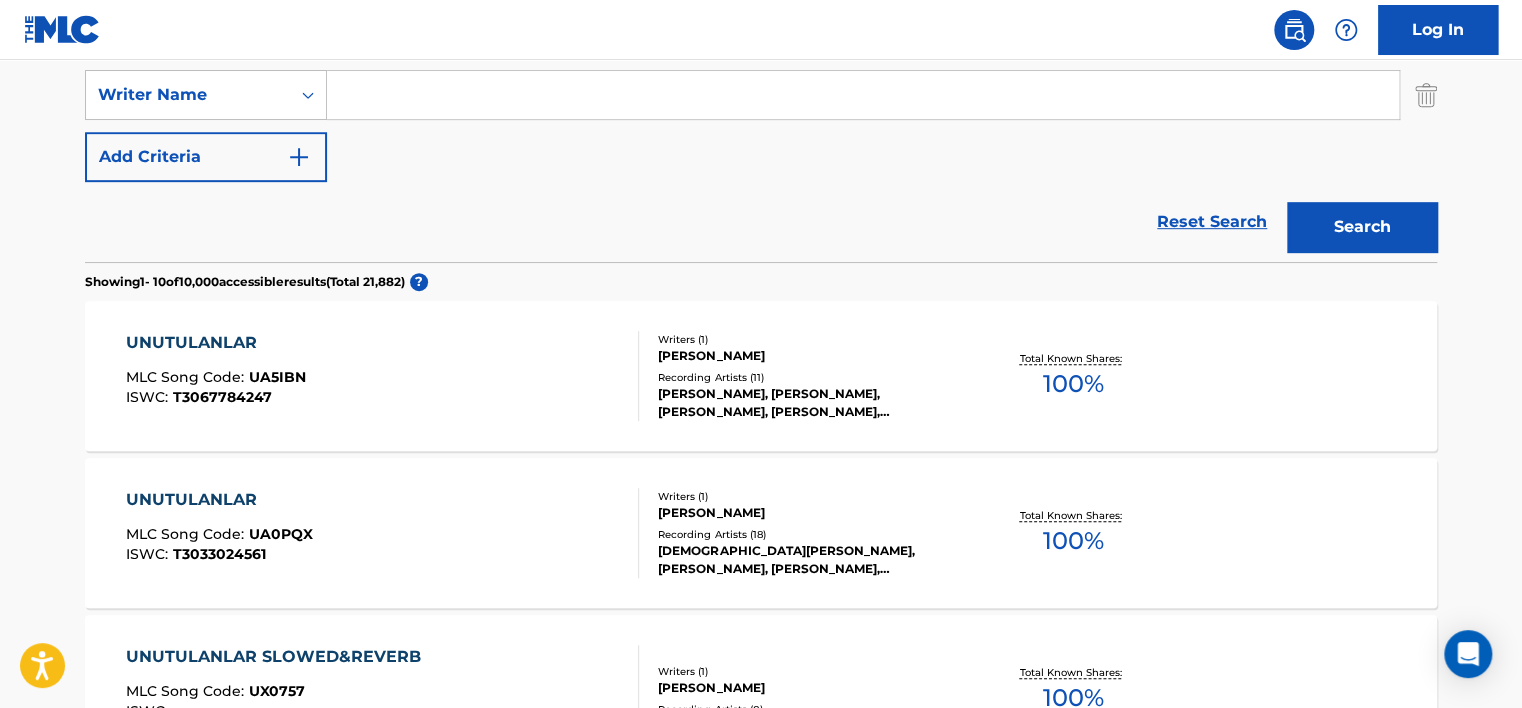 scroll, scrollTop: 460, scrollLeft: 0, axis: vertical 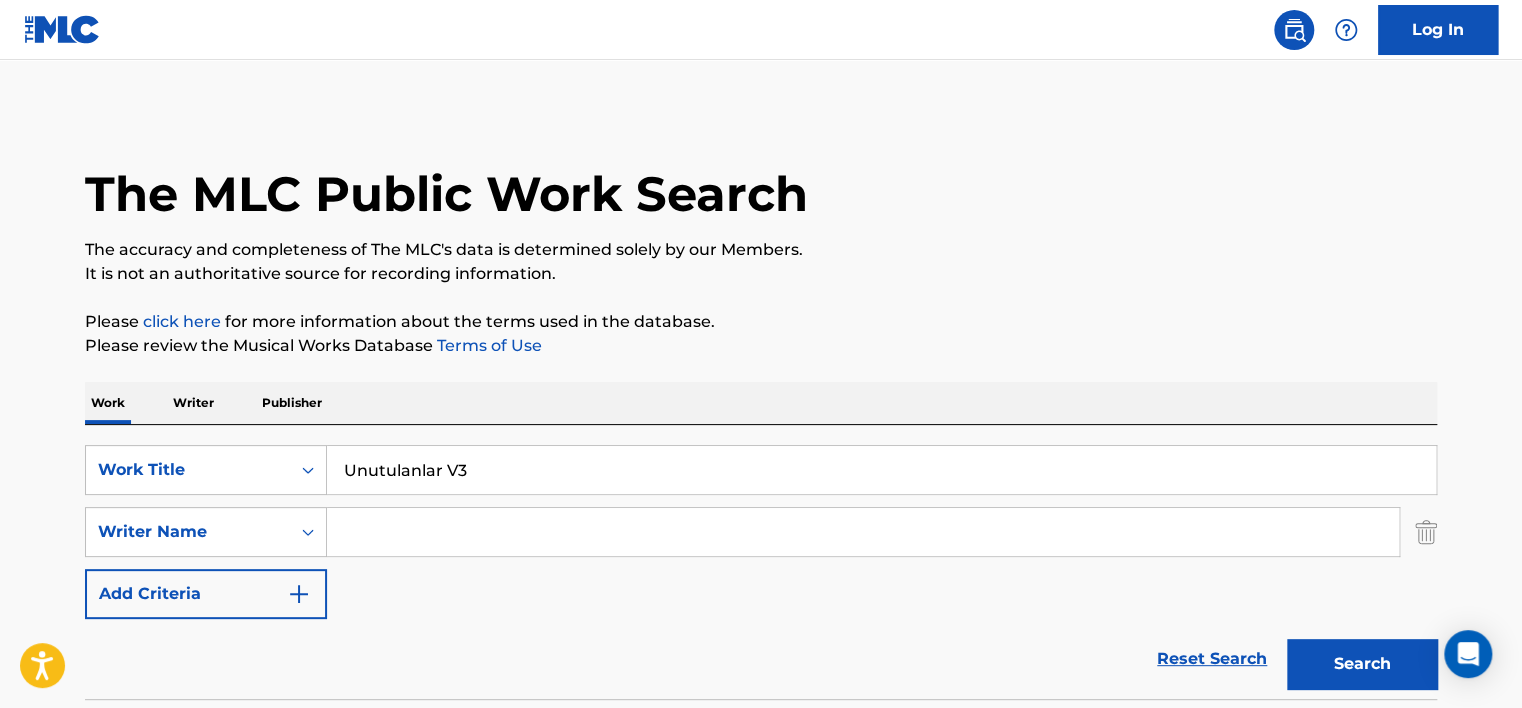 click on "Unutulanlar V3" at bounding box center (881, 470) 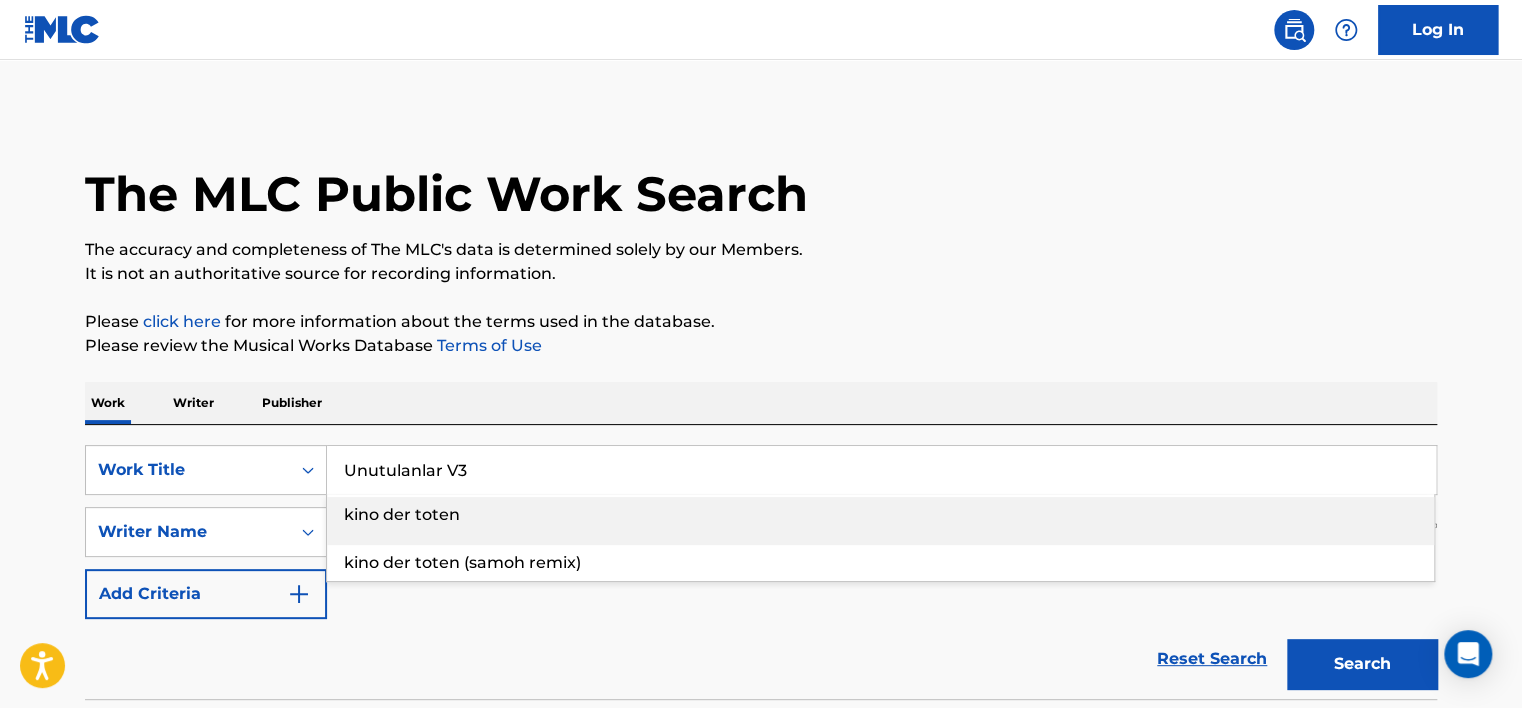 click on "Unutulanlar V3" at bounding box center [881, 470] 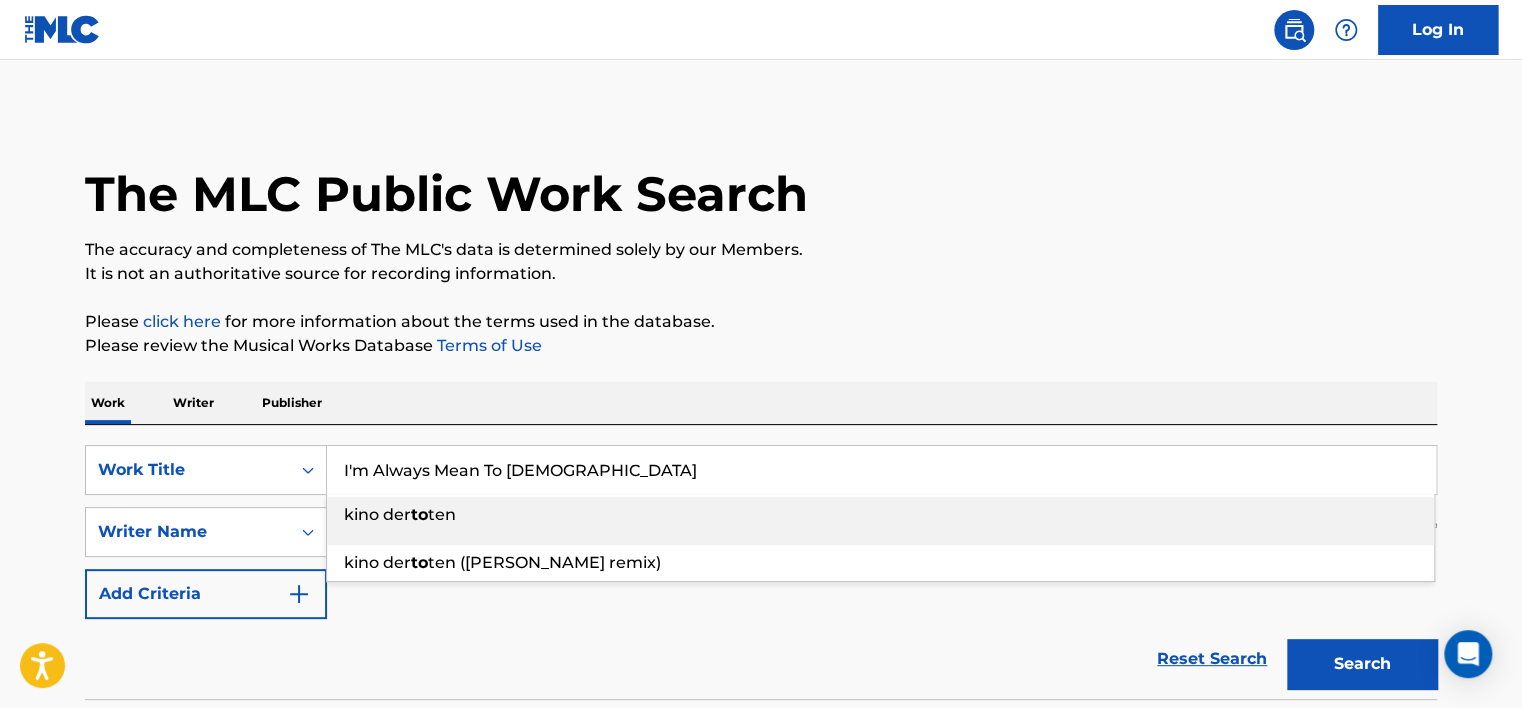 click on "Please   click here   for more information about the terms used in the database." at bounding box center [761, 322] 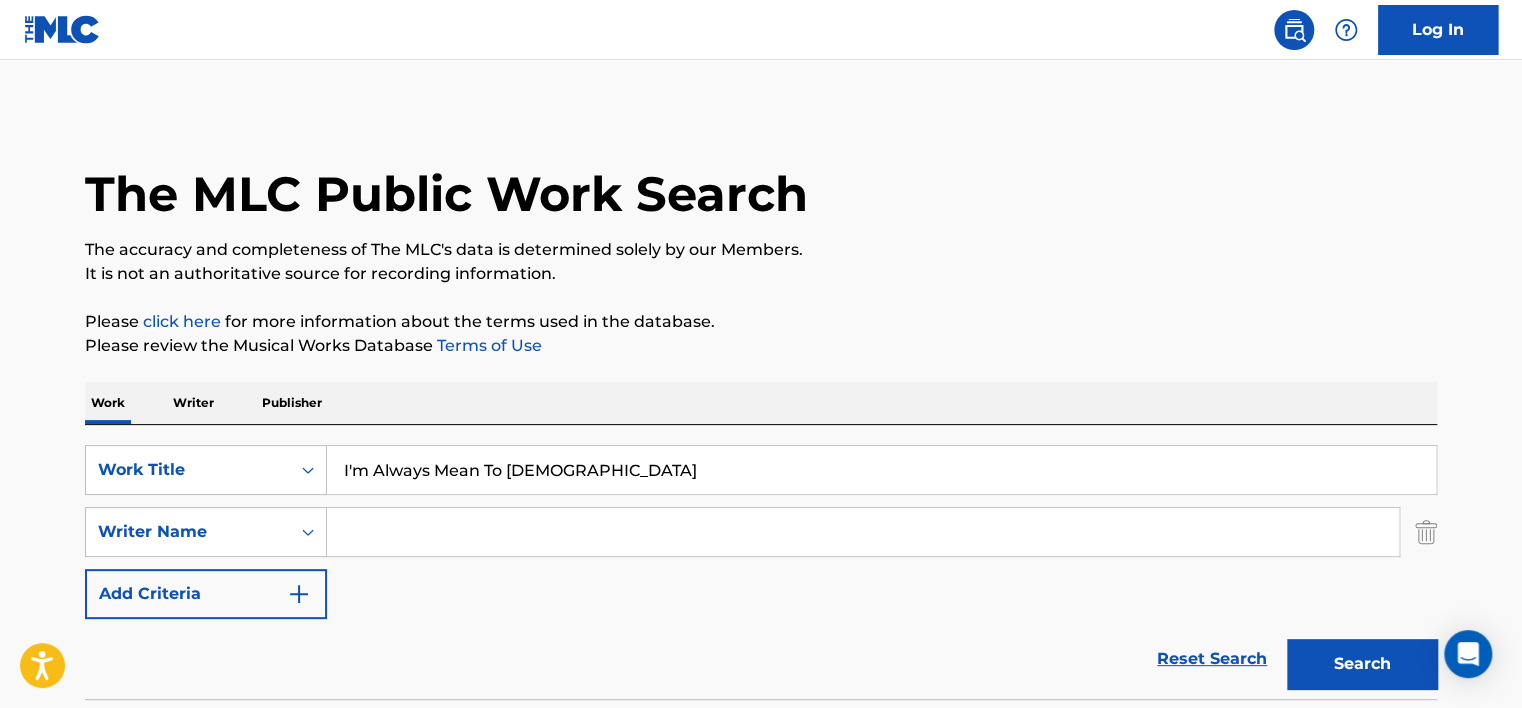 click on "Search" at bounding box center (1362, 664) 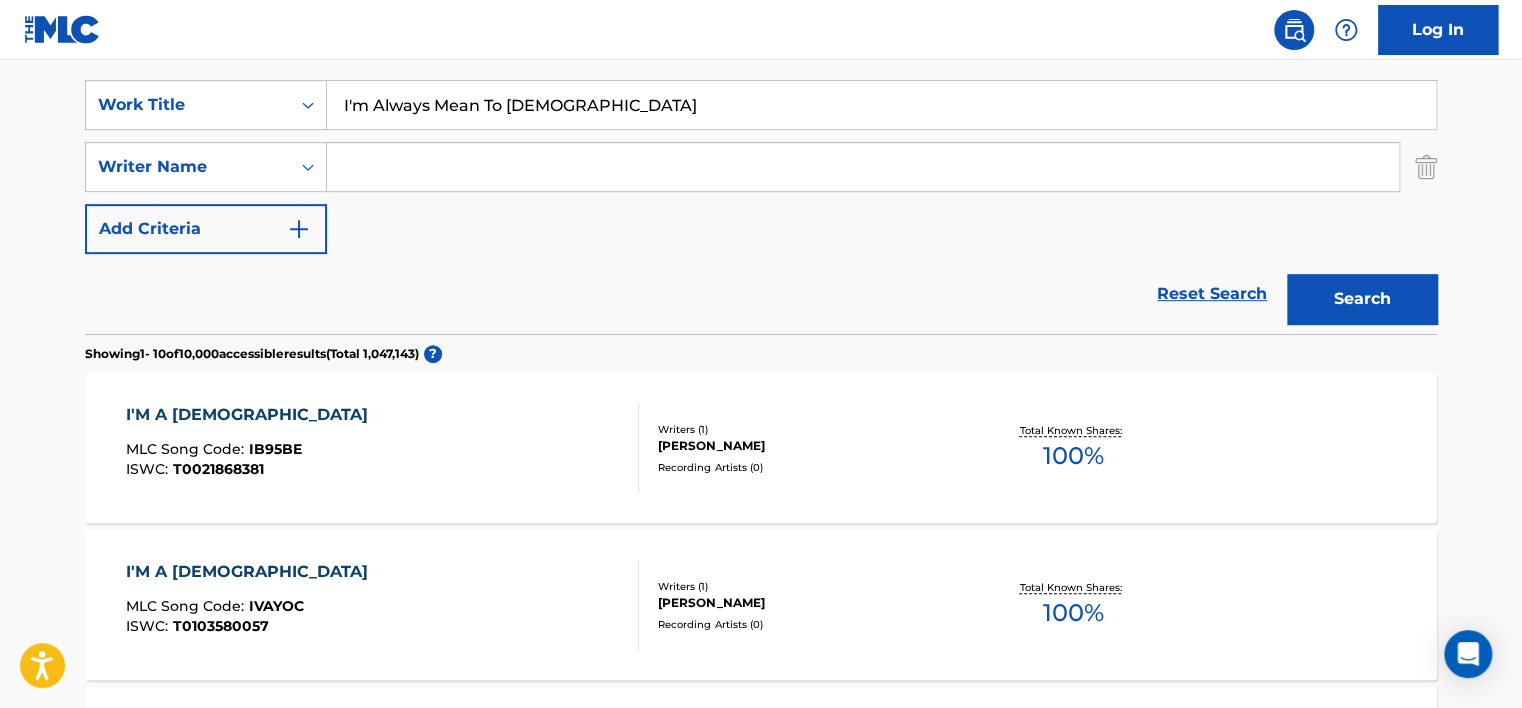 scroll, scrollTop: 324, scrollLeft: 0, axis: vertical 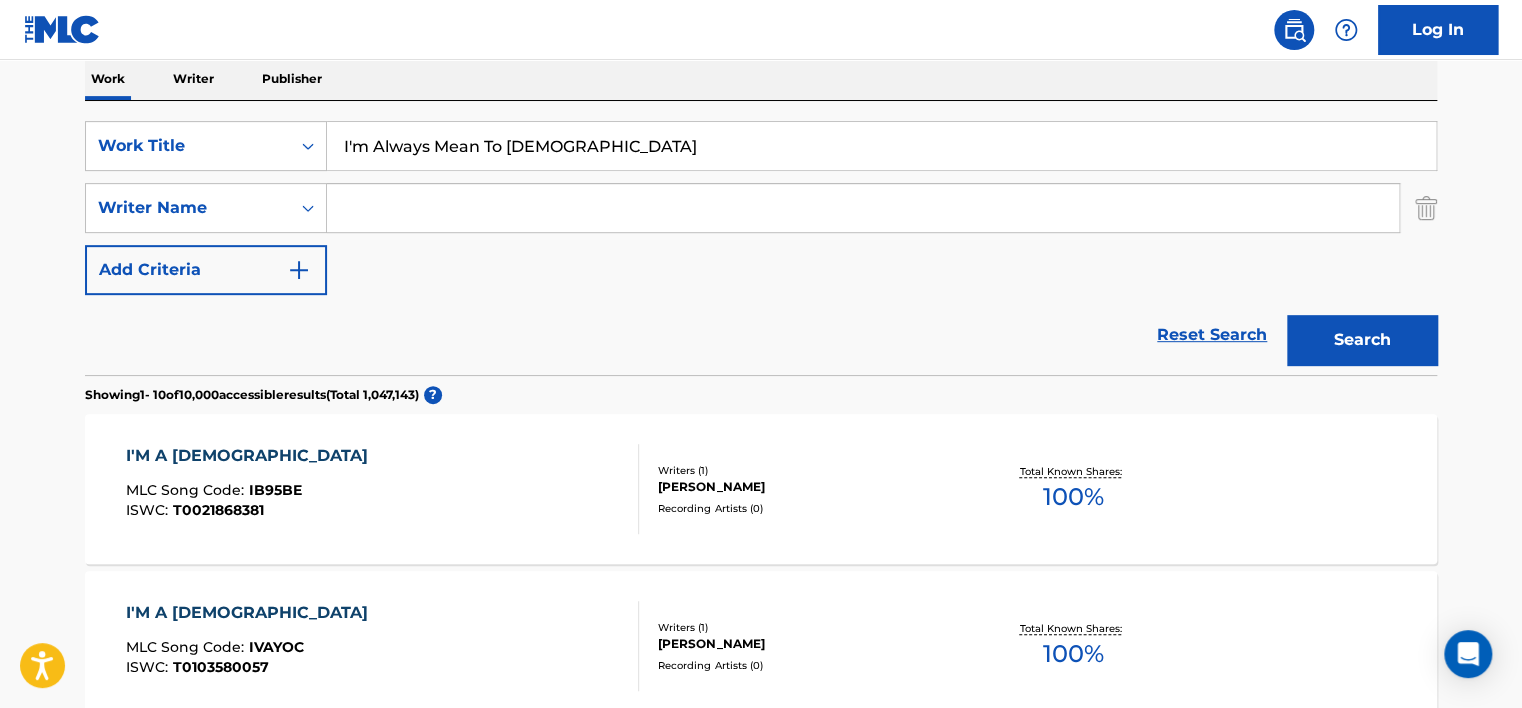 click on "I'm Always Mean To [DEMOGRAPHIC_DATA]" at bounding box center [881, 146] 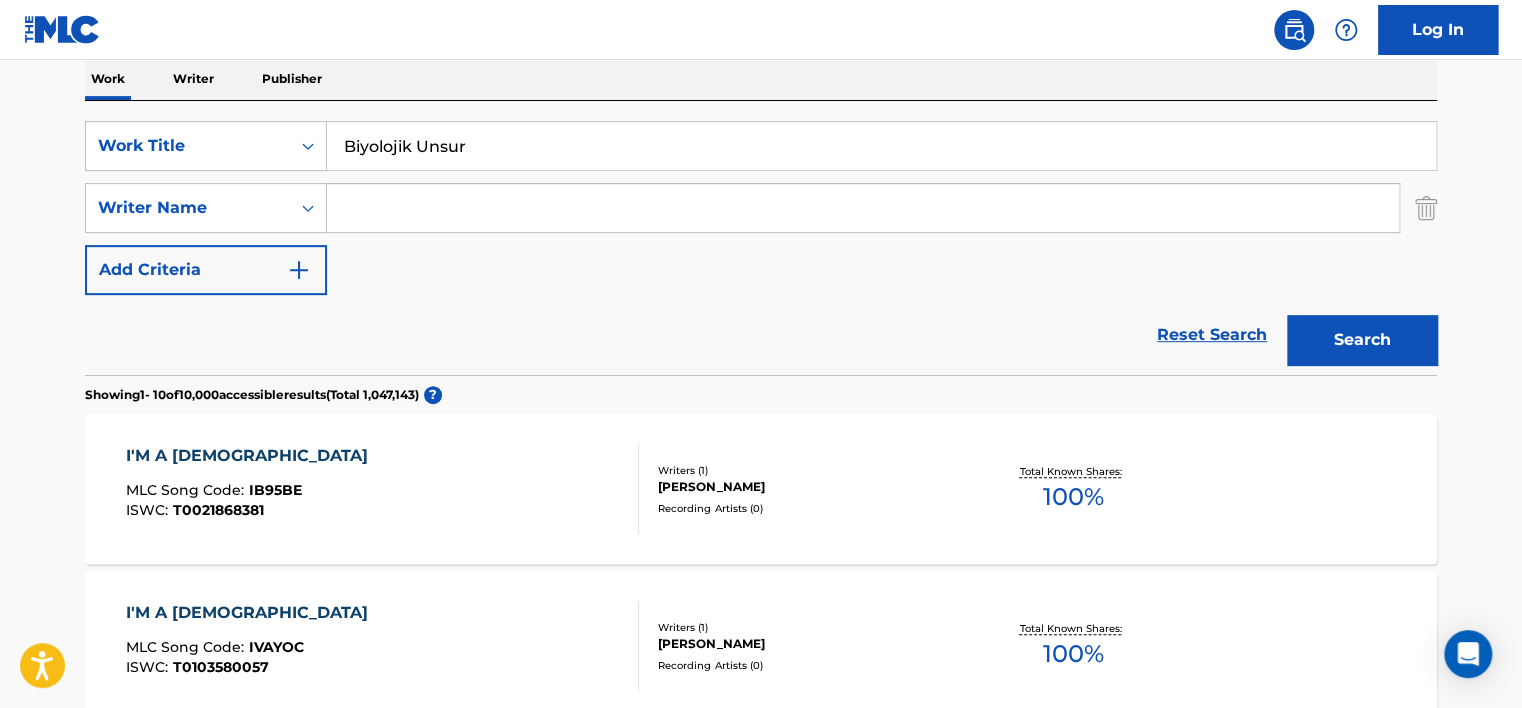 type on "Biyolojik Unsur" 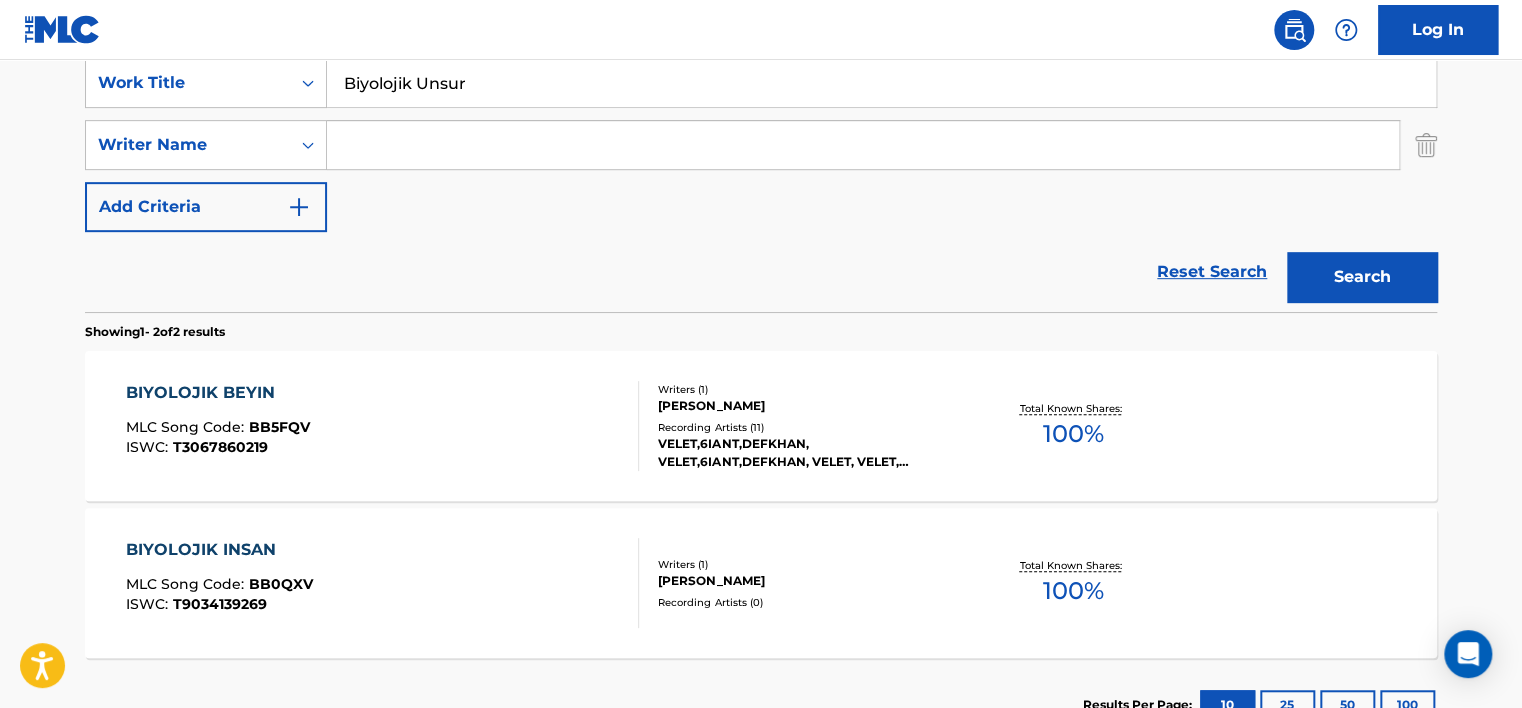 scroll, scrollTop: 324, scrollLeft: 0, axis: vertical 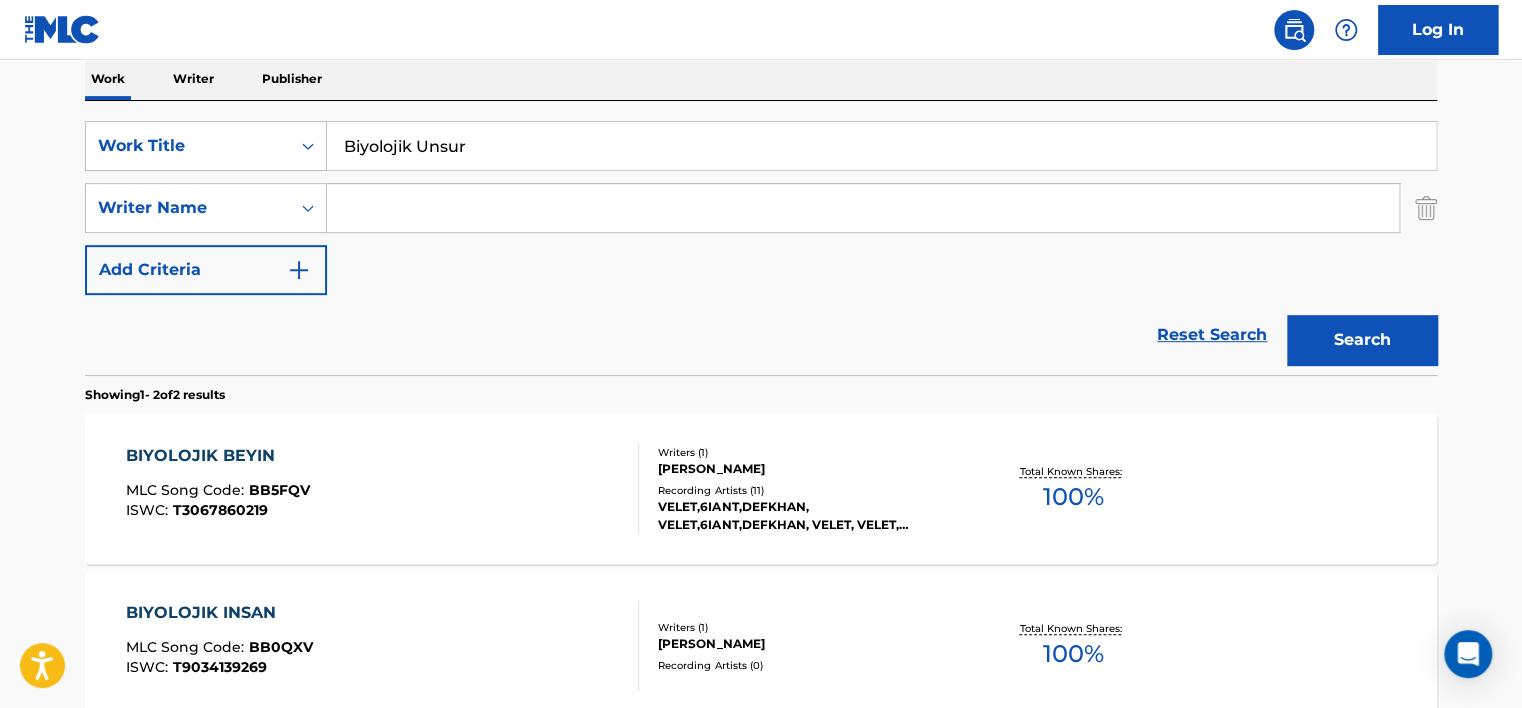 click at bounding box center (863, 208) 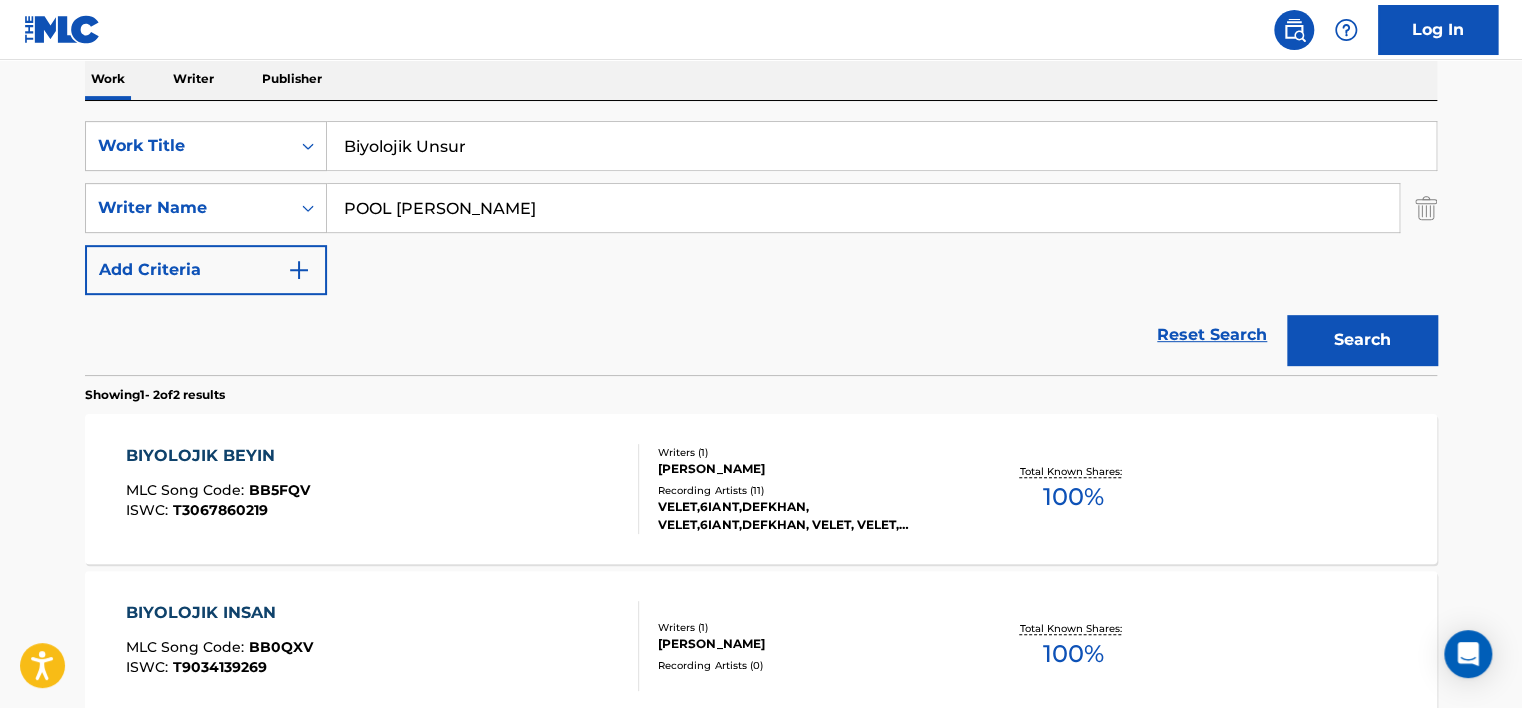 type on "POOL [PERSON_NAME]" 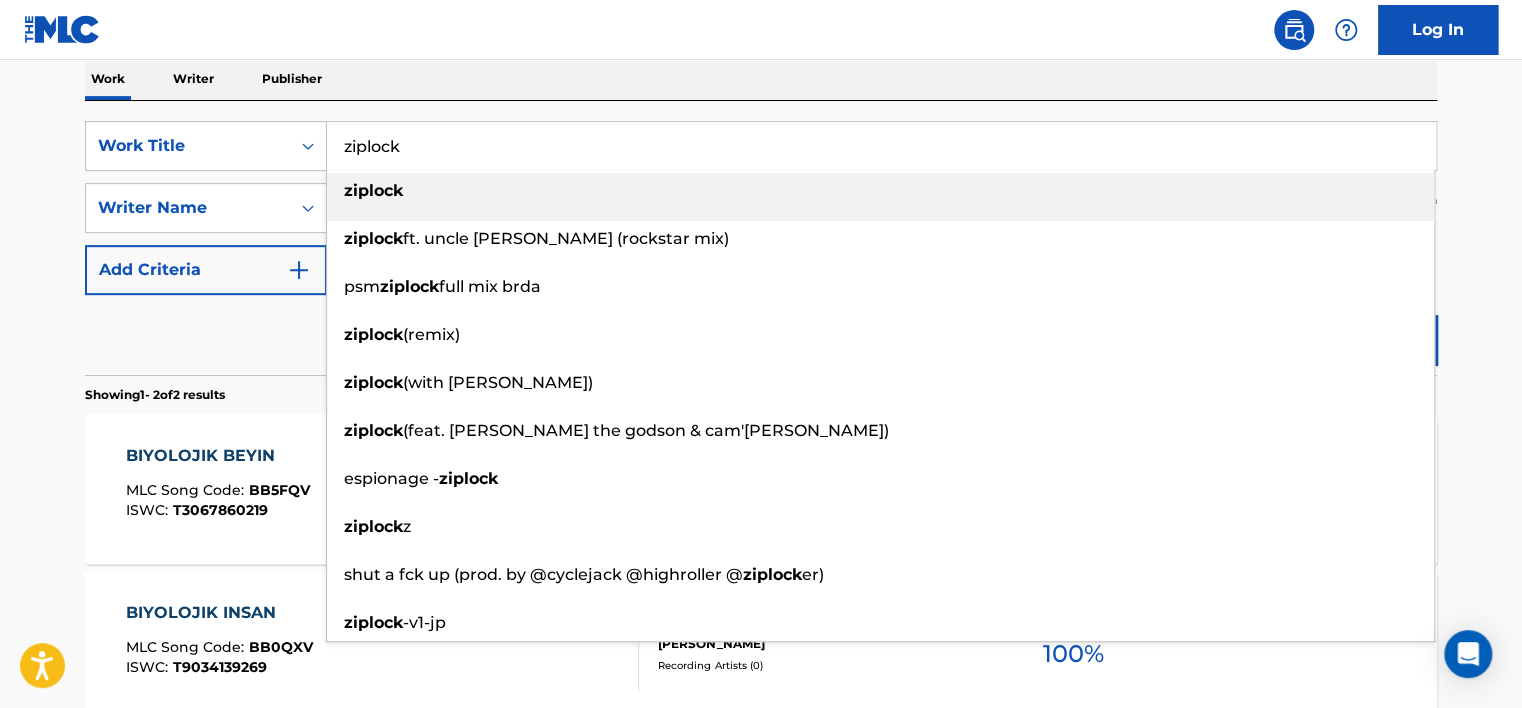 click on "Accessibility Screen-Reader Guide, Feedback, and Issue Reporting | New window Log In The MLC Public Work Search The accuracy and completeness of The MLC's data is determined solely by our Members. It is not an authoritative source for recording information. Please   click here   for more information about the terms used in the database. Please review the Musical Works Database   Terms of Use Work Writer Publisher SearchWithCriteriaedfe7fc6-9038-4c56-82b5-5ee5e46925b8 Work Title ziplock ziplock ziplock  ft. uncle [PERSON_NAME] (rockstar mix) psm  ziplock  full mix brda ziplock  (remix) ziplock  (with [PERSON_NAME]) ziplock  (feat. [PERSON_NAME] the godson & cam'[PERSON_NAME]) espionage -  ziplock ziplock z shut a fck up (prod. by @cyclejack @highroller @ ziplock er) ziplock -v1-jp SearchWithCriteria324dad99-11d1-417a-9c06-1f86cdf05265 Writer Name POOL [PERSON_NAME] Add Criteria Reset Search Search Showing  1  -   2  of  2   results   BIYOLOJIK BEYIN MLC Song Code : BB5FQV ISWC : T3067860219 Writers ( 1 ) [PERSON_NAME] Recording Artists ( 11 )" at bounding box center (761, 30) 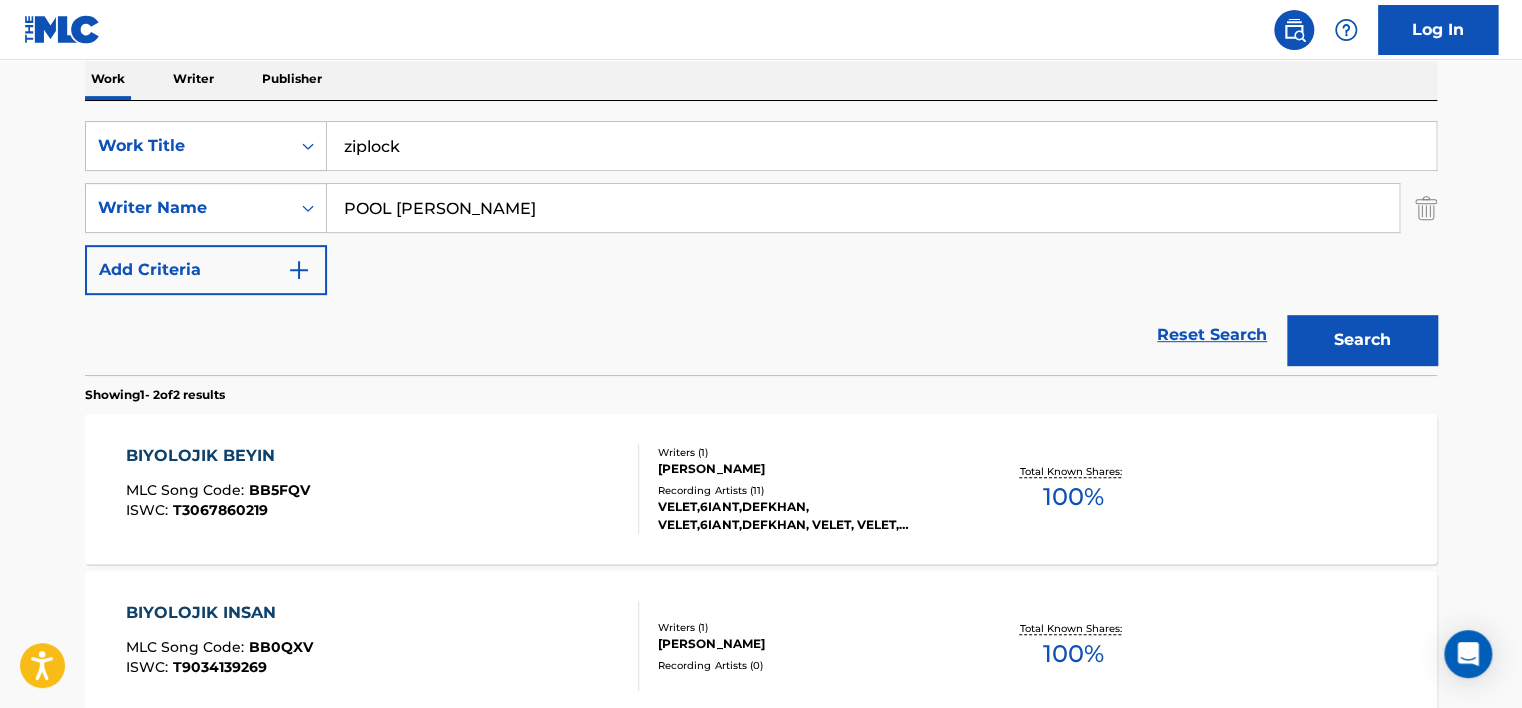 click on "Search" at bounding box center [1357, 335] 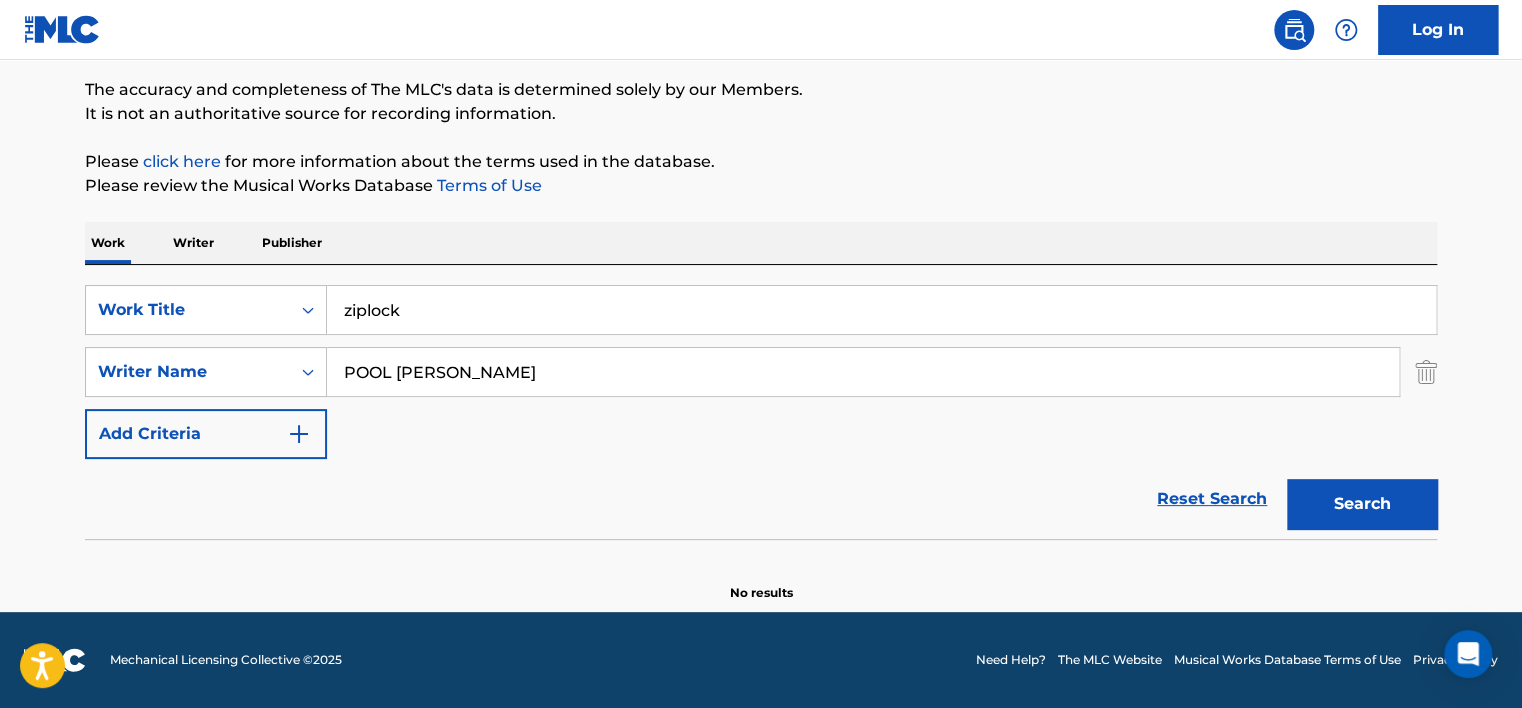 scroll, scrollTop: 160, scrollLeft: 0, axis: vertical 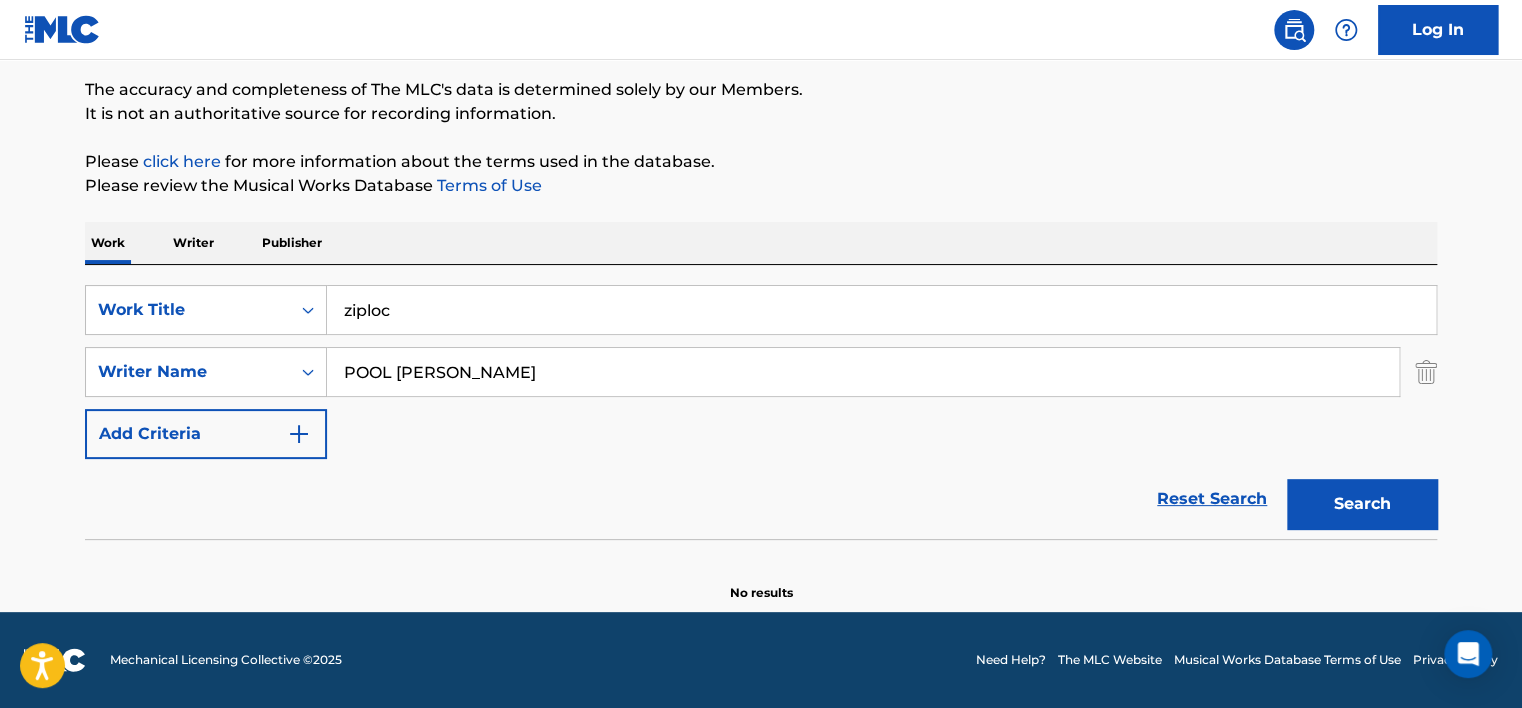 click on "Please review the Musical Works Database   Terms of Use" at bounding box center (761, 186) 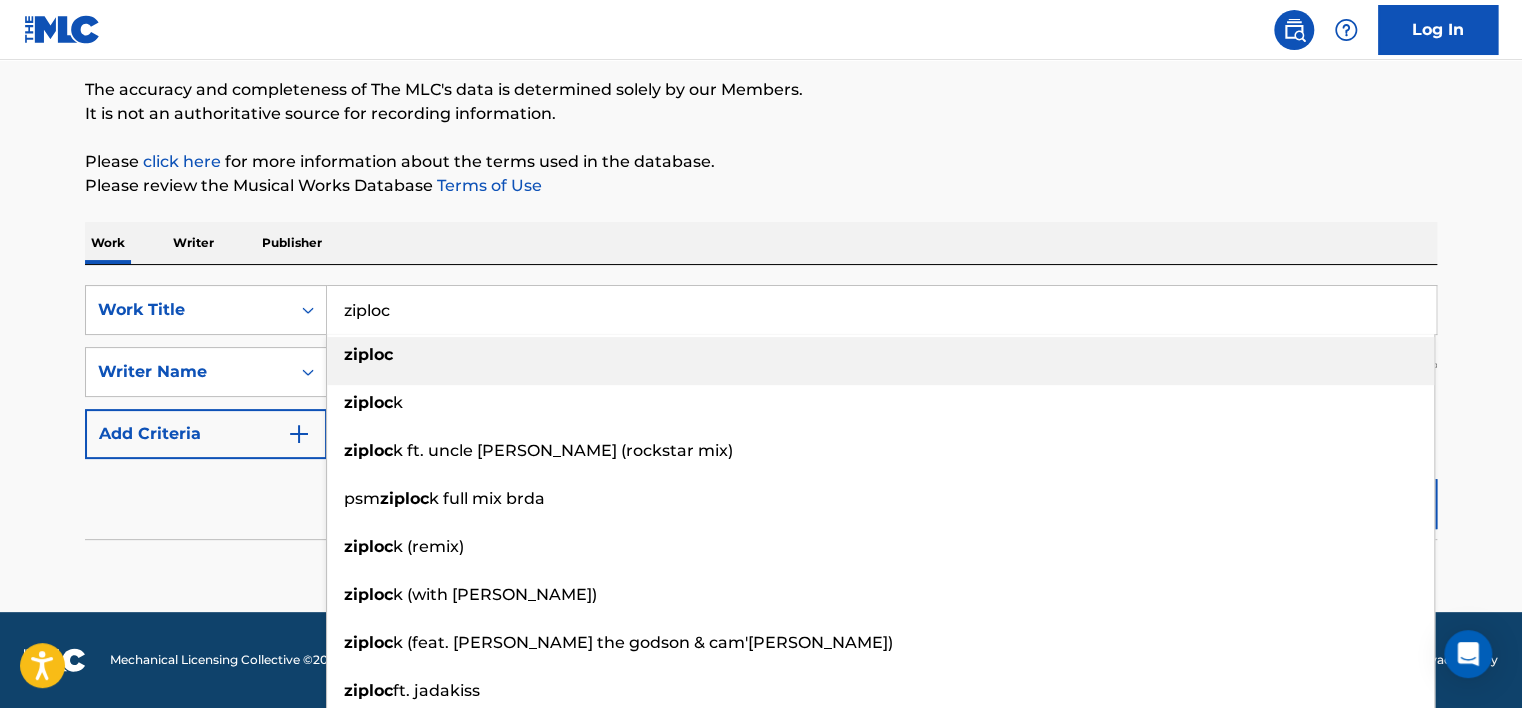 click on "ziploc" at bounding box center [881, 310] 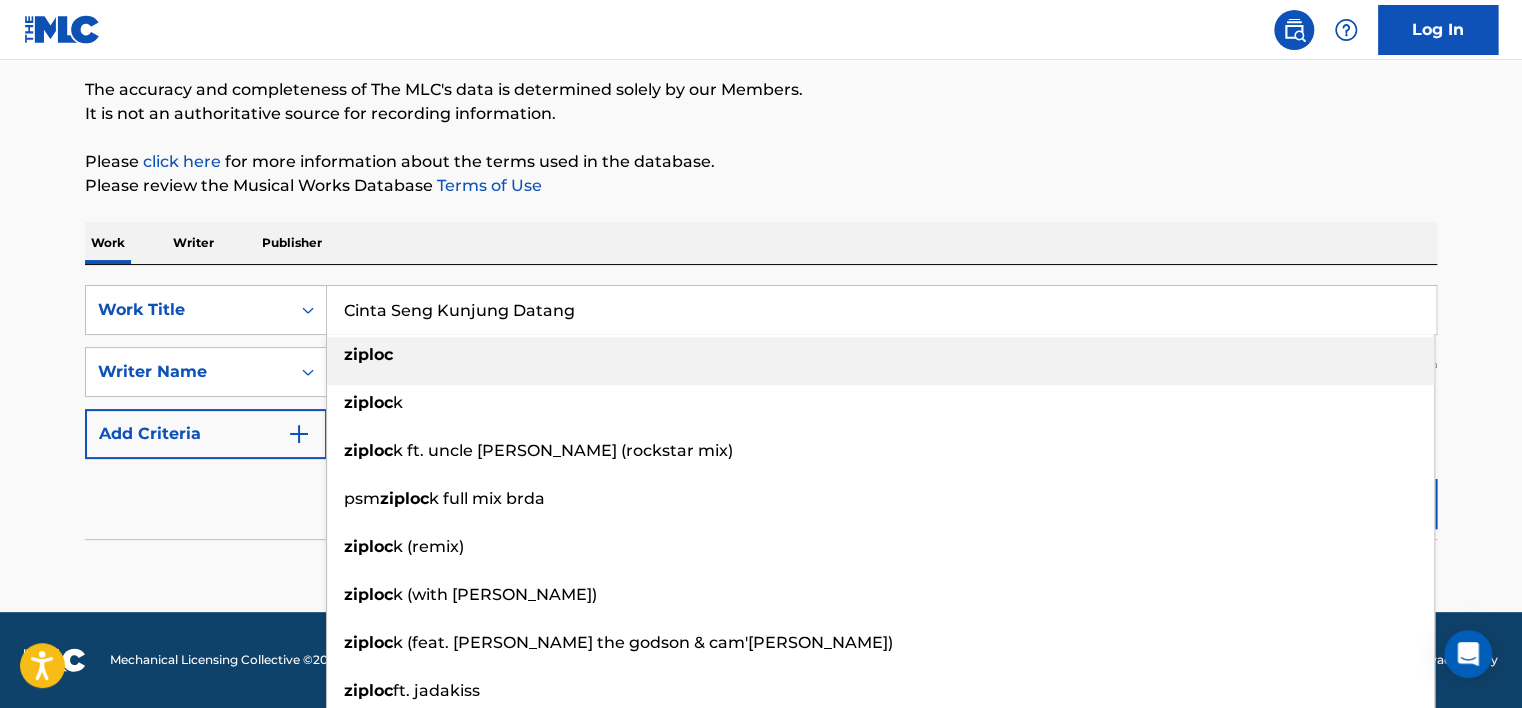 type on "Cinta Seng Kunjung Datang" 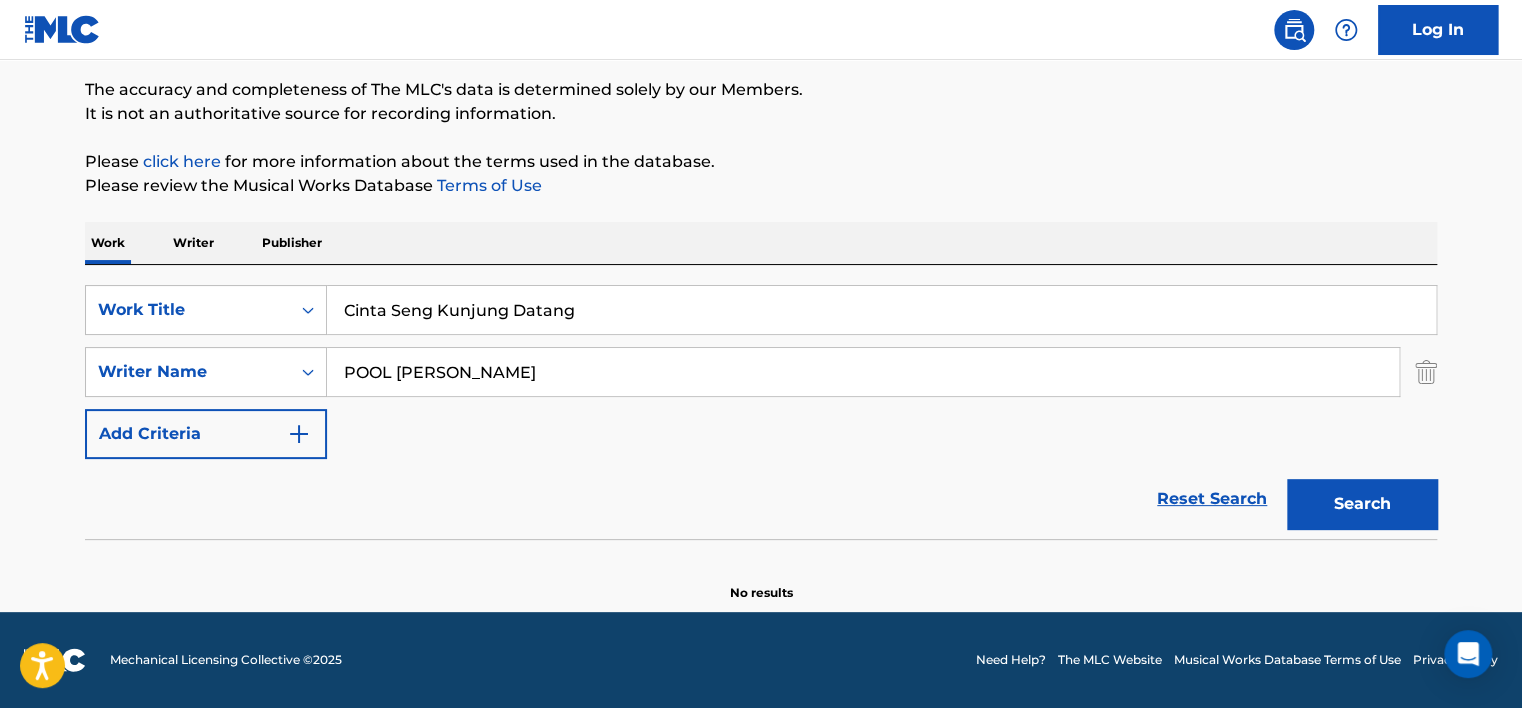 click on "POOL [PERSON_NAME]" at bounding box center [863, 372] 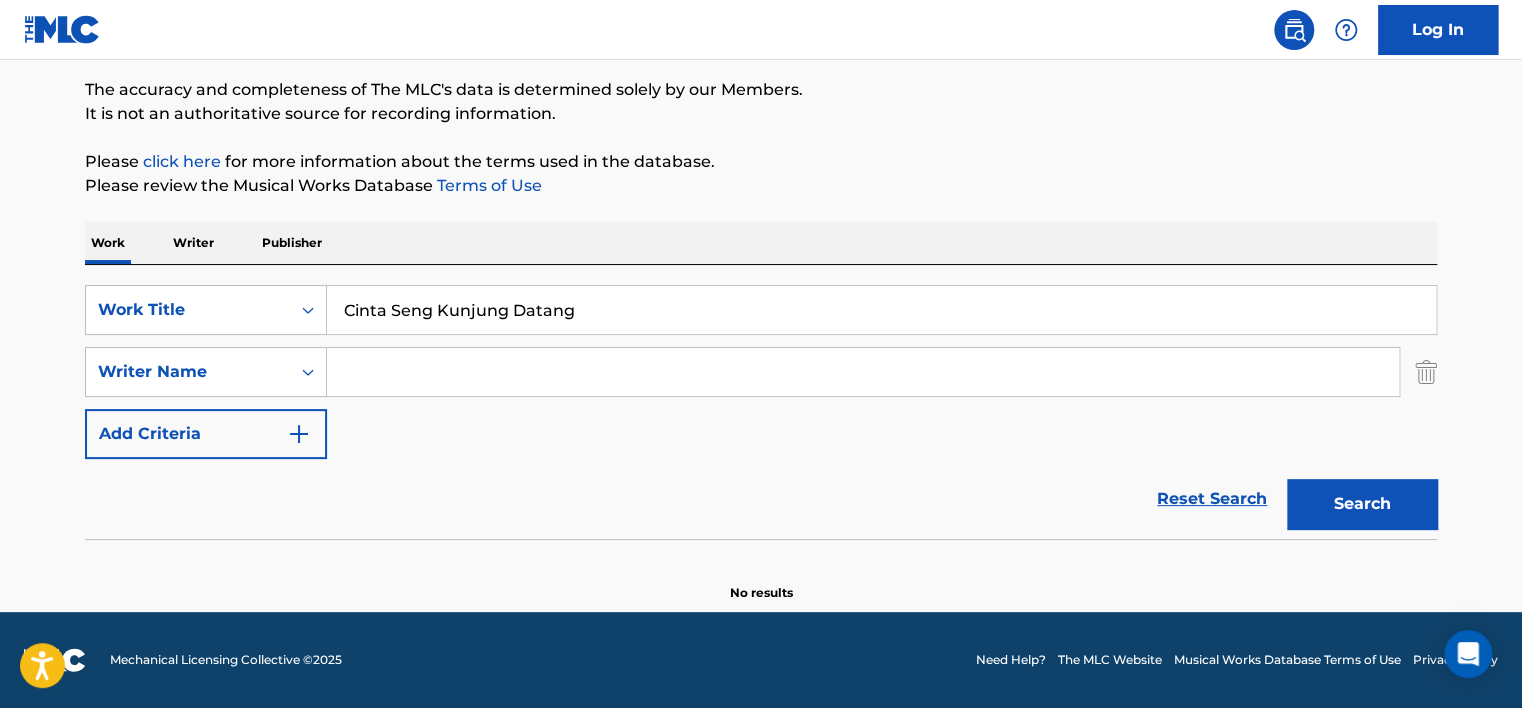 click at bounding box center [863, 372] 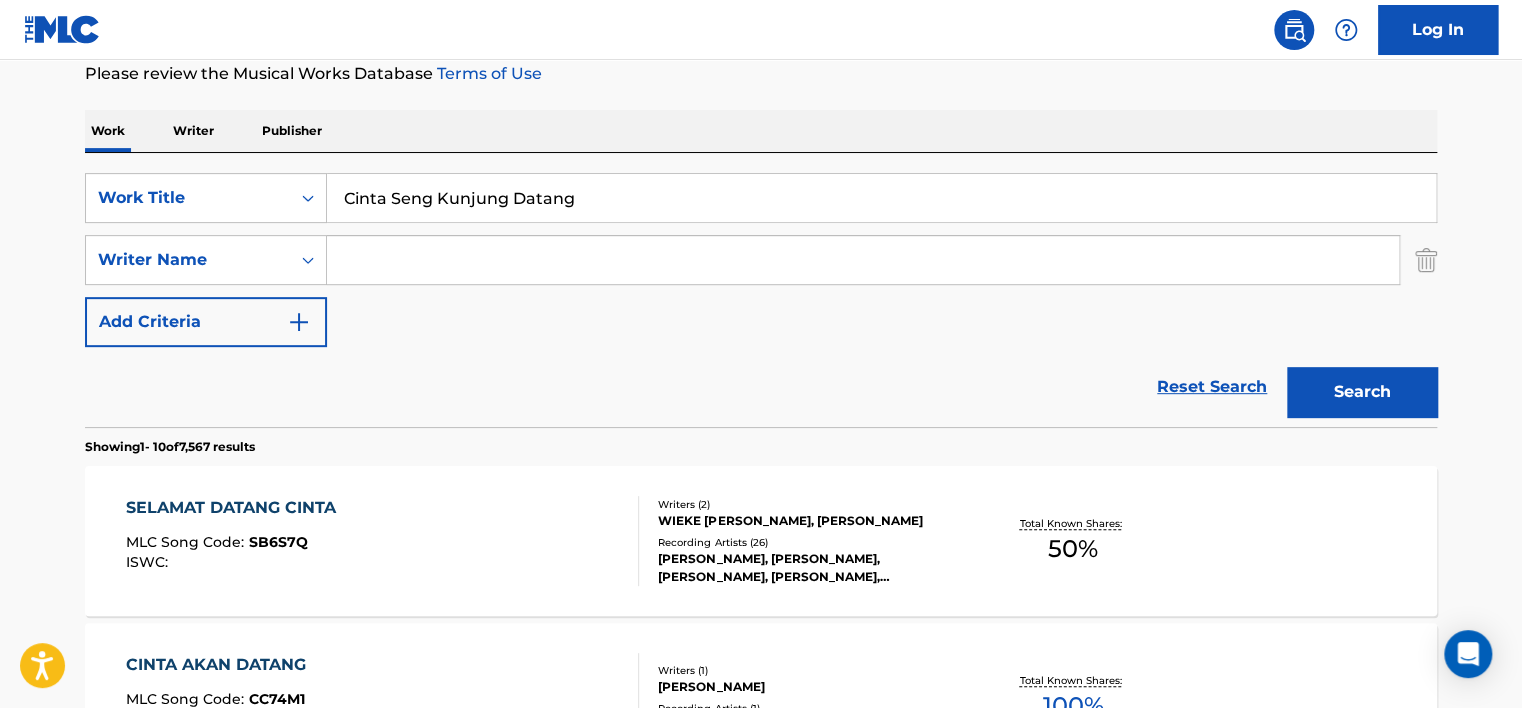 scroll, scrollTop: 360, scrollLeft: 0, axis: vertical 